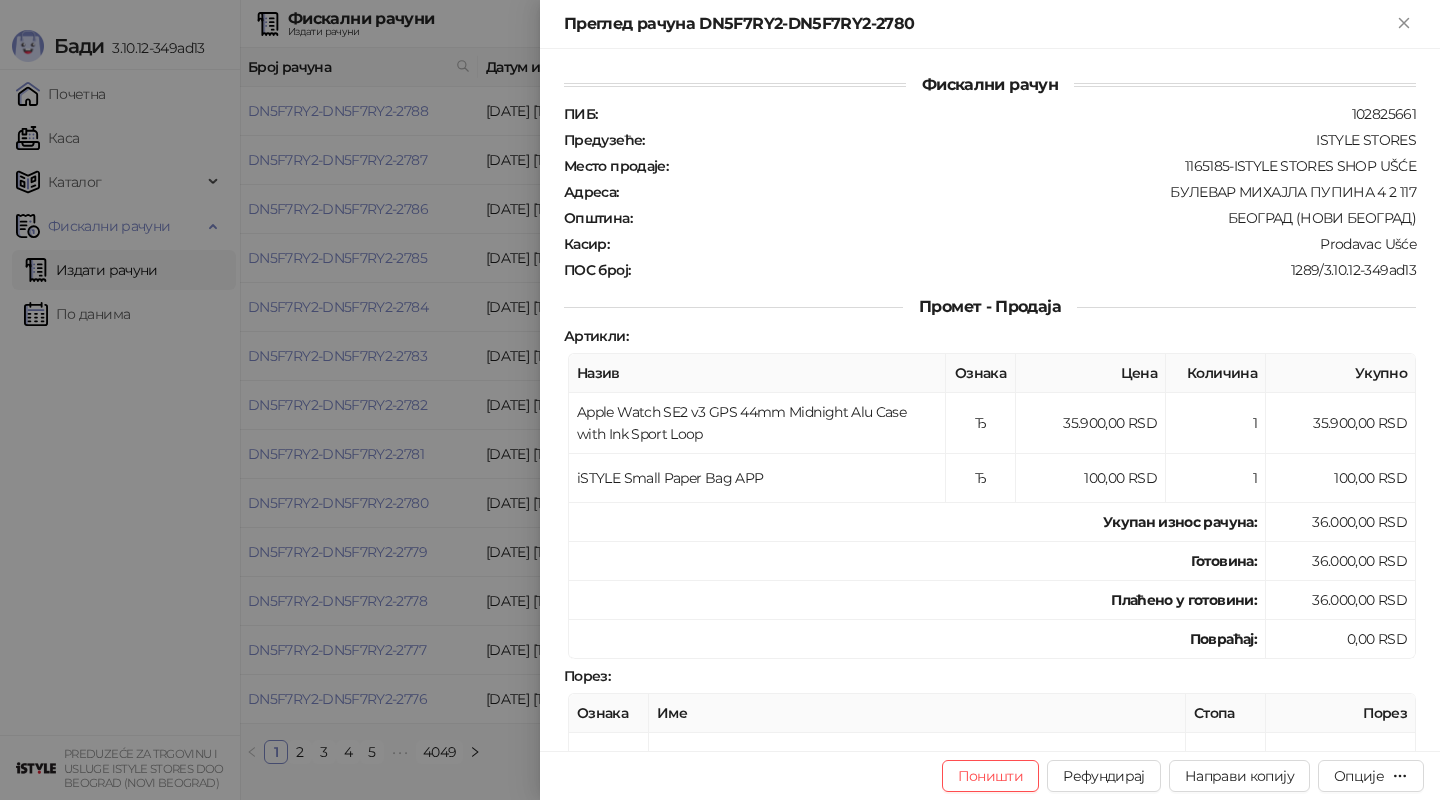 scroll, scrollTop: 0, scrollLeft: 0, axis: both 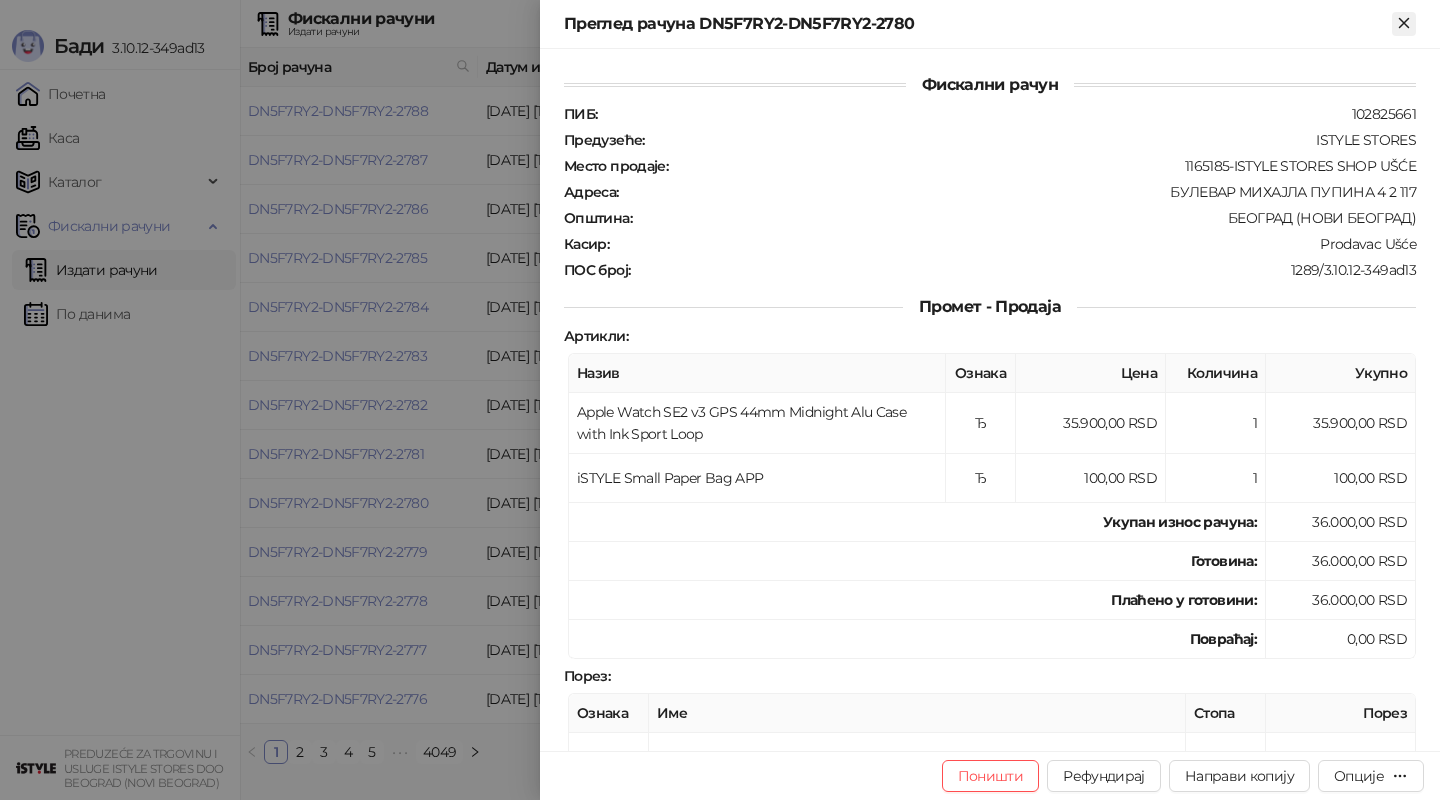 click 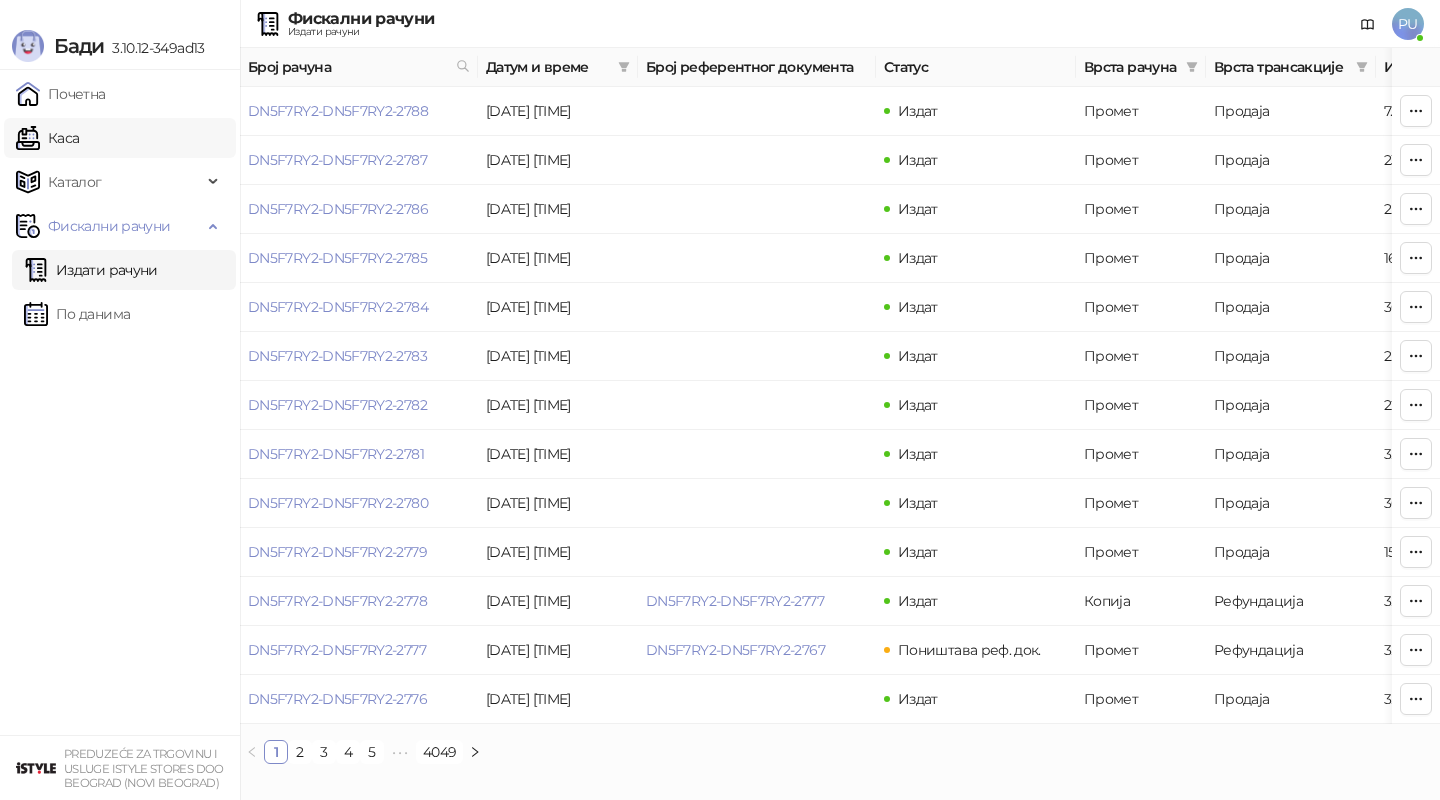 click on "Каса" at bounding box center [47, 138] 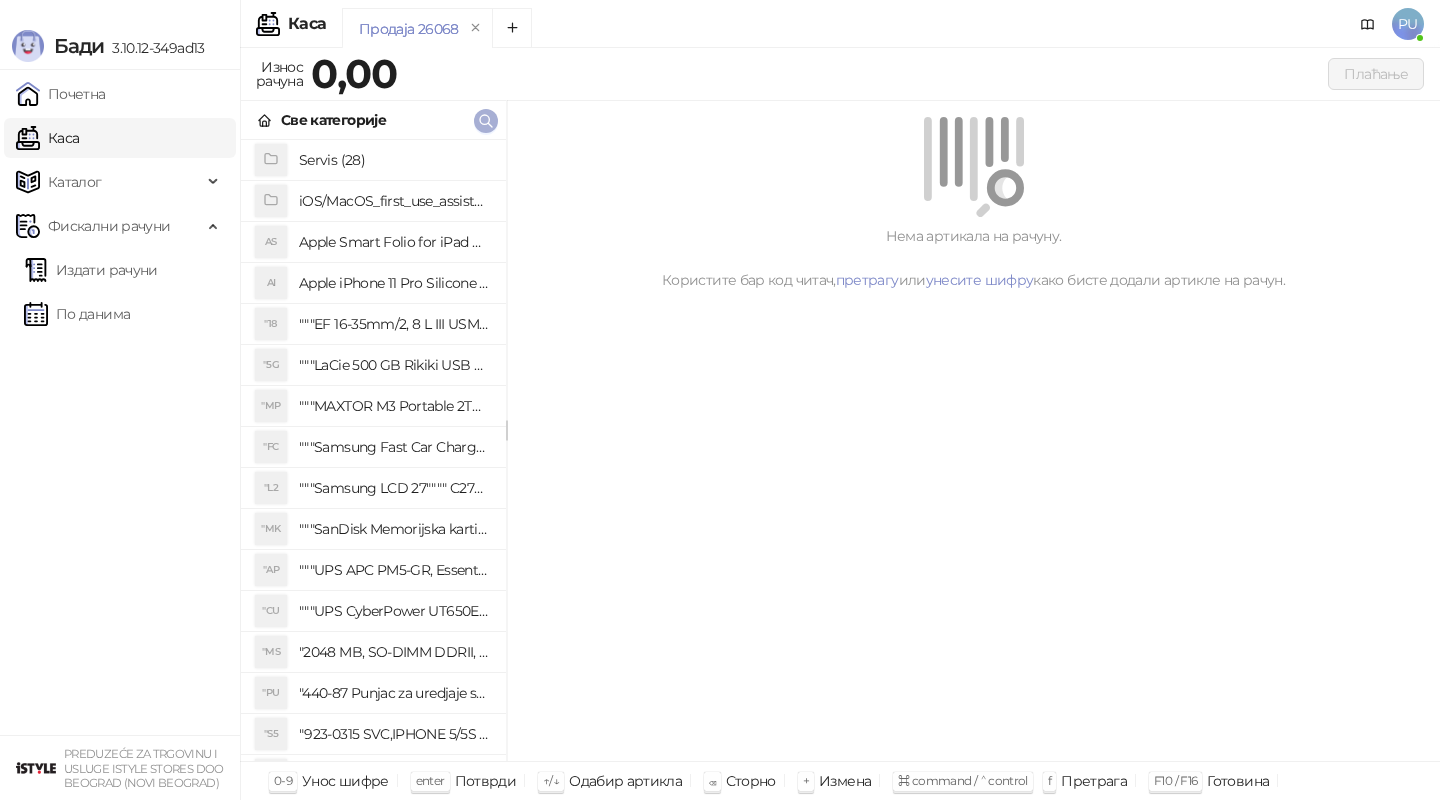 click 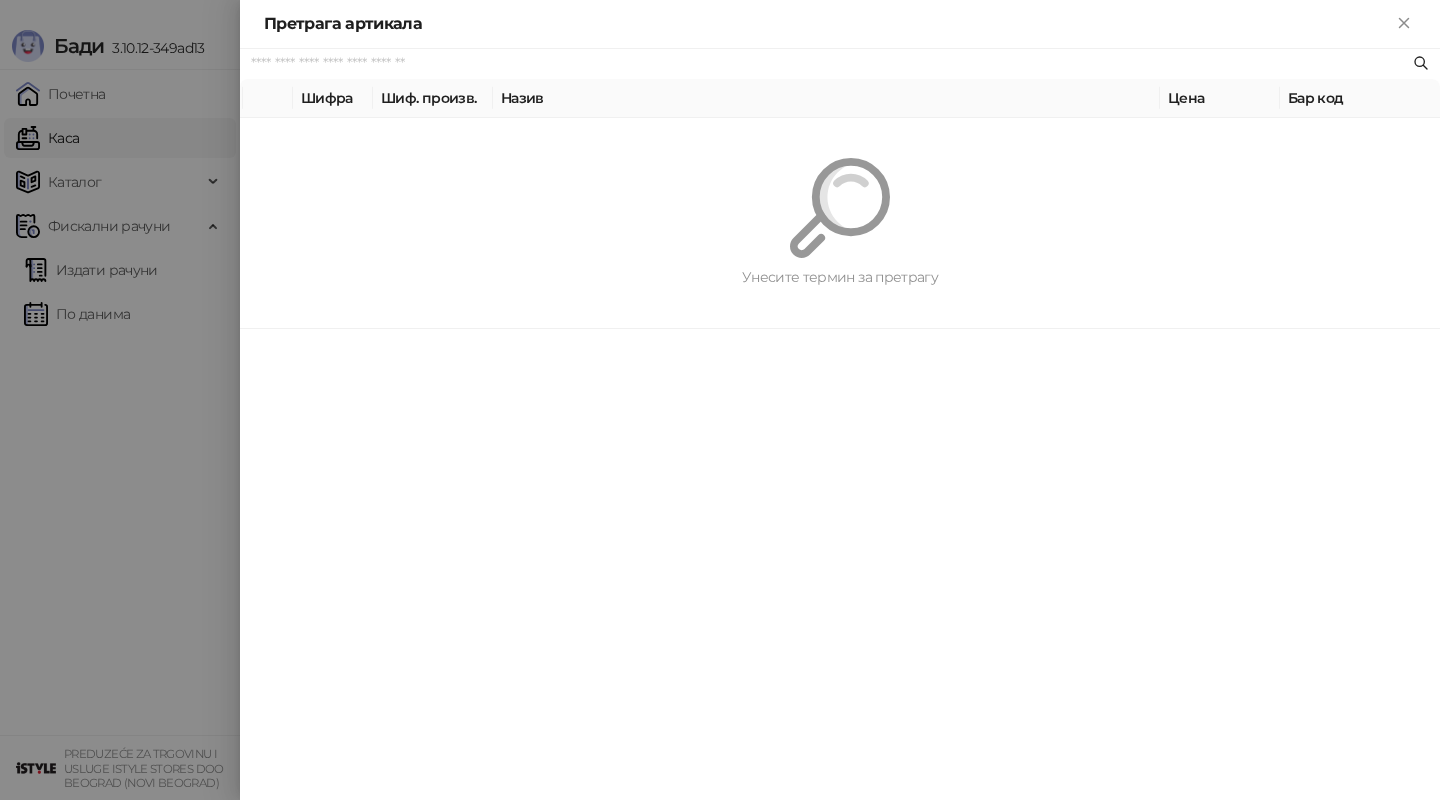 paste on "**********" 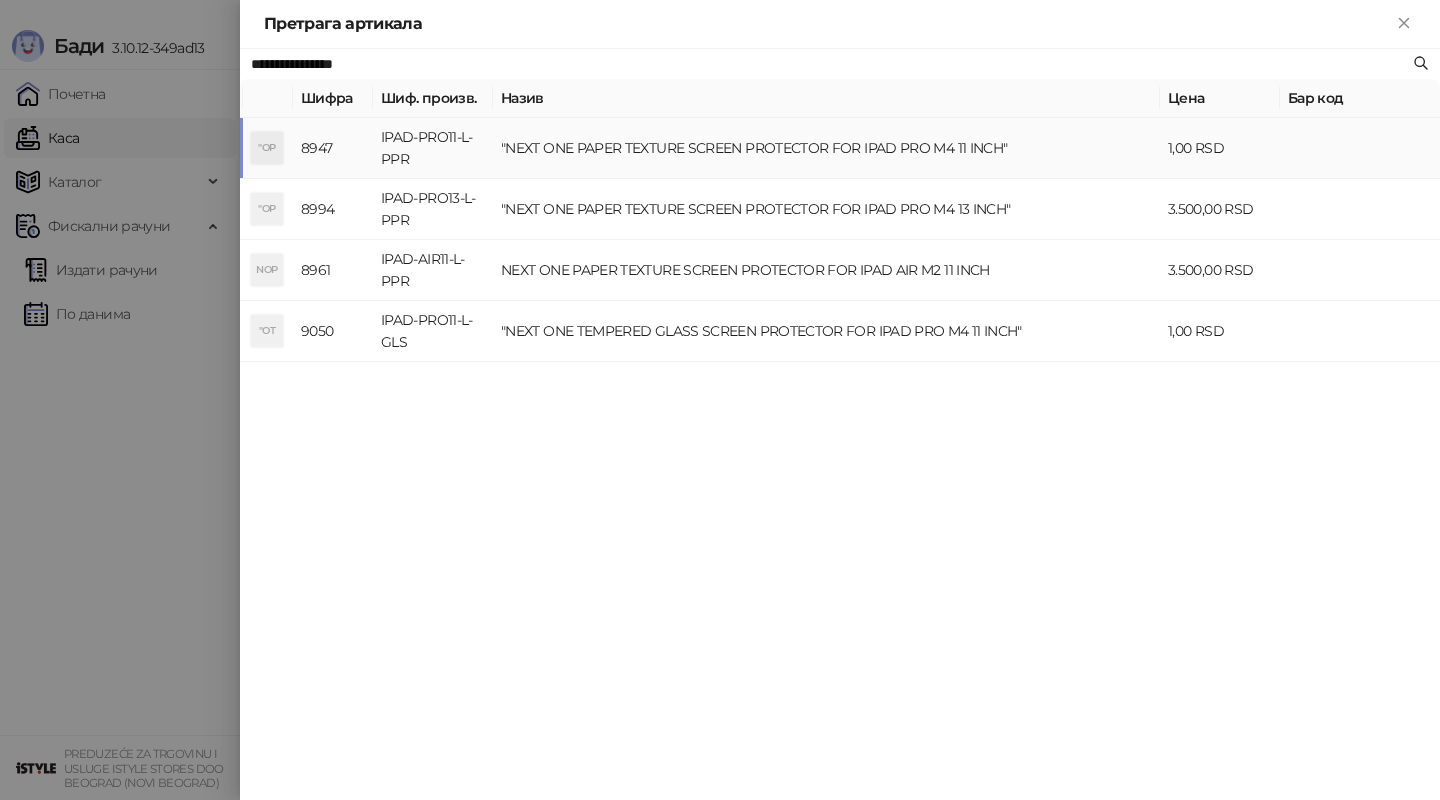 click on ""NEXT ONE PAPER TEXTURE SCREEN PROTECTOR FOR IPAD PRO M4 11 INCH"" at bounding box center [826, 148] 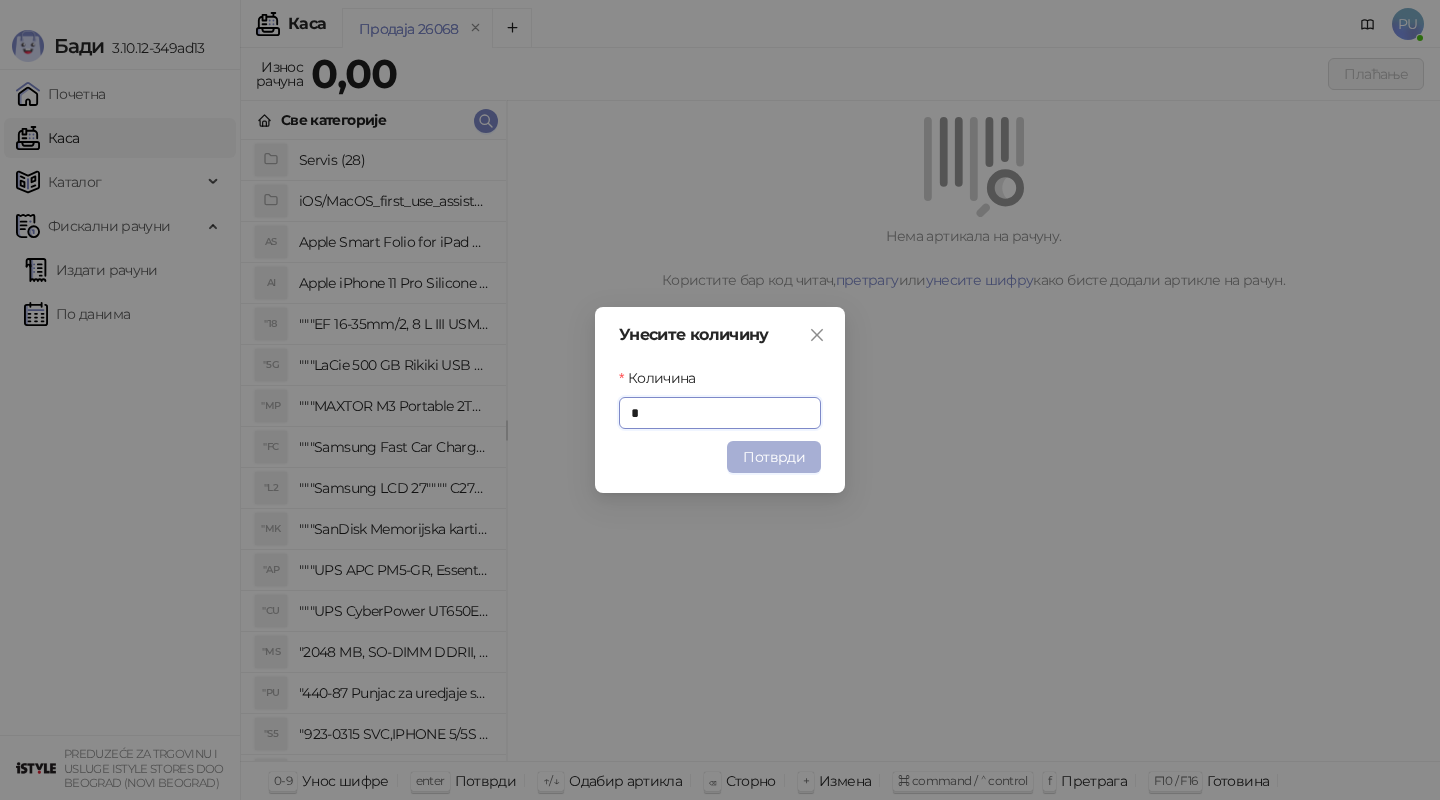 click on "Потврди" at bounding box center [774, 457] 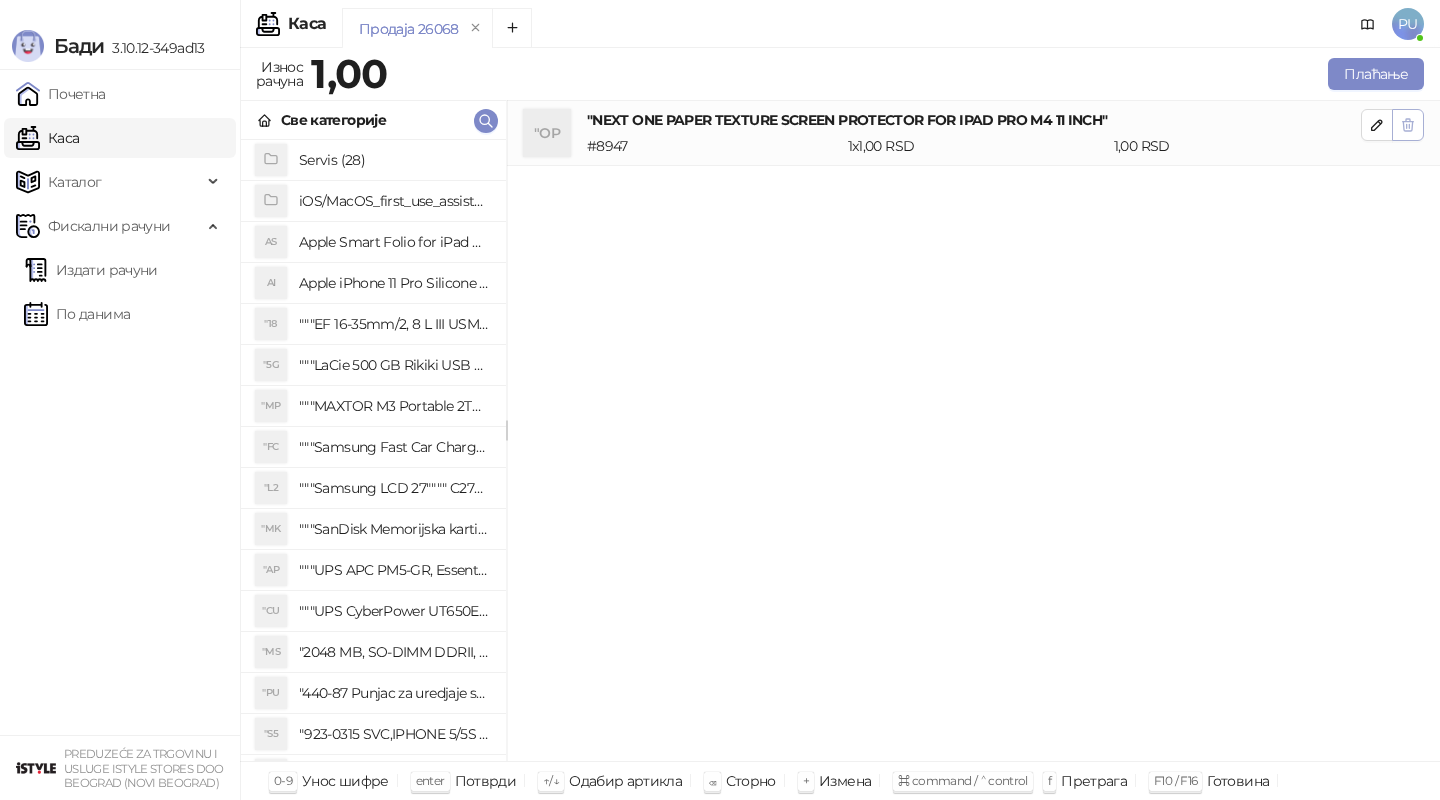 click at bounding box center [1408, 124] 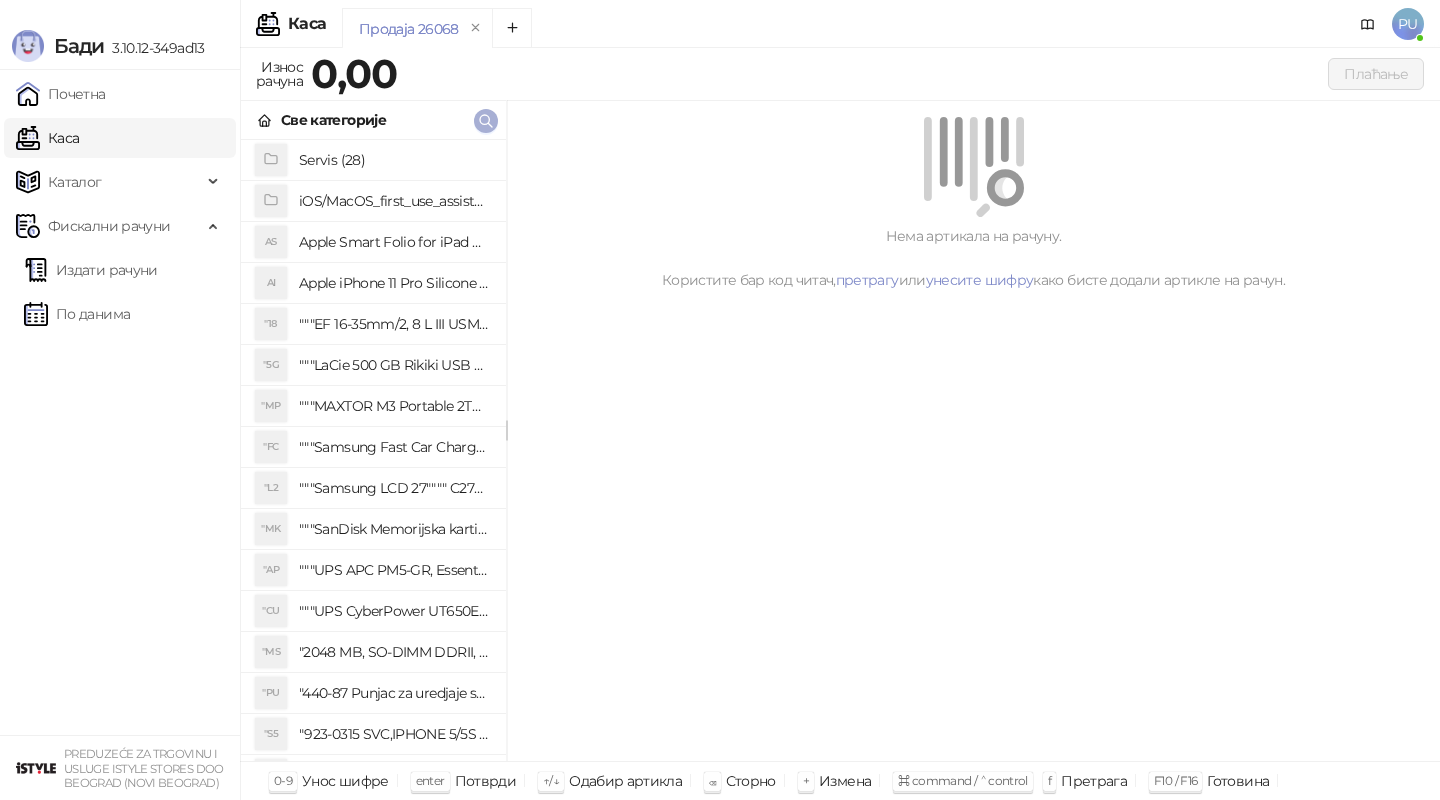 click at bounding box center (486, 121) 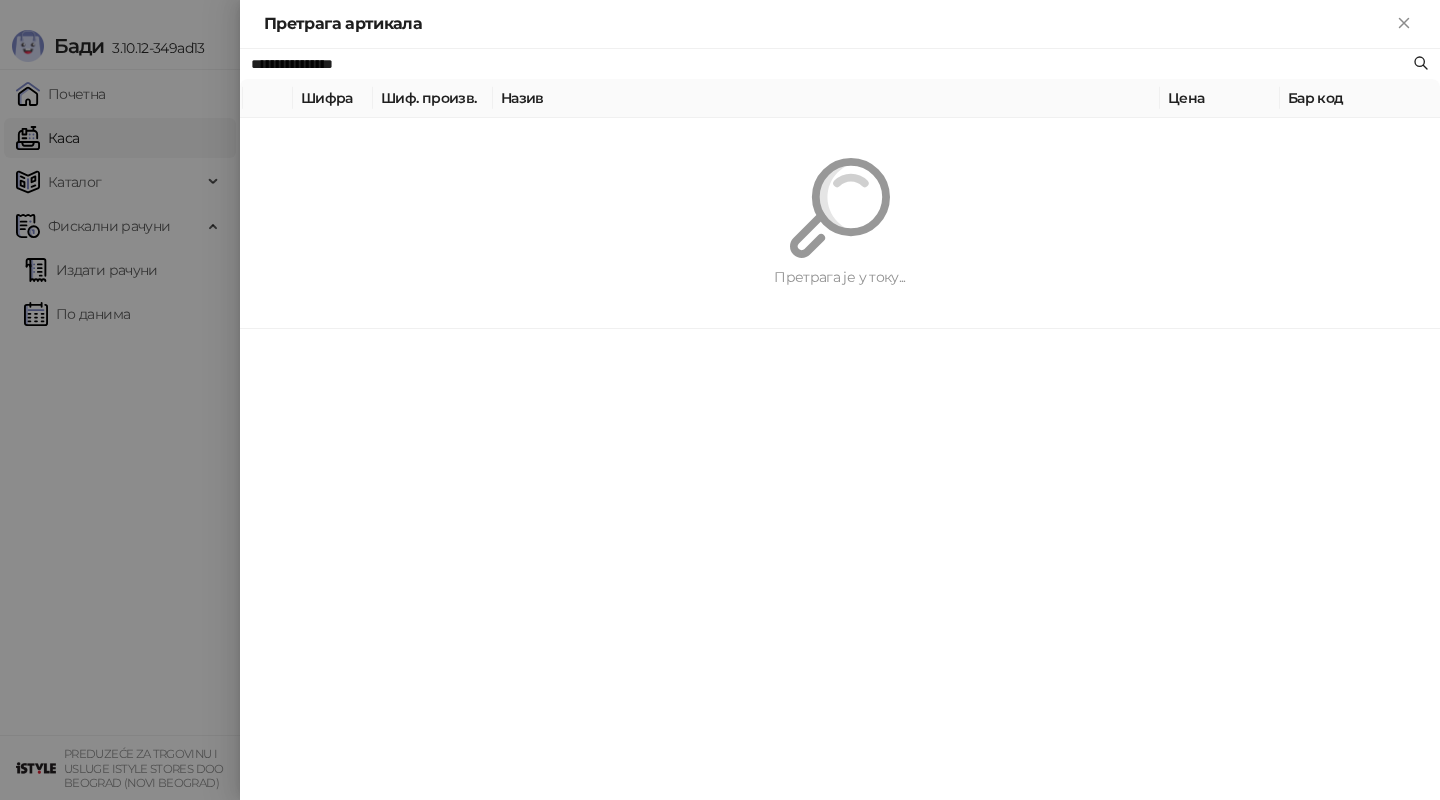paste 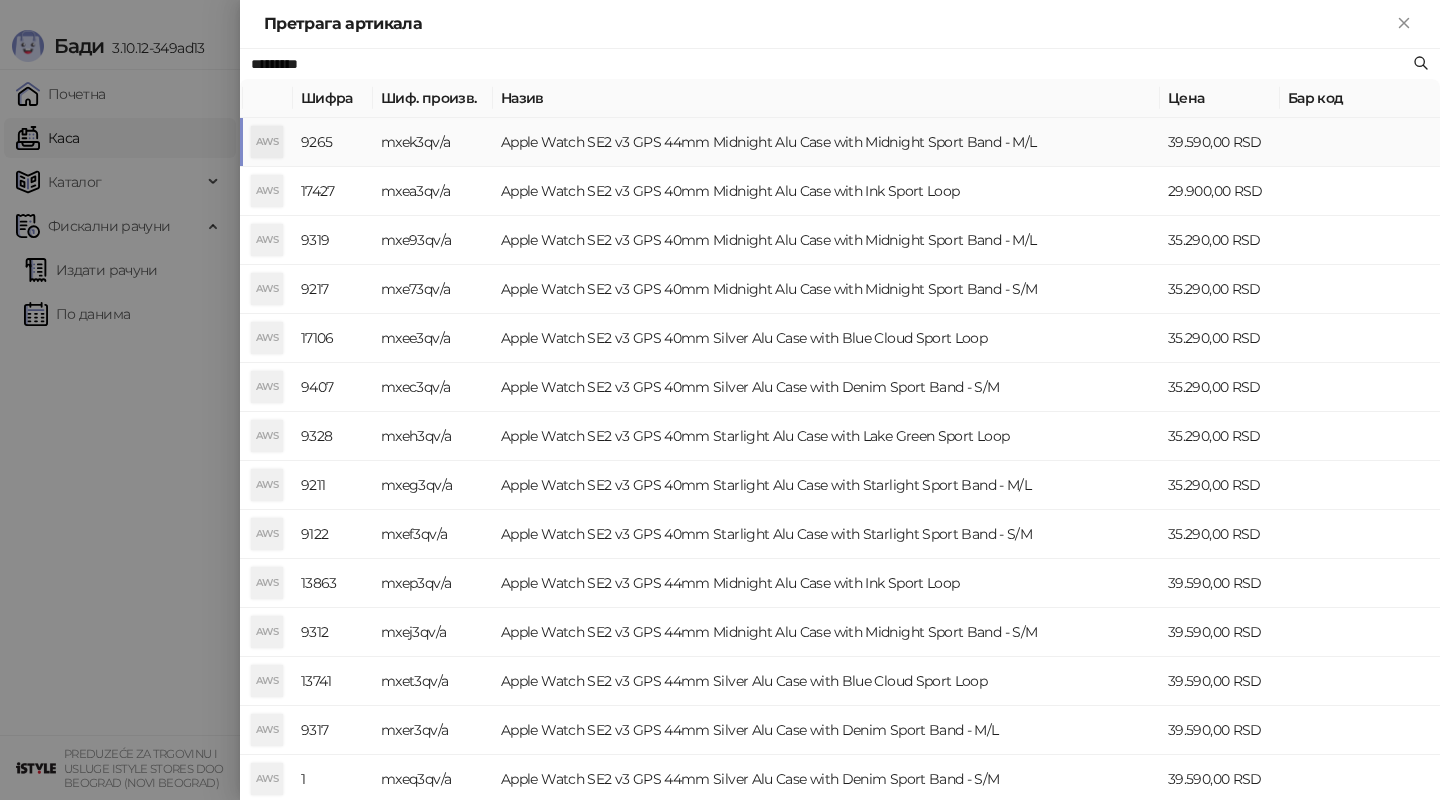 click on "Apple Watch SE2 v3 GPS 44mm Midnight Alu Case with Midnight Sport Band - M/L" at bounding box center (826, 142) 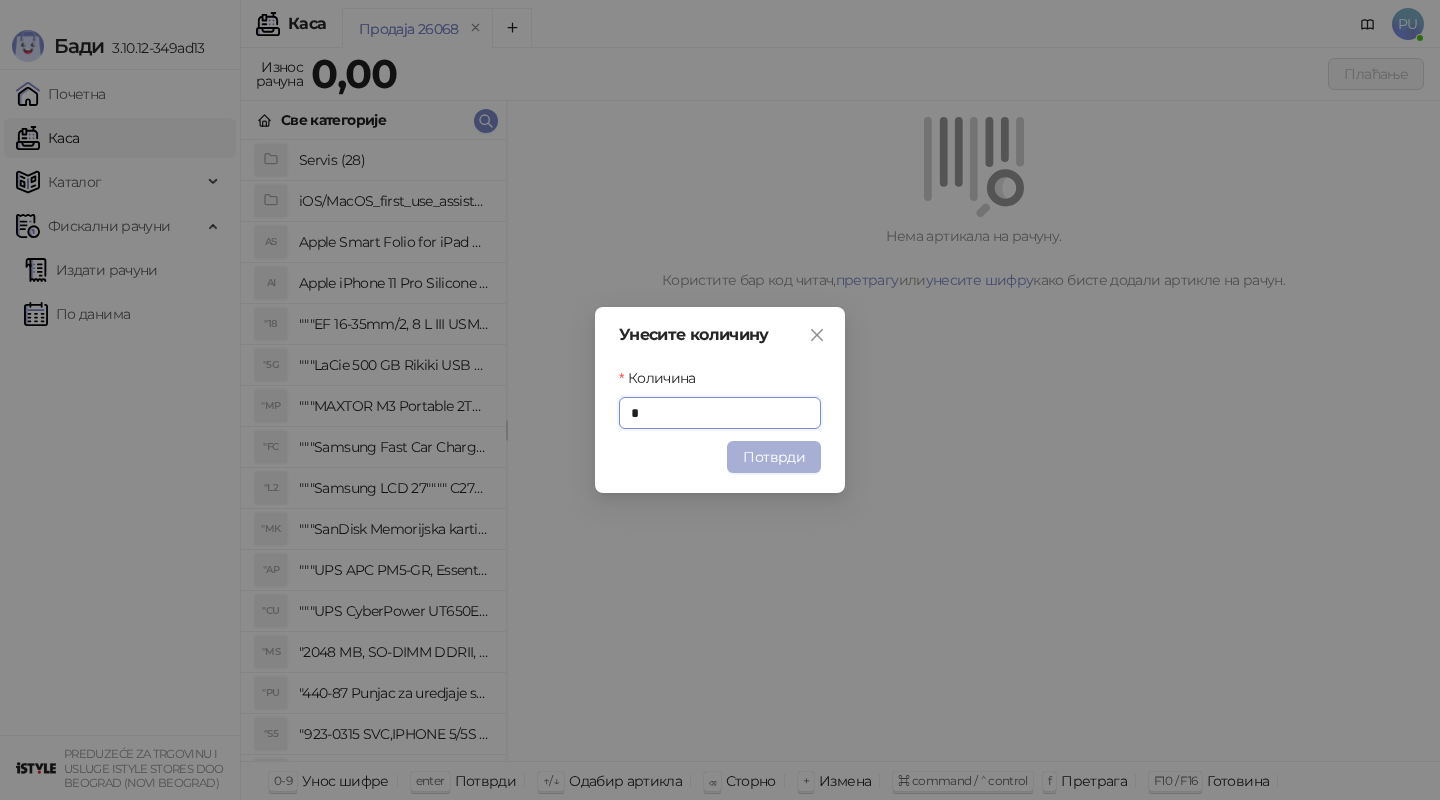 click on "Потврди" at bounding box center (774, 457) 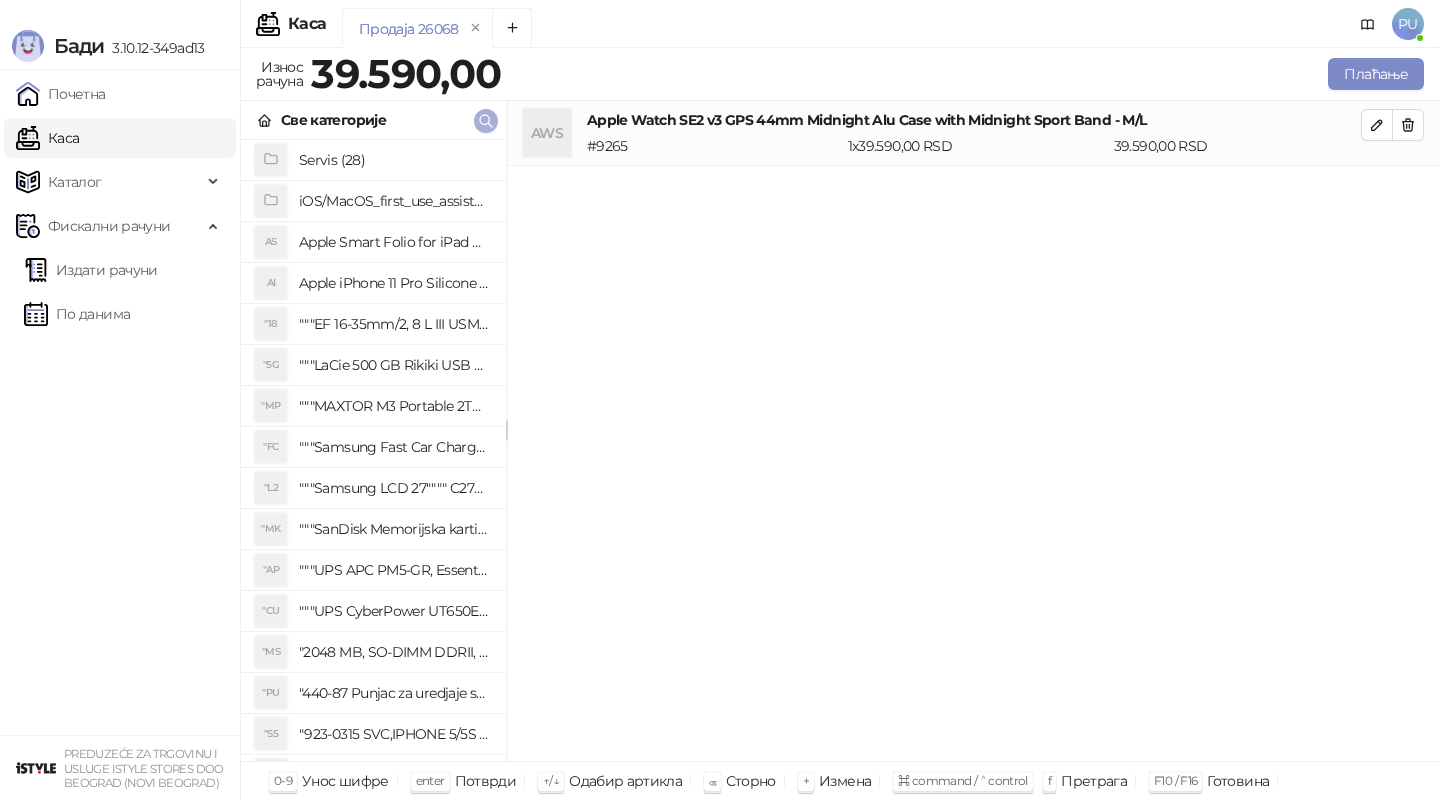 click 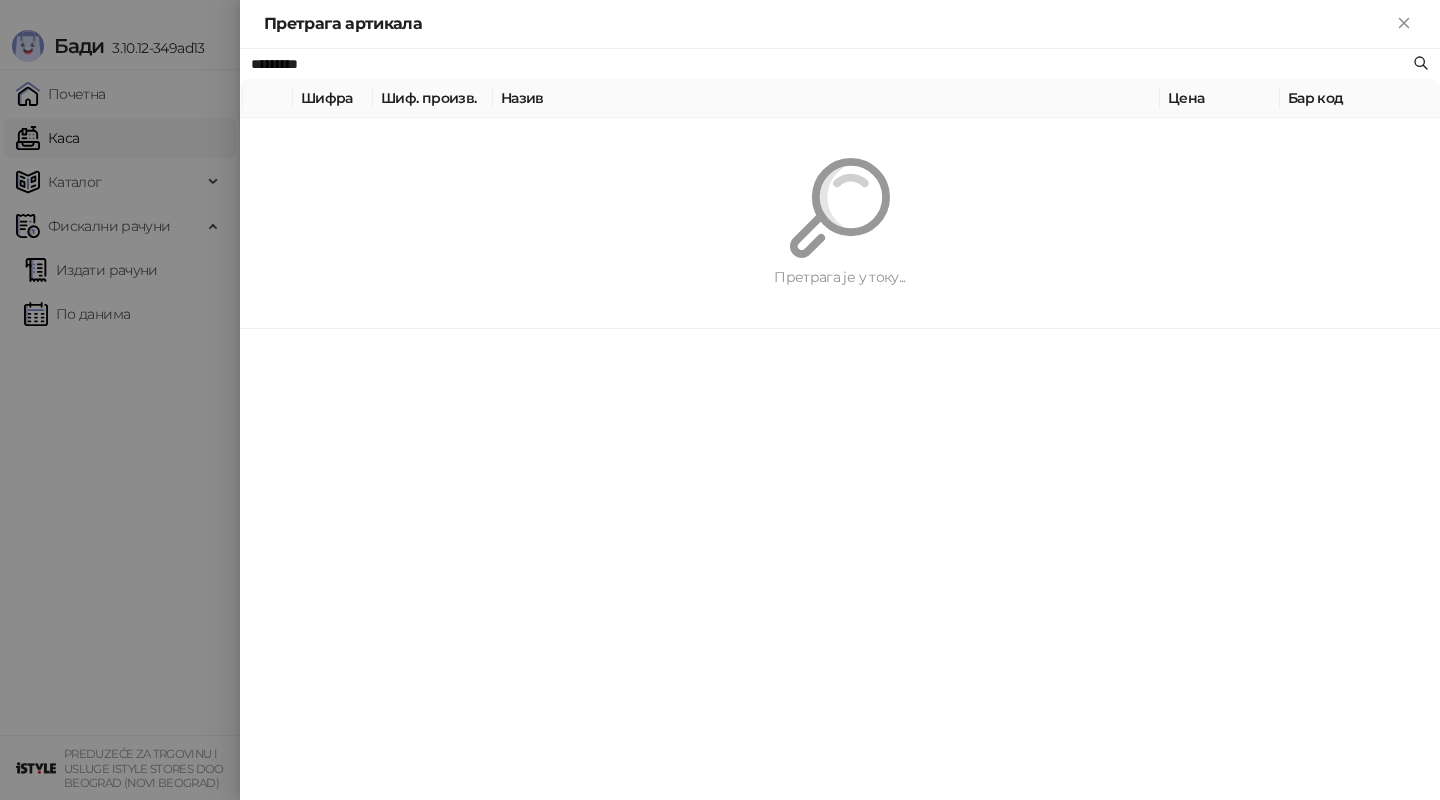 paste on "*******" 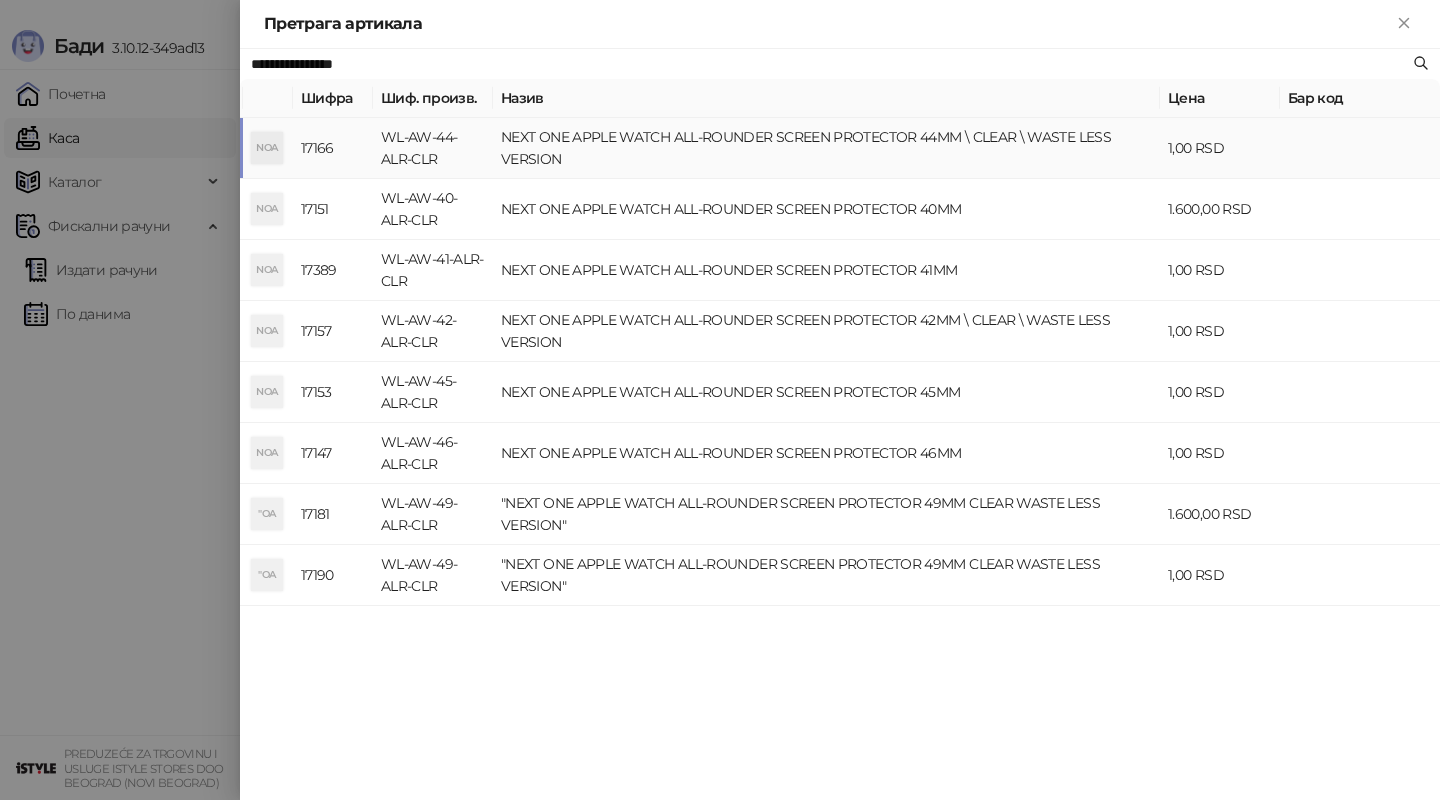click on "NEXT ONE APPLE WATCH ALL-ROUNDER SCREEN PROTECTOR 44MM \ CLEAR \ WASTE LESS VERSION" at bounding box center [826, 148] 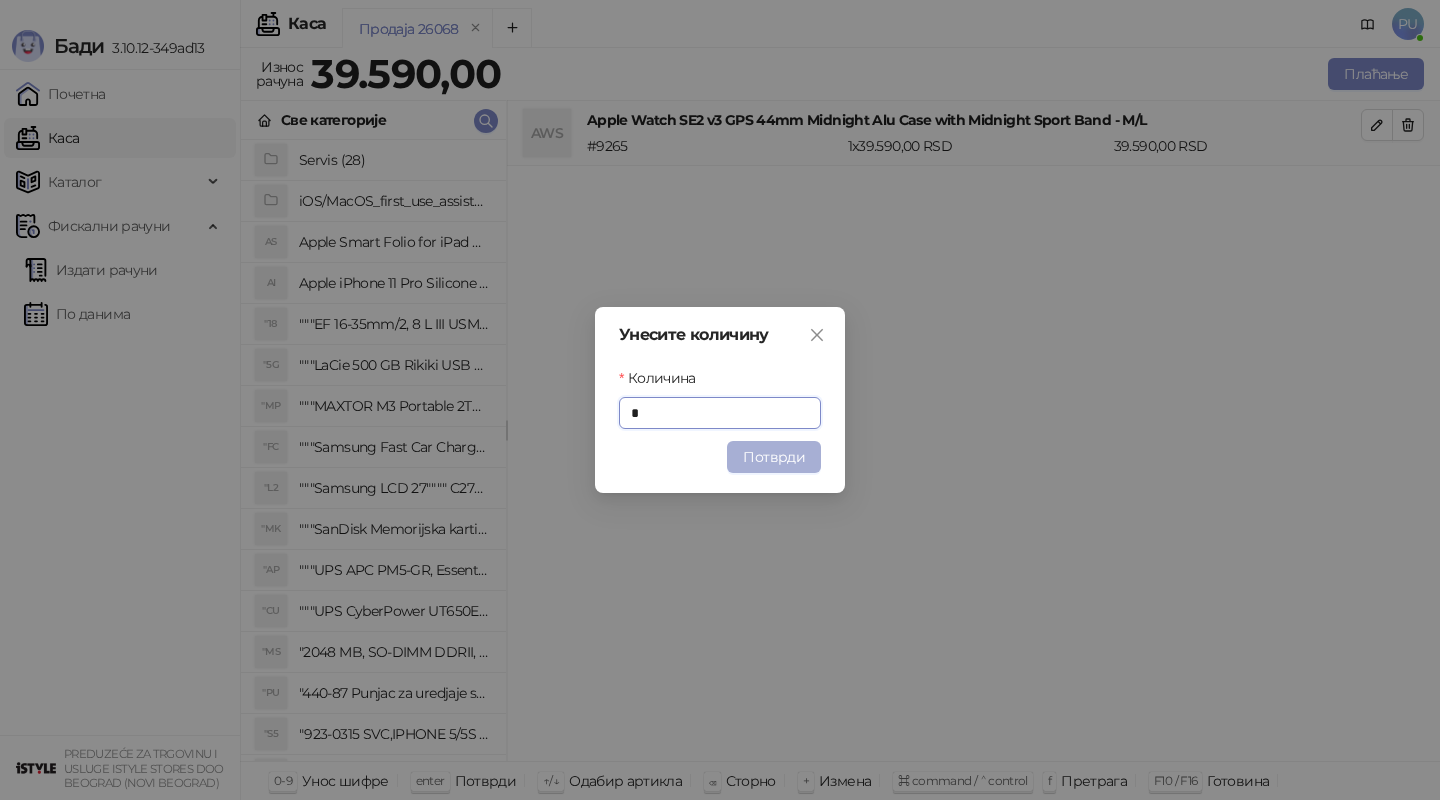 click on "Потврди" at bounding box center [774, 457] 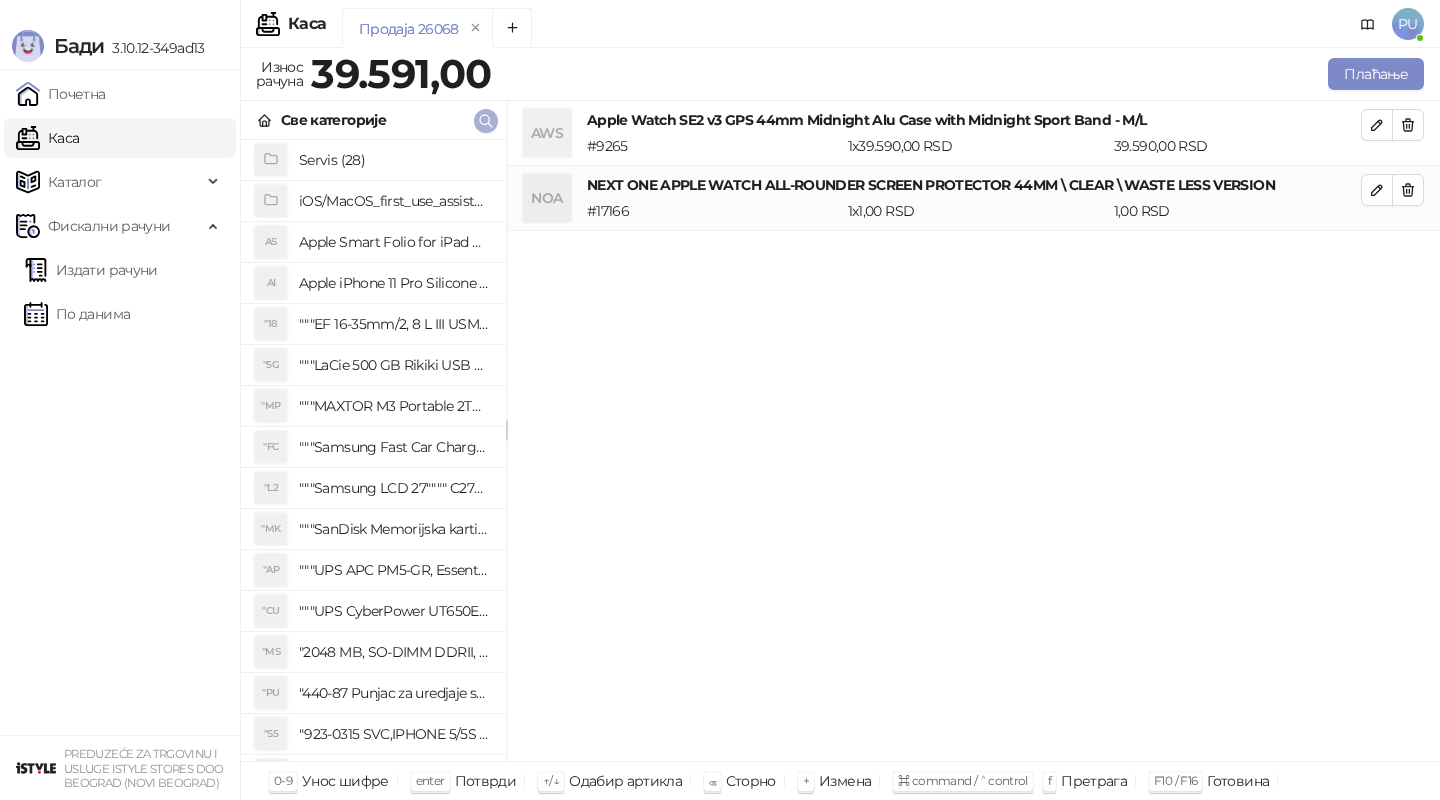 click 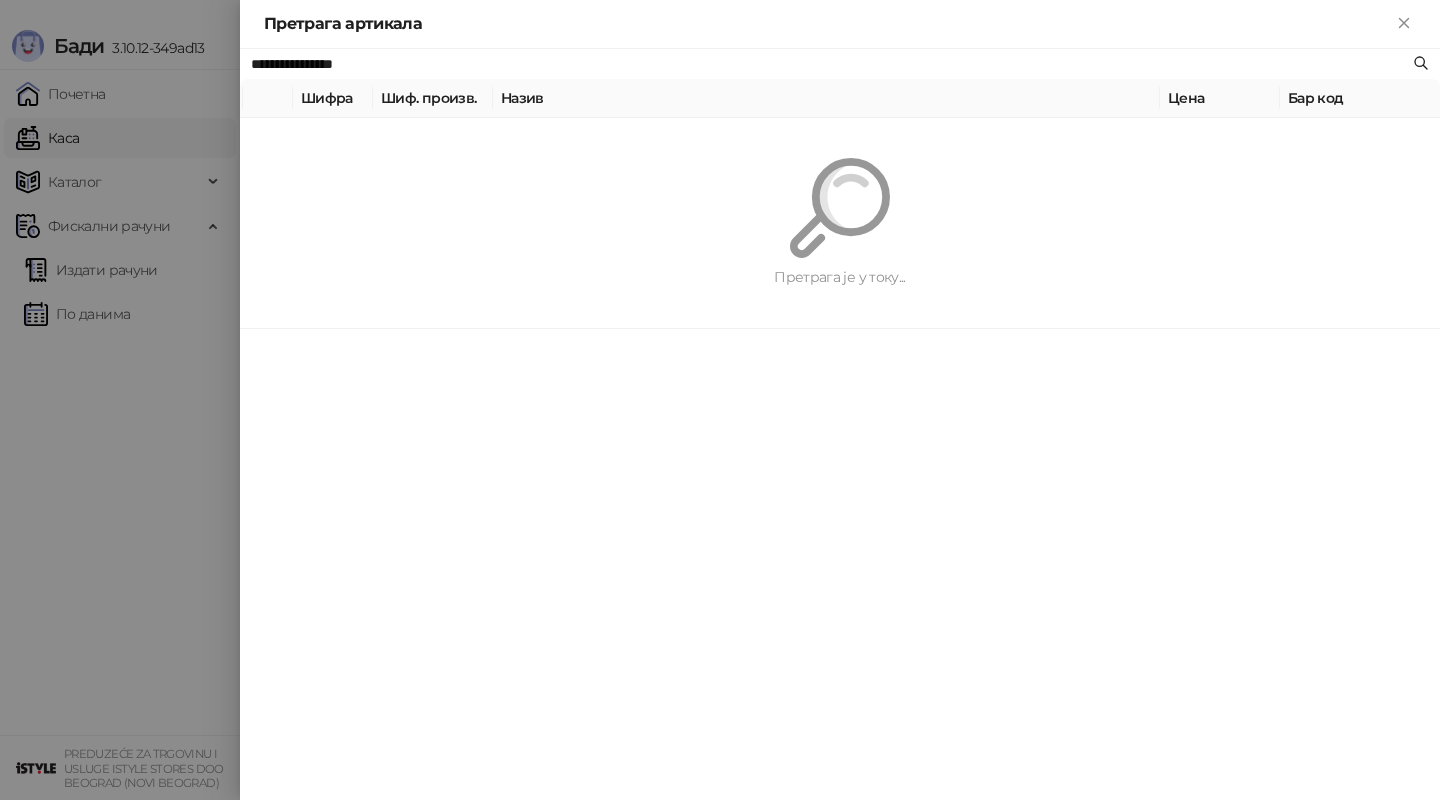 paste on "**********" 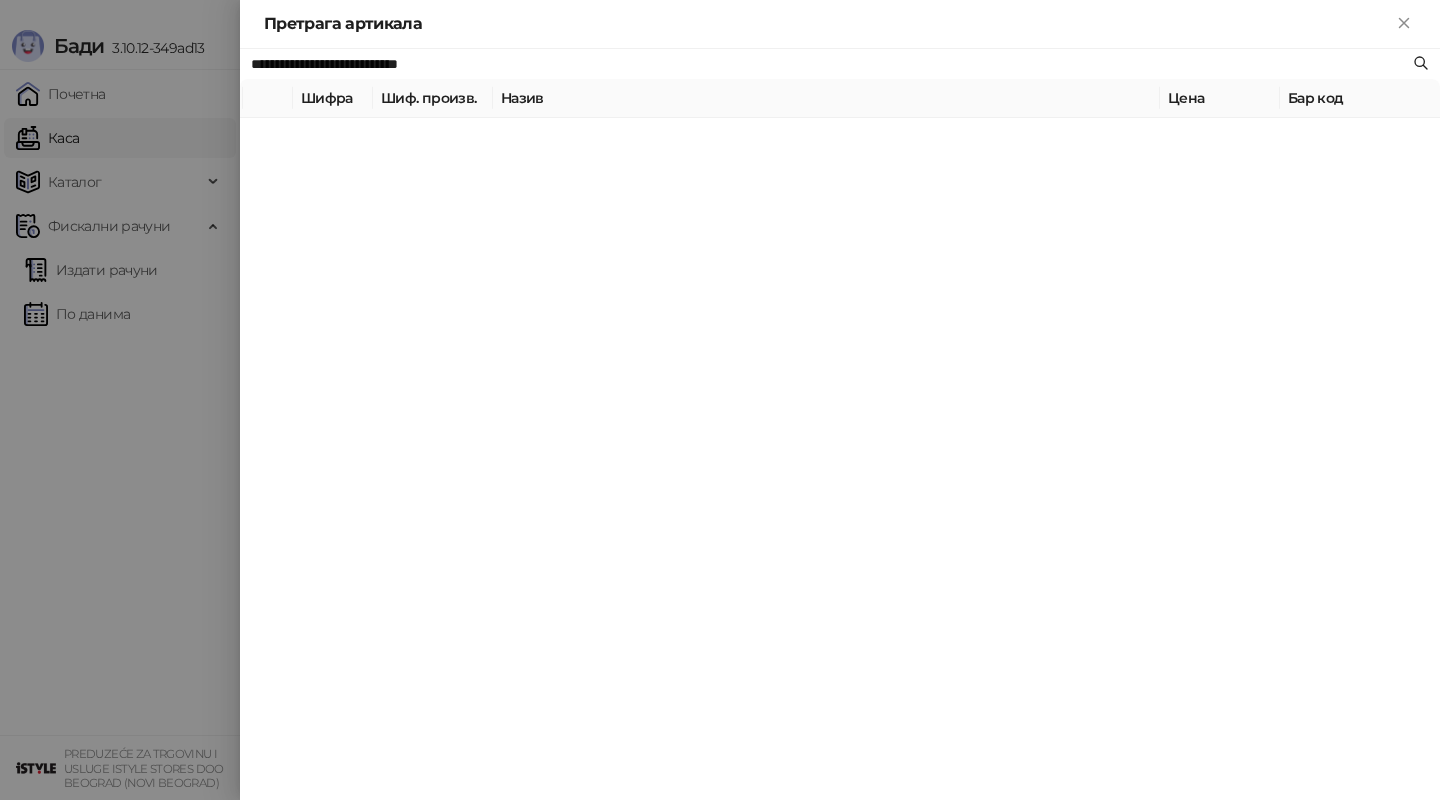 type on "**********" 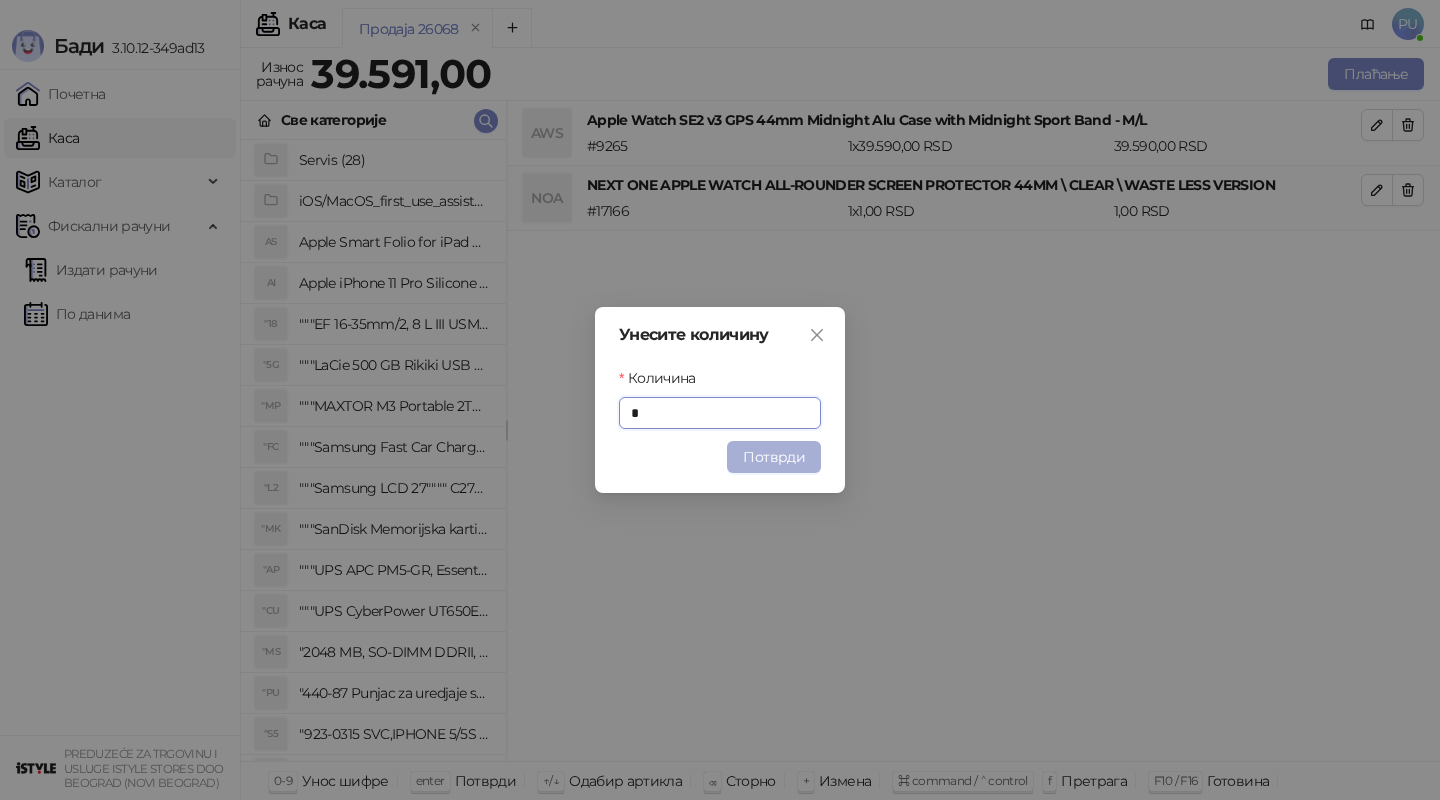 click on "Потврди" at bounding box center (774, 457) 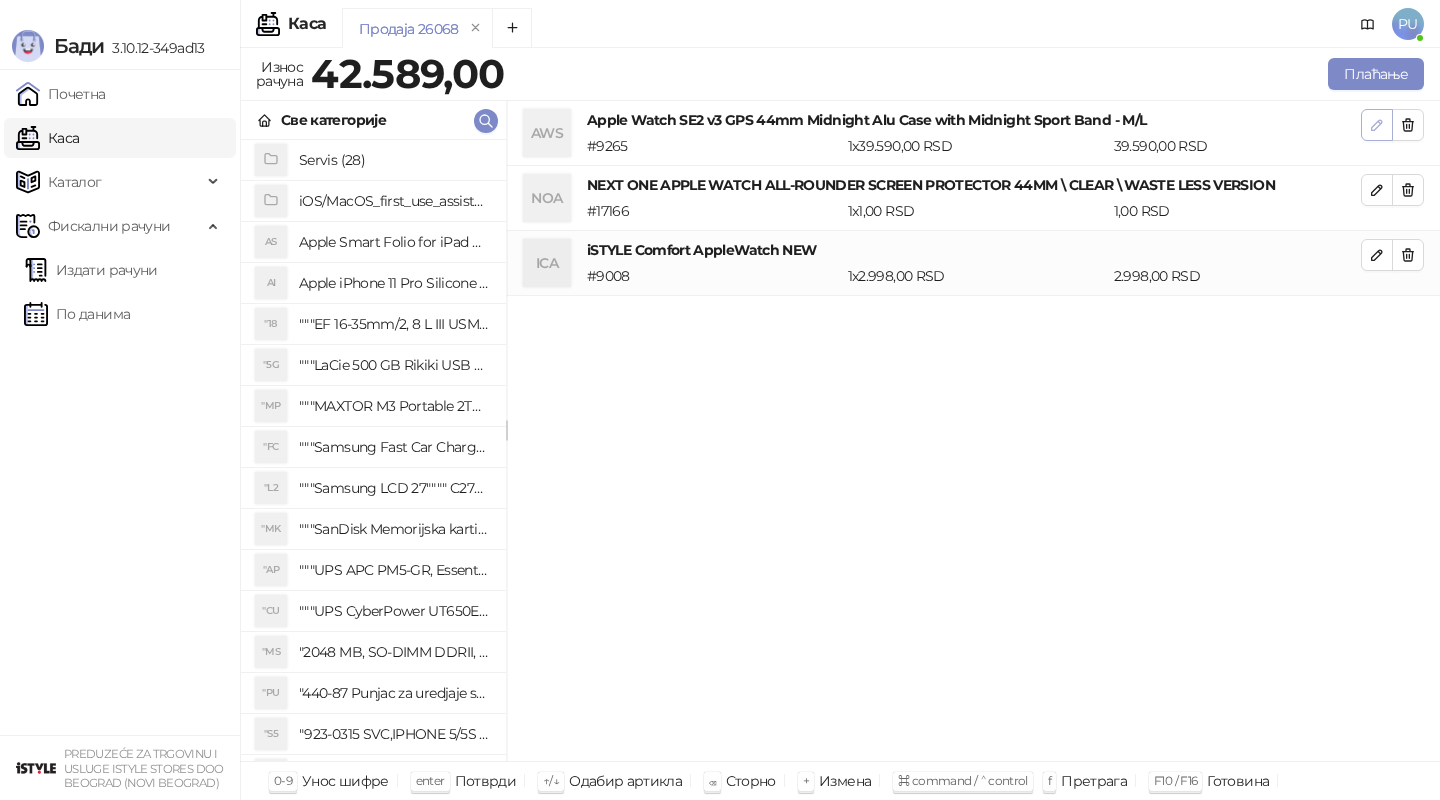 click 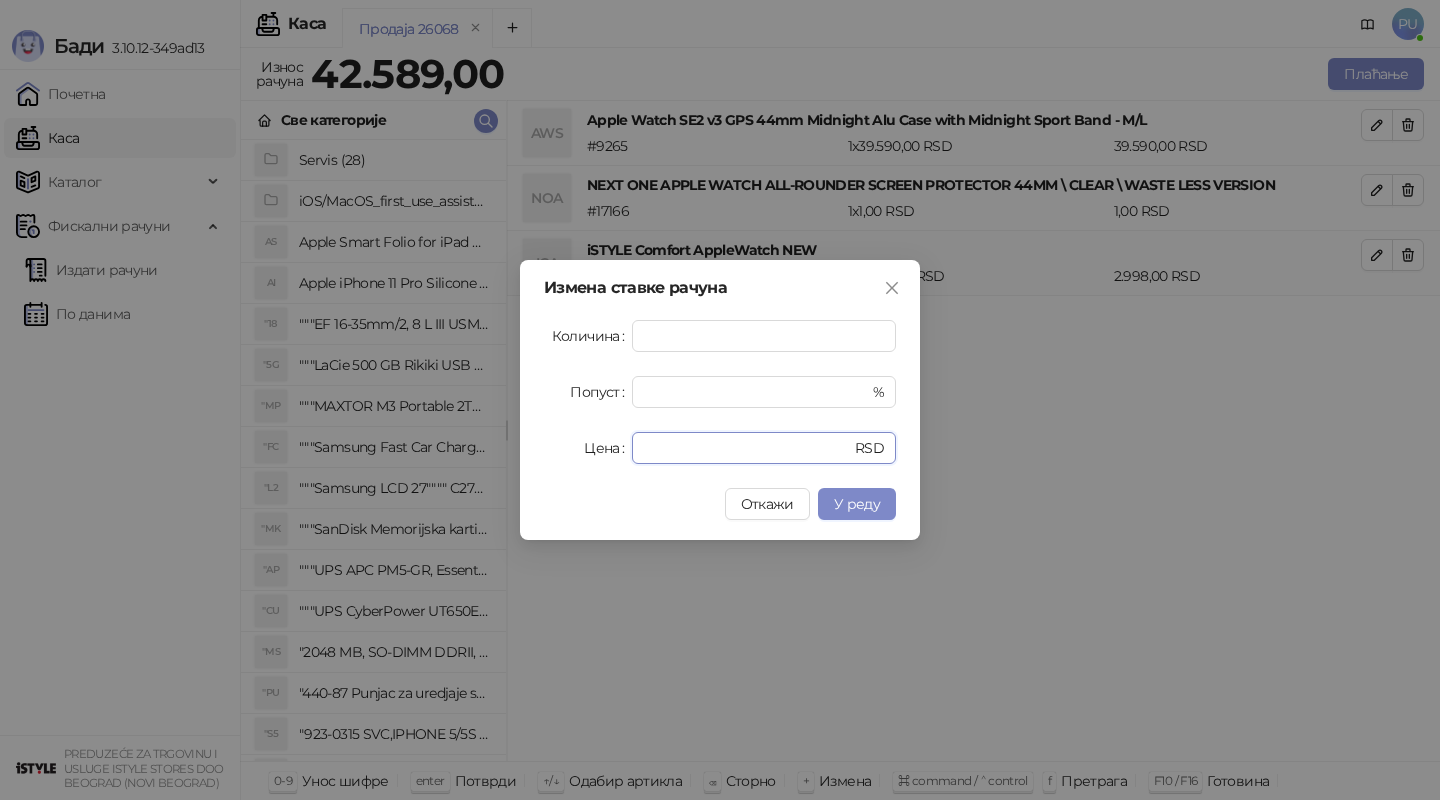drag, startPoint x: 699, startPoint y: 441, endPoint x: 550, endPoint y: 435, distance: 149.12076 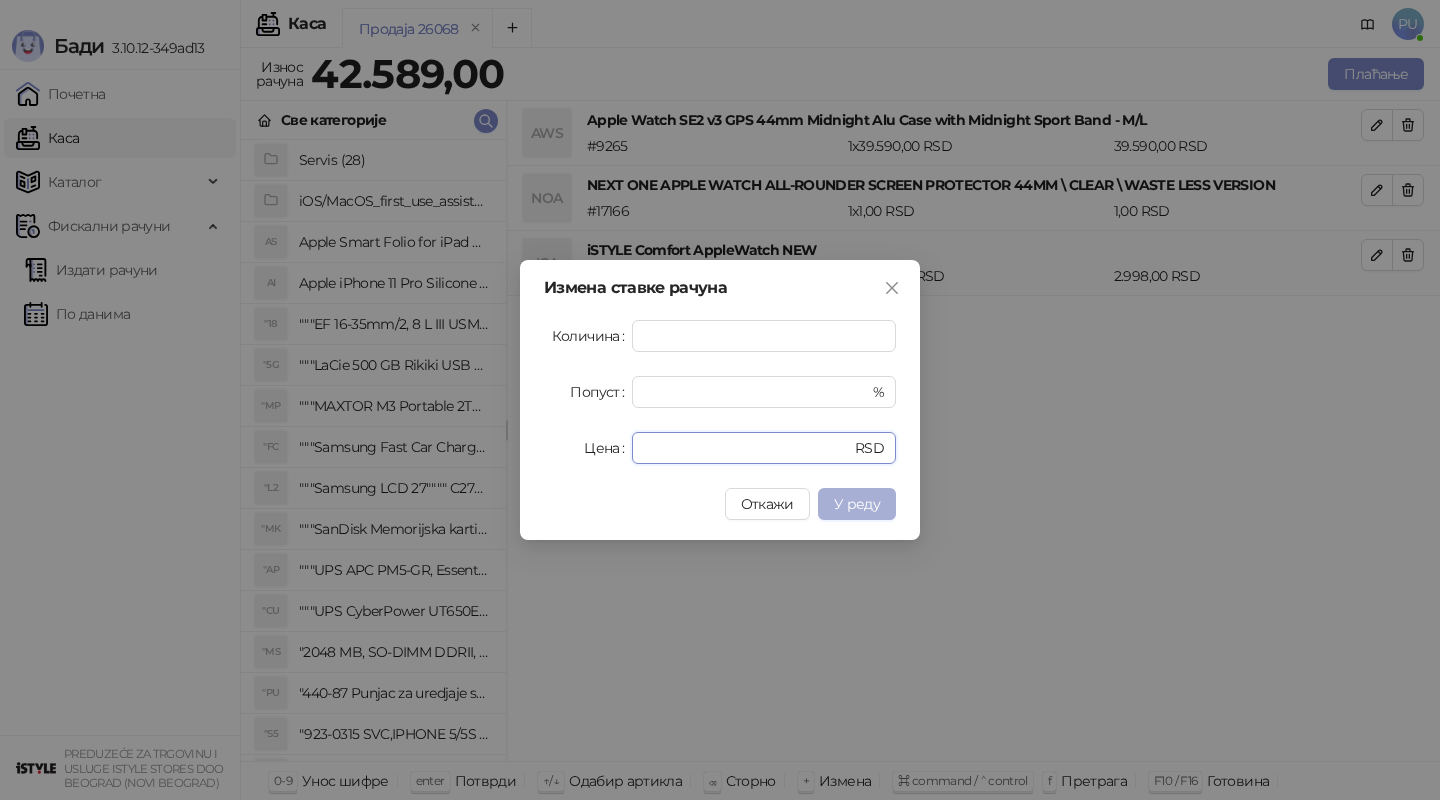 type on "*****" 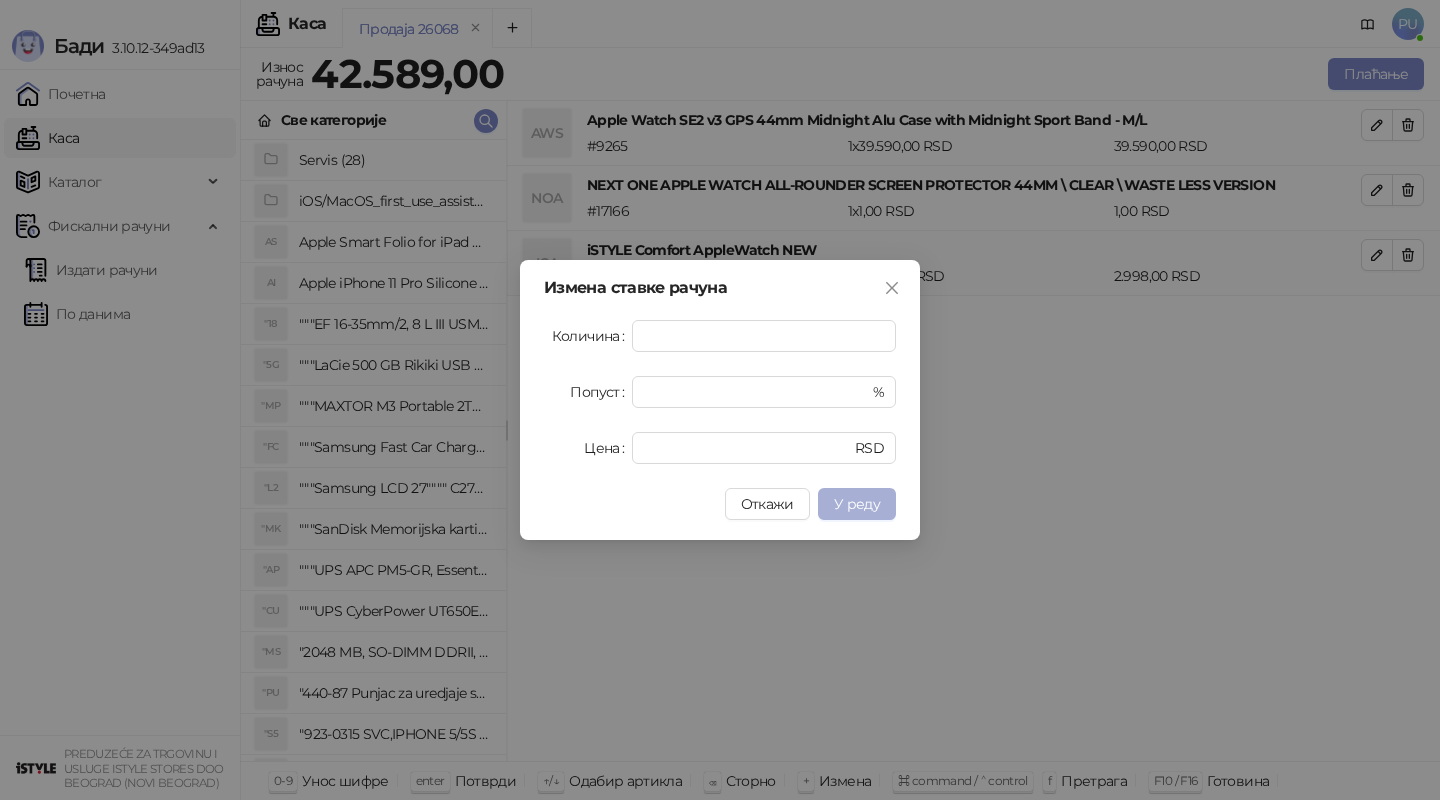 click on "У реду" at bounding box center (857, 504) 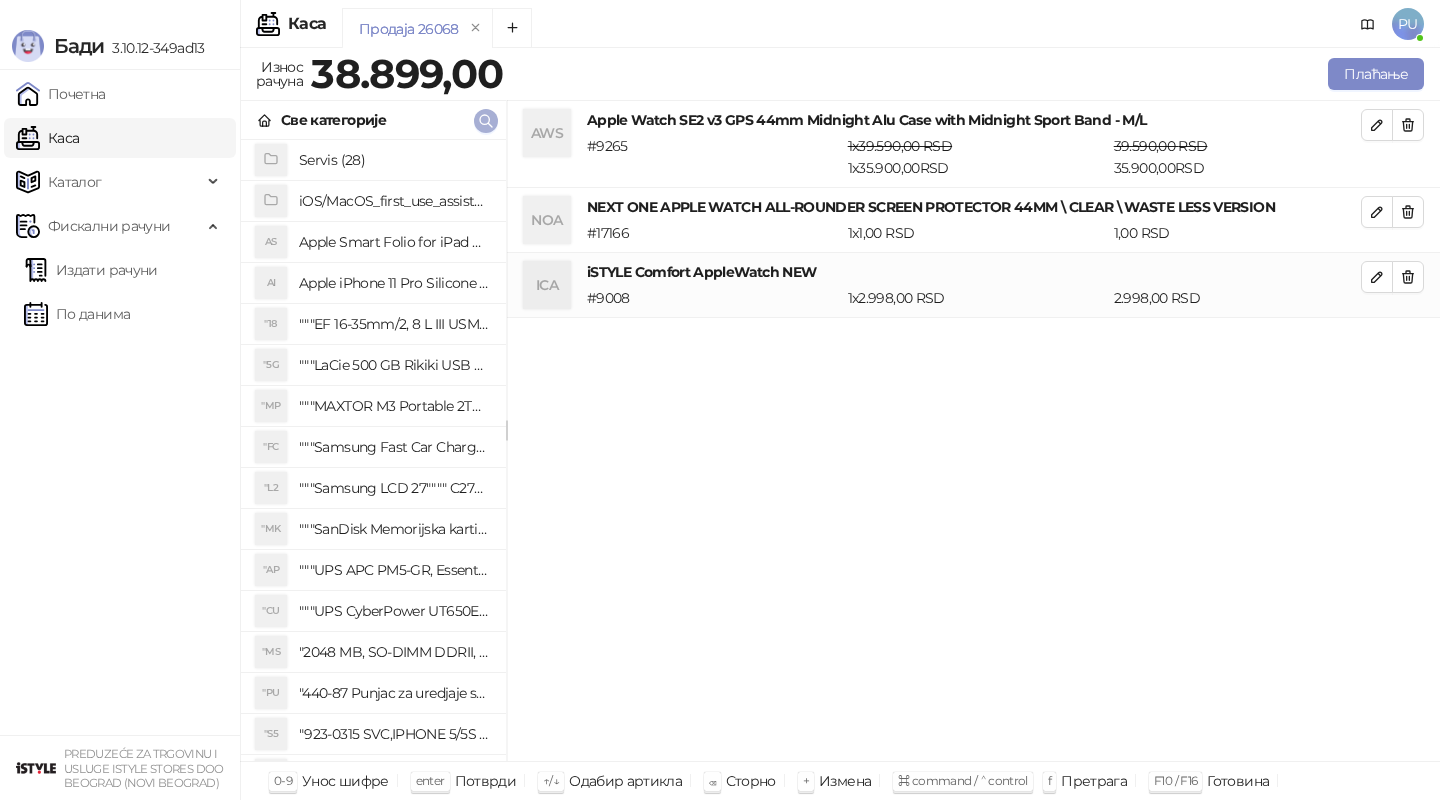 click at bounding box center (486, 121) 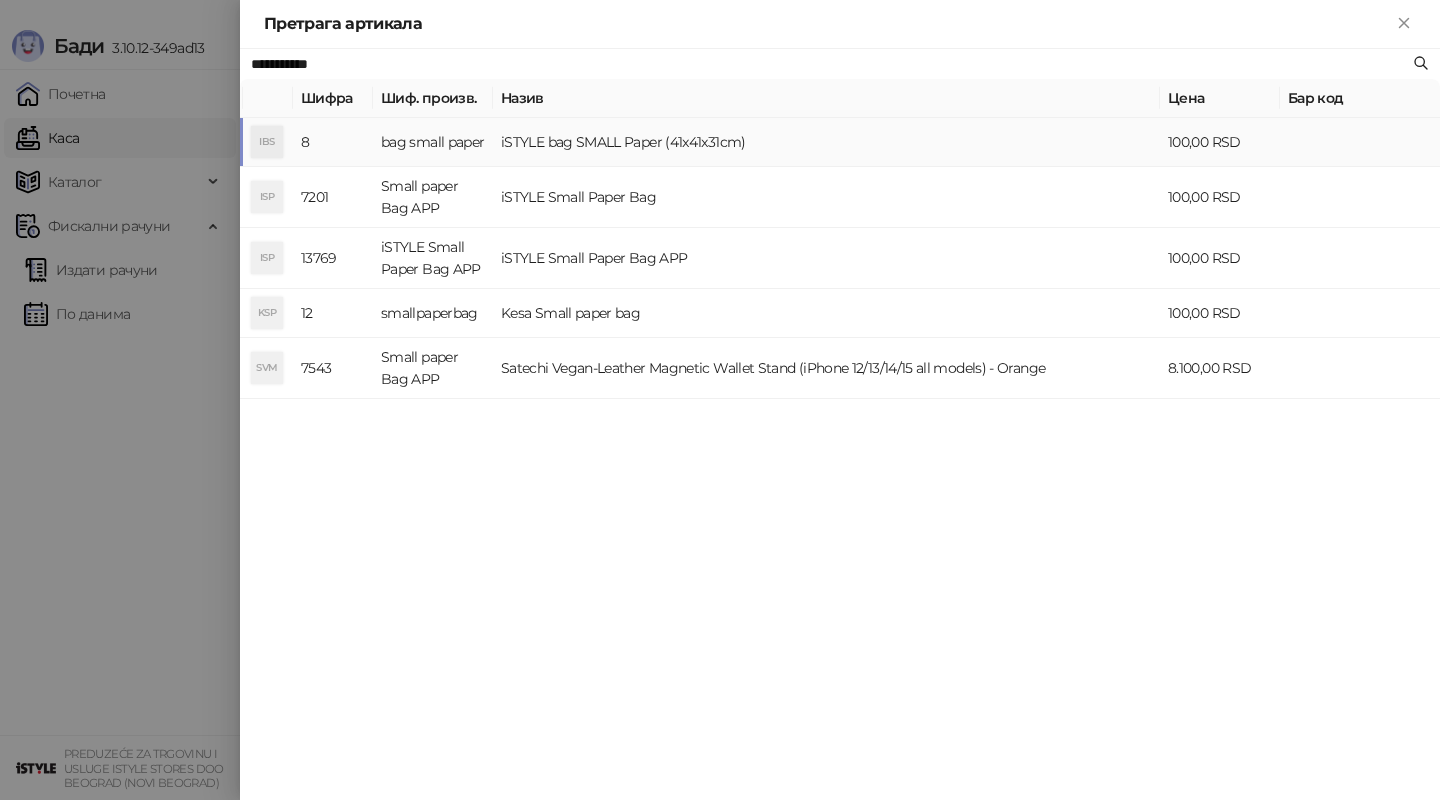 type on "**********" 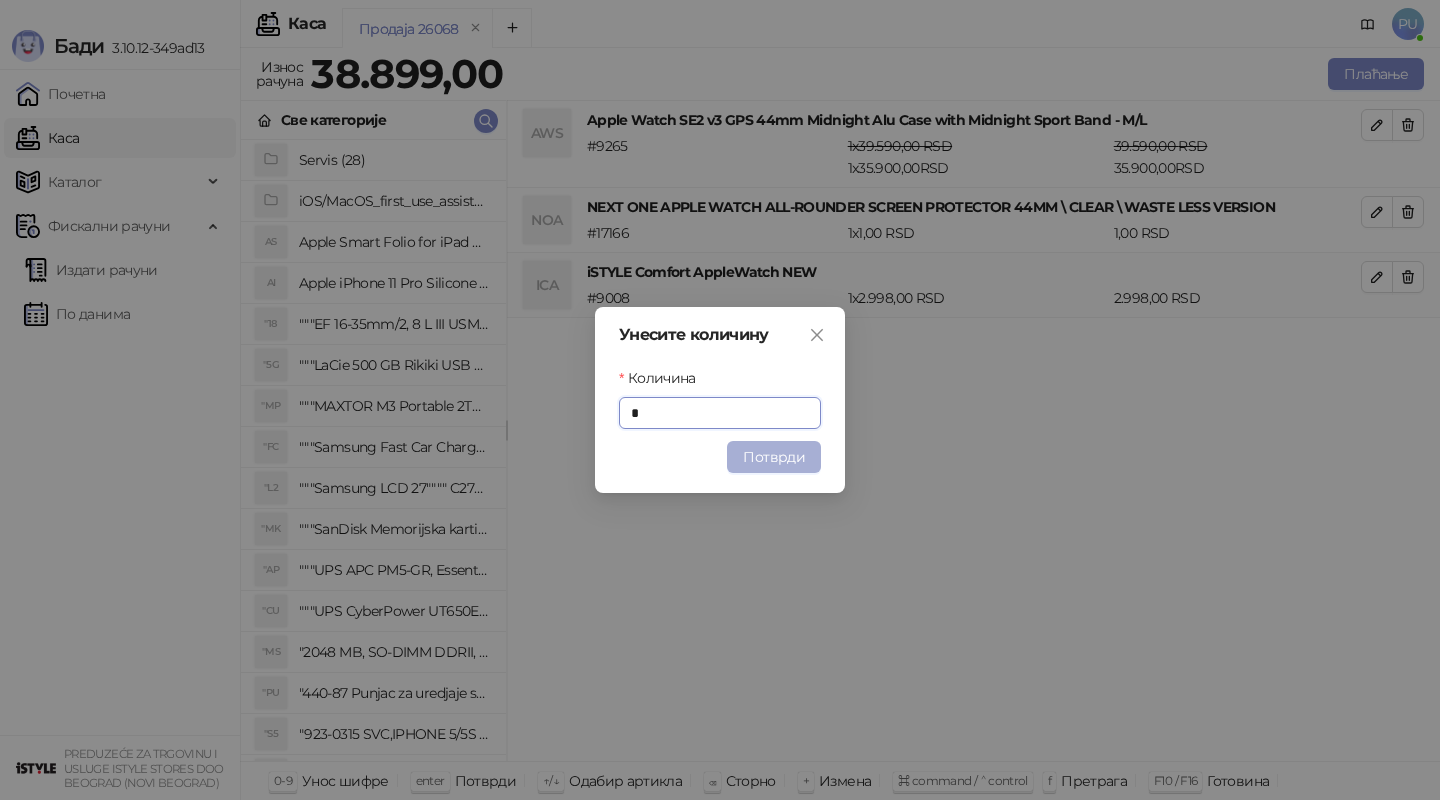 click on "Потврди" at bounding box center [774, 457] 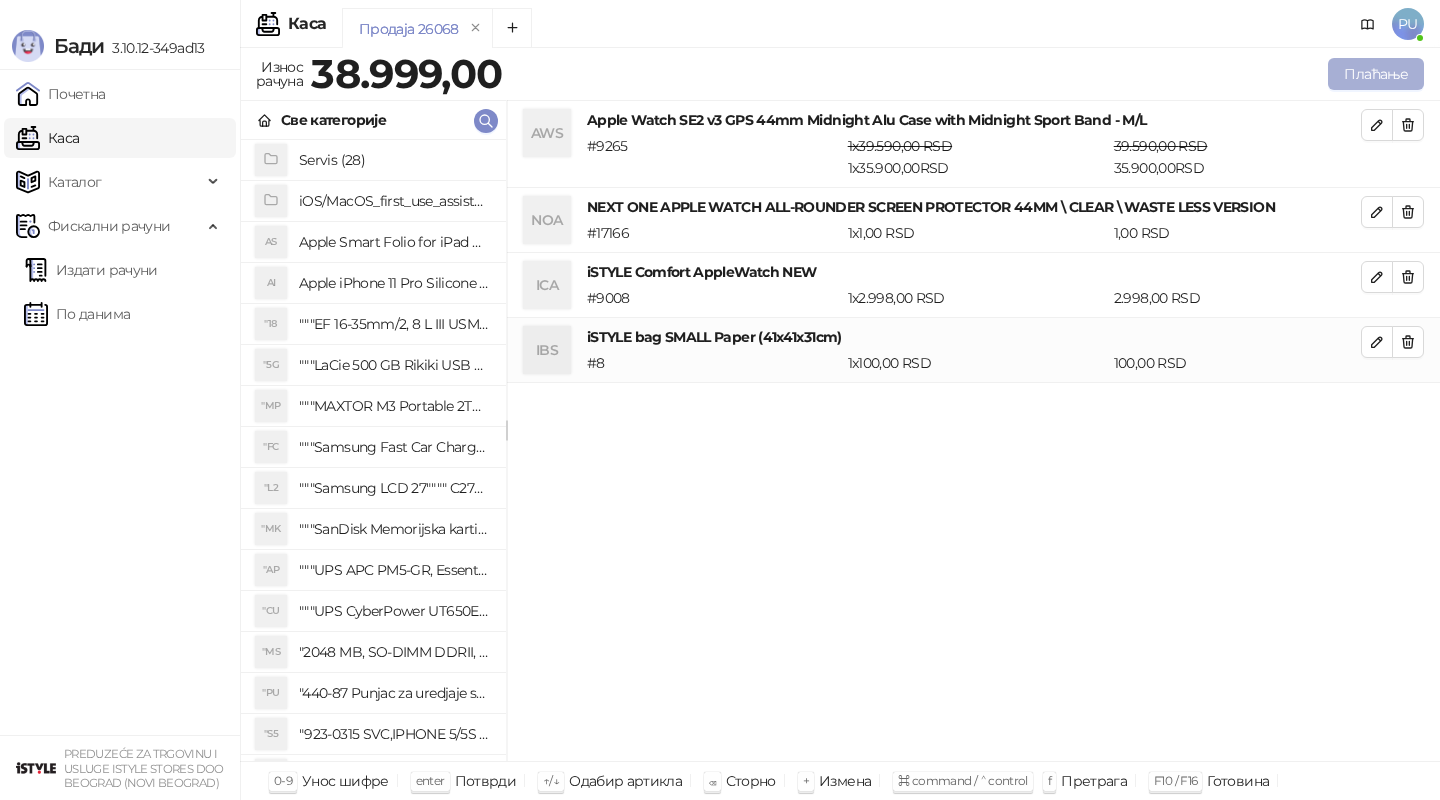 click on "Плаћање" at bounding box center (1376, 74) 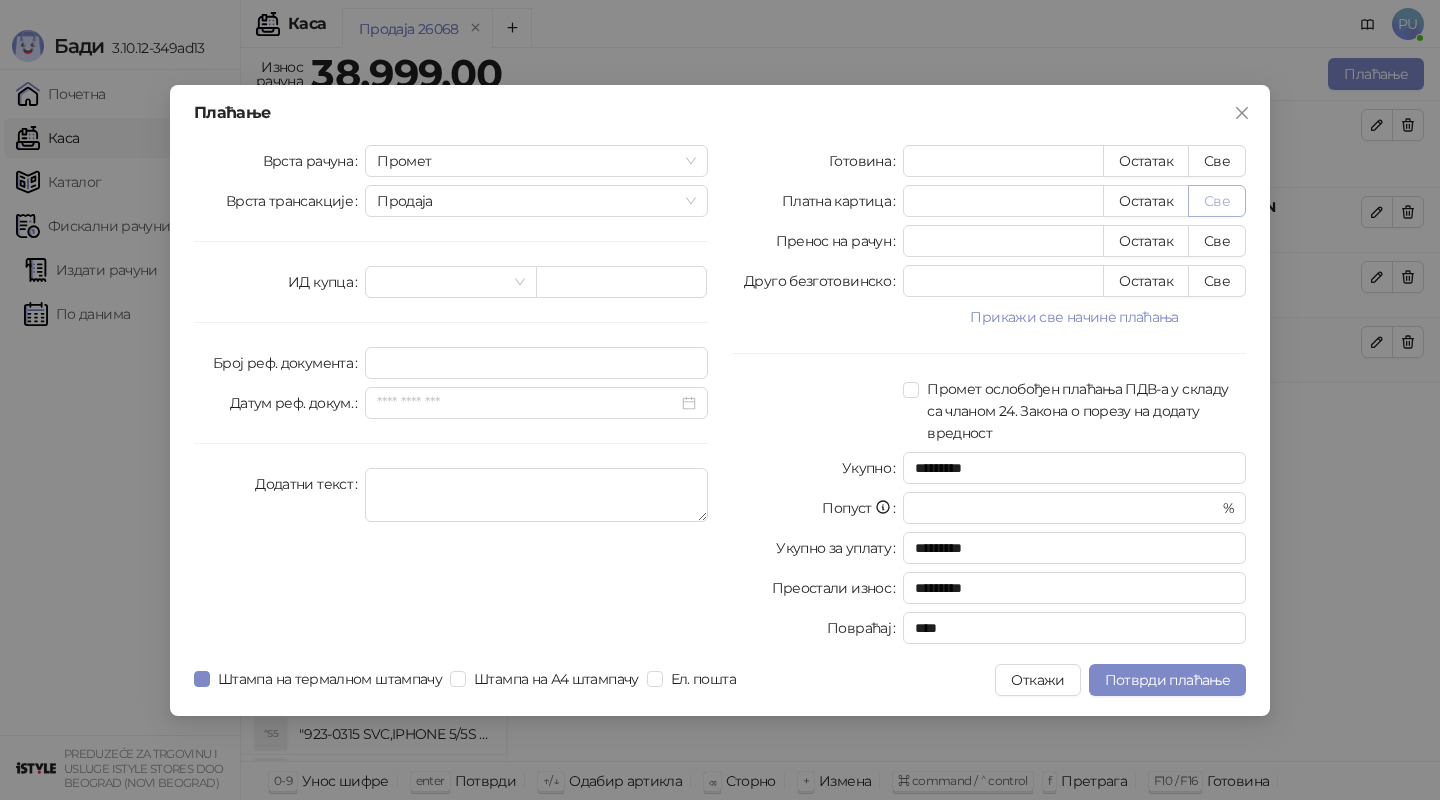 click on "Све" at bounding box center [1217, 201] 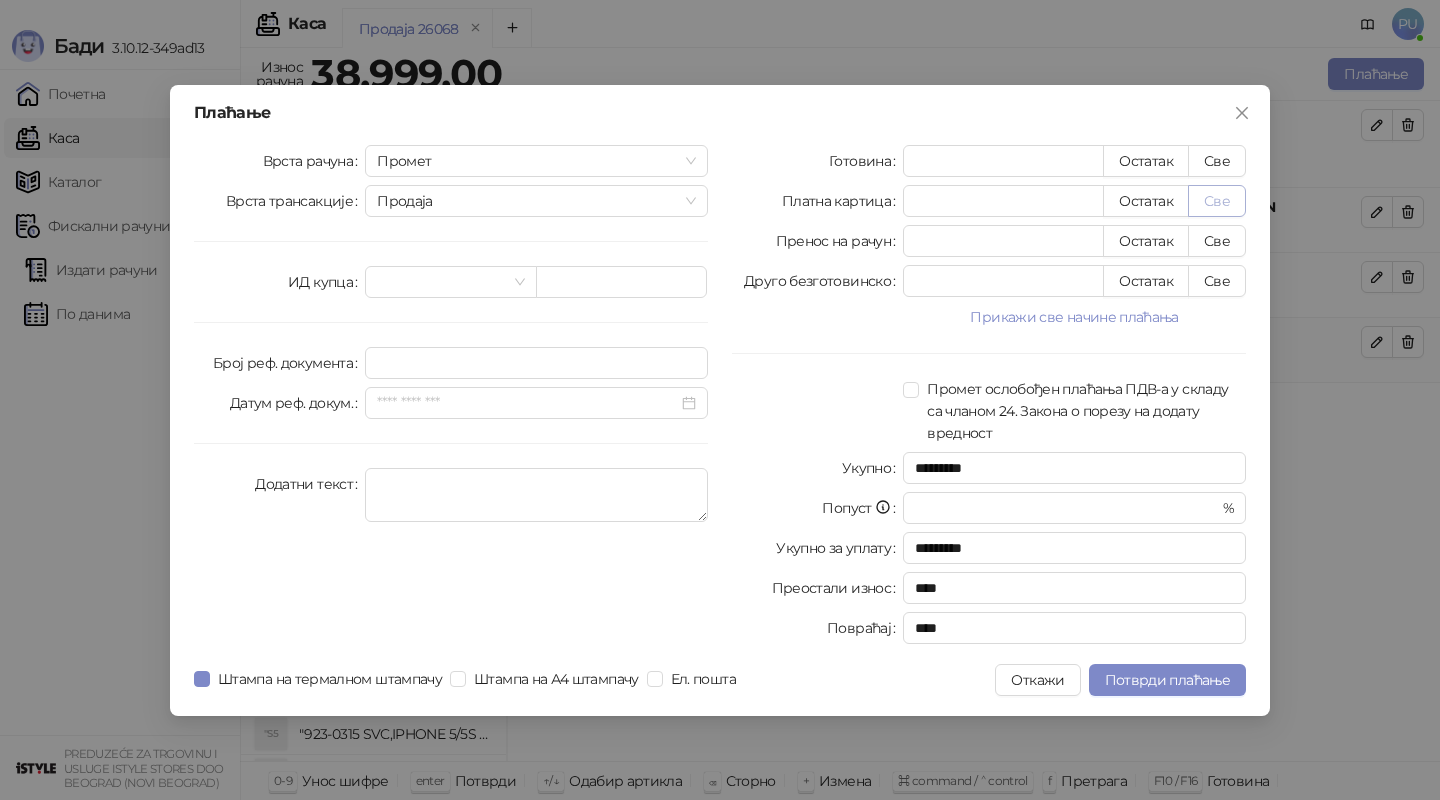 type on "*****" 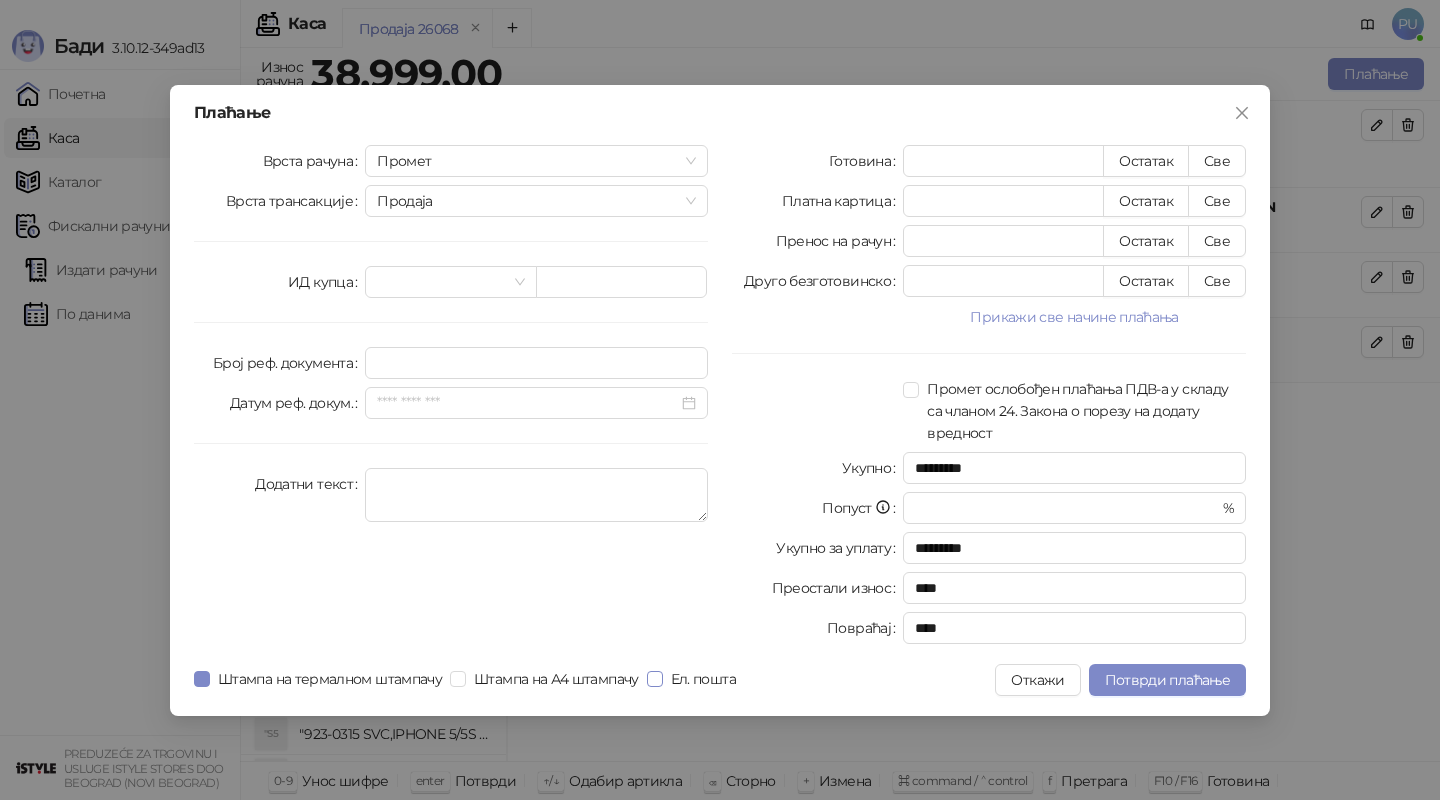 click on "Ел. пошта" at bounding box center (703, 679) 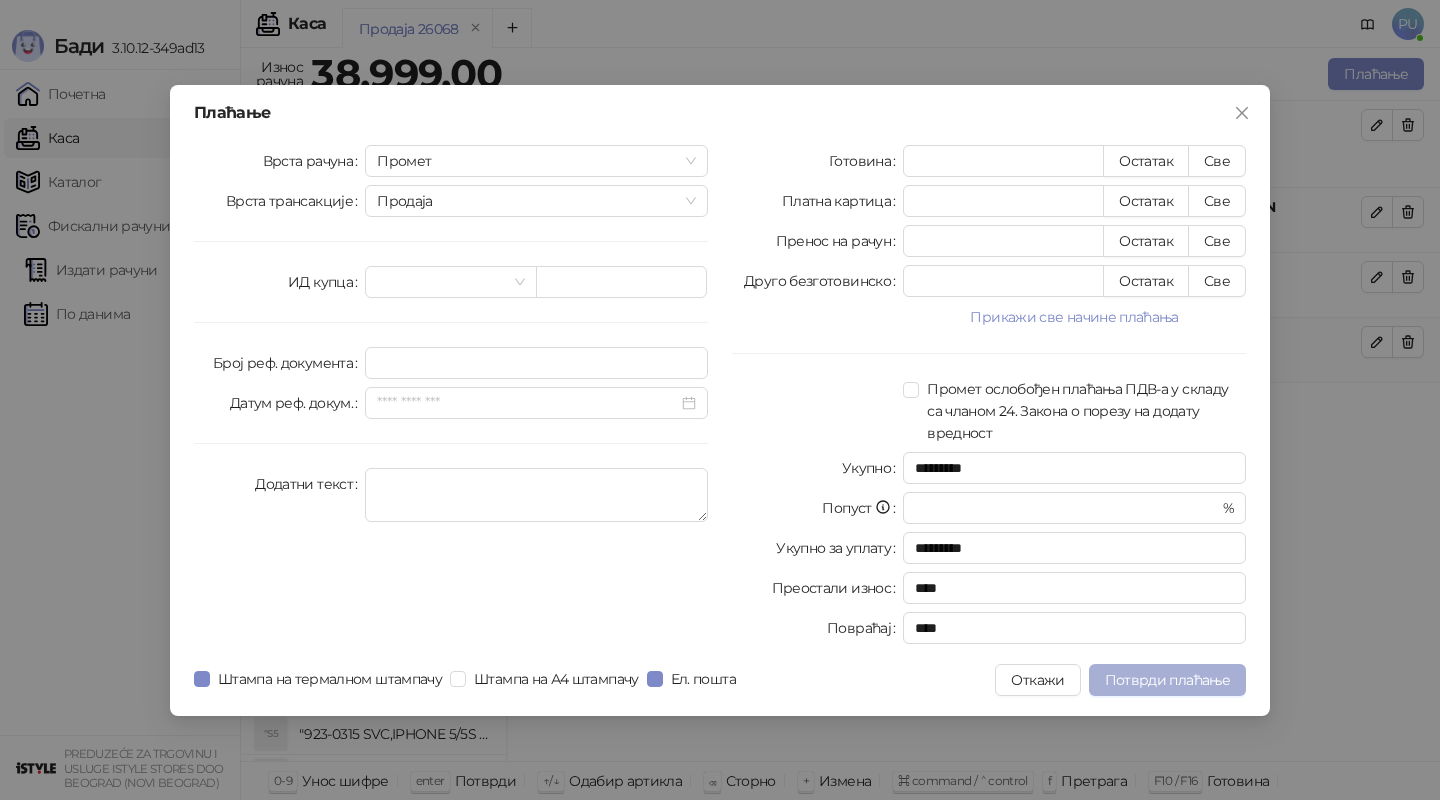 click on "Потврди плаћање" at bounding box center (1167, 680) 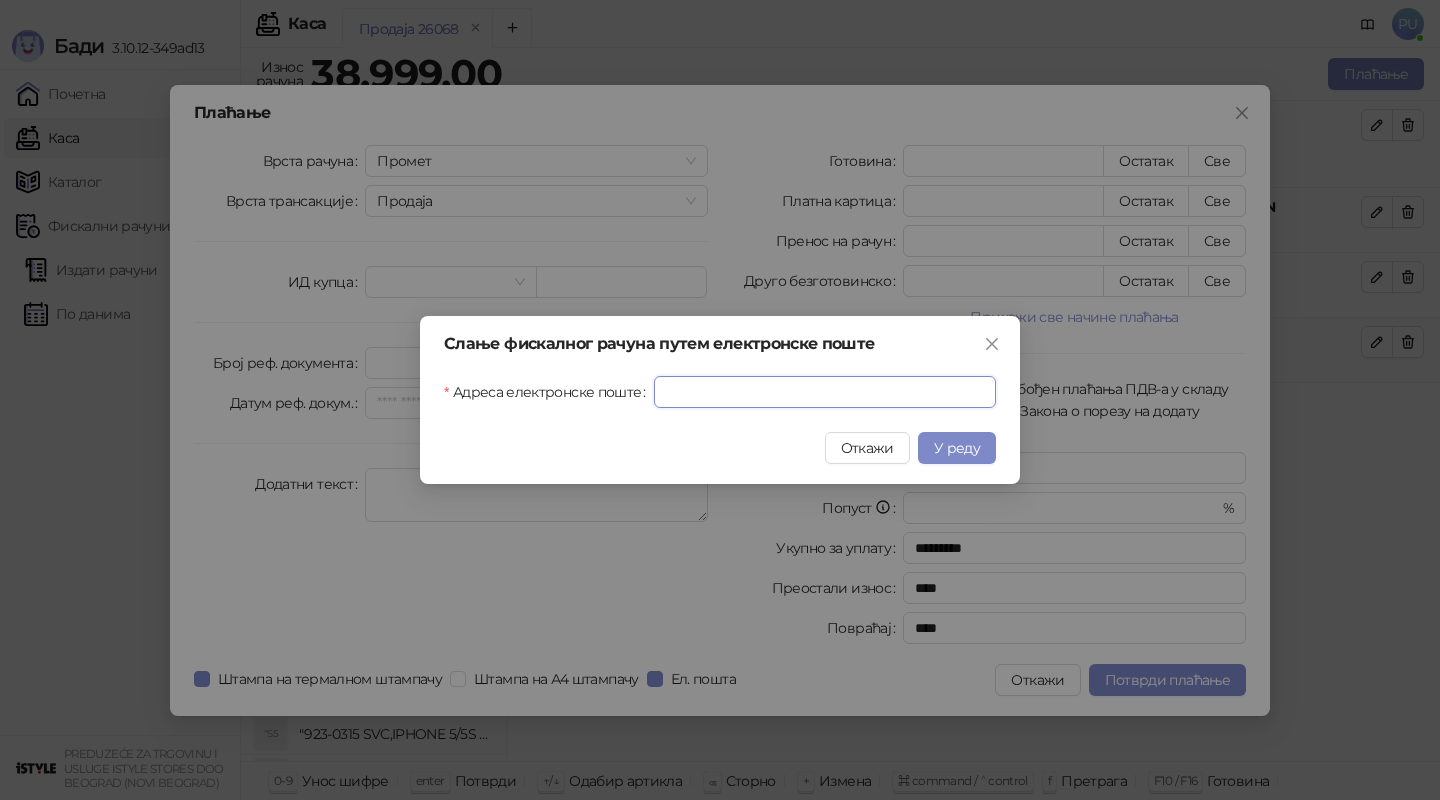 click on "Адреса електронске поште" at bounding box center [825, 392] 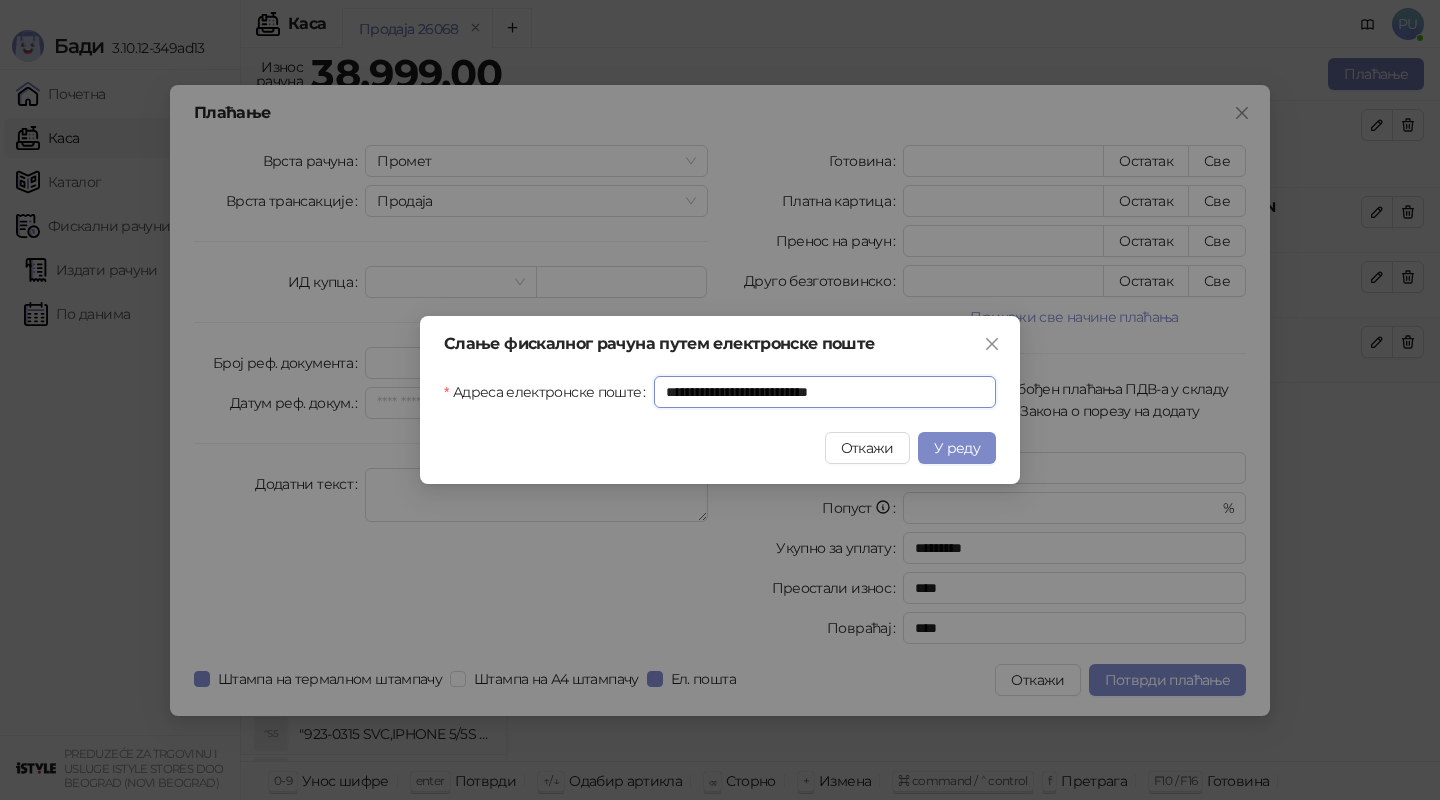 click on "**********" at bounding box center [825, 392] 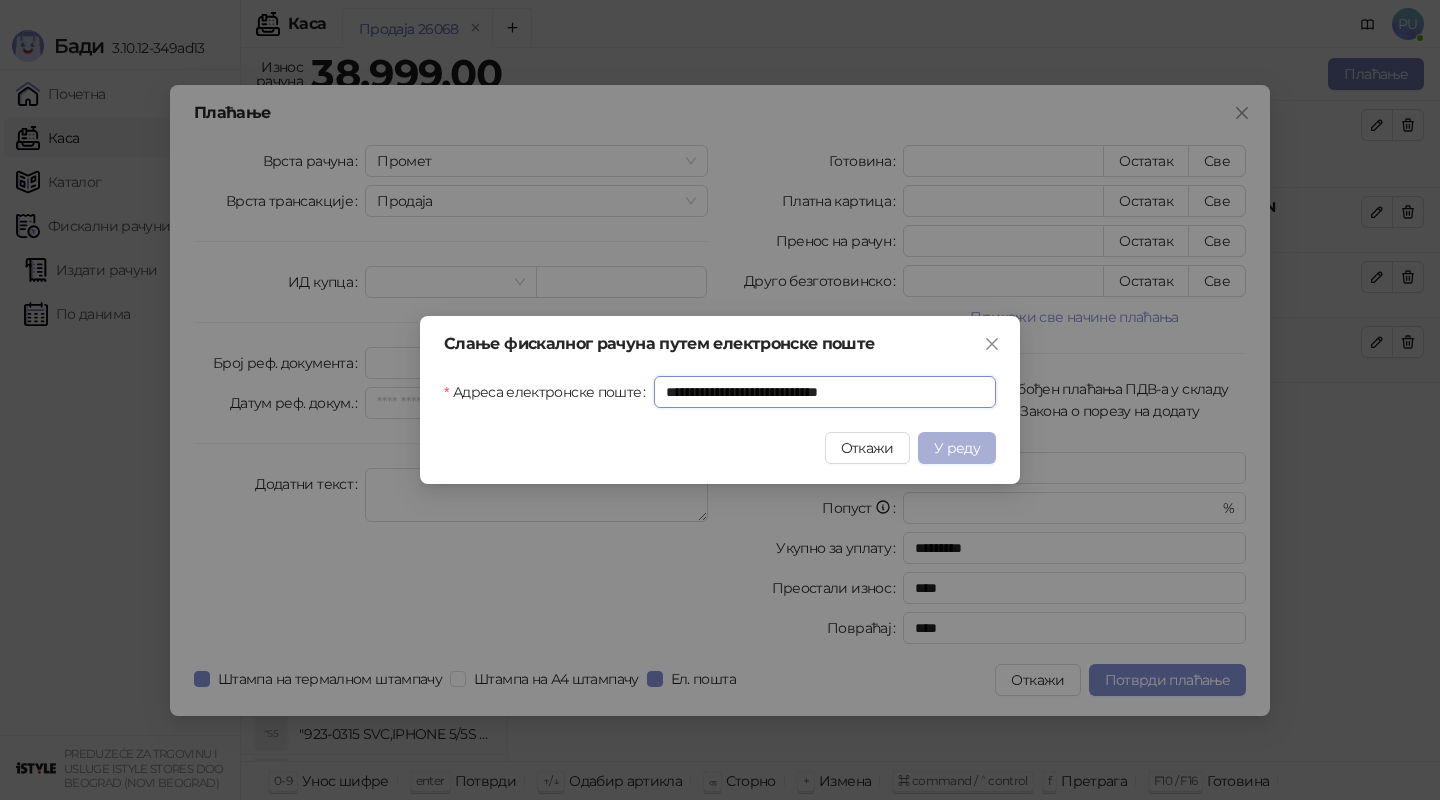 type on "**********" 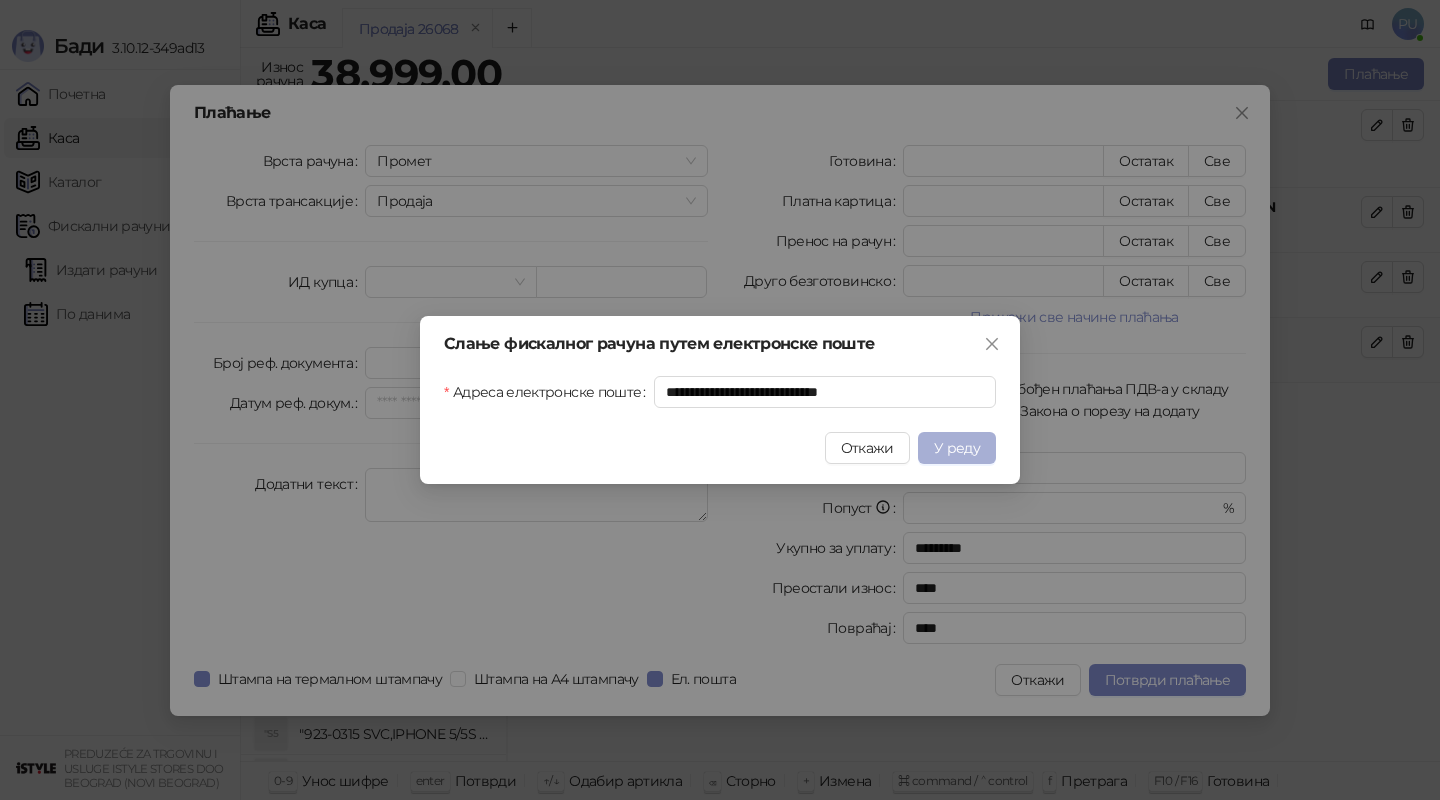 click on "У реду" at bounding box center [957, 448] 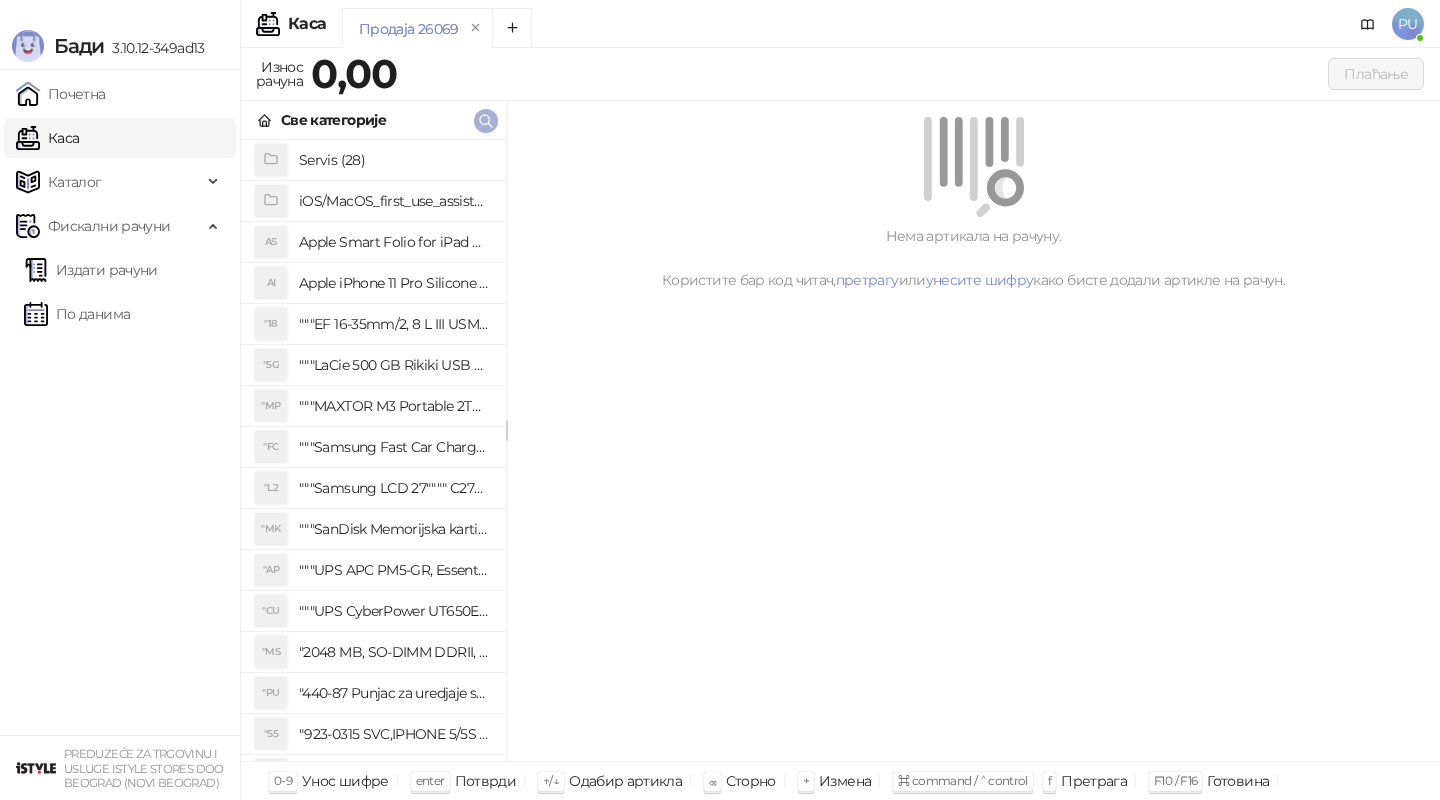click 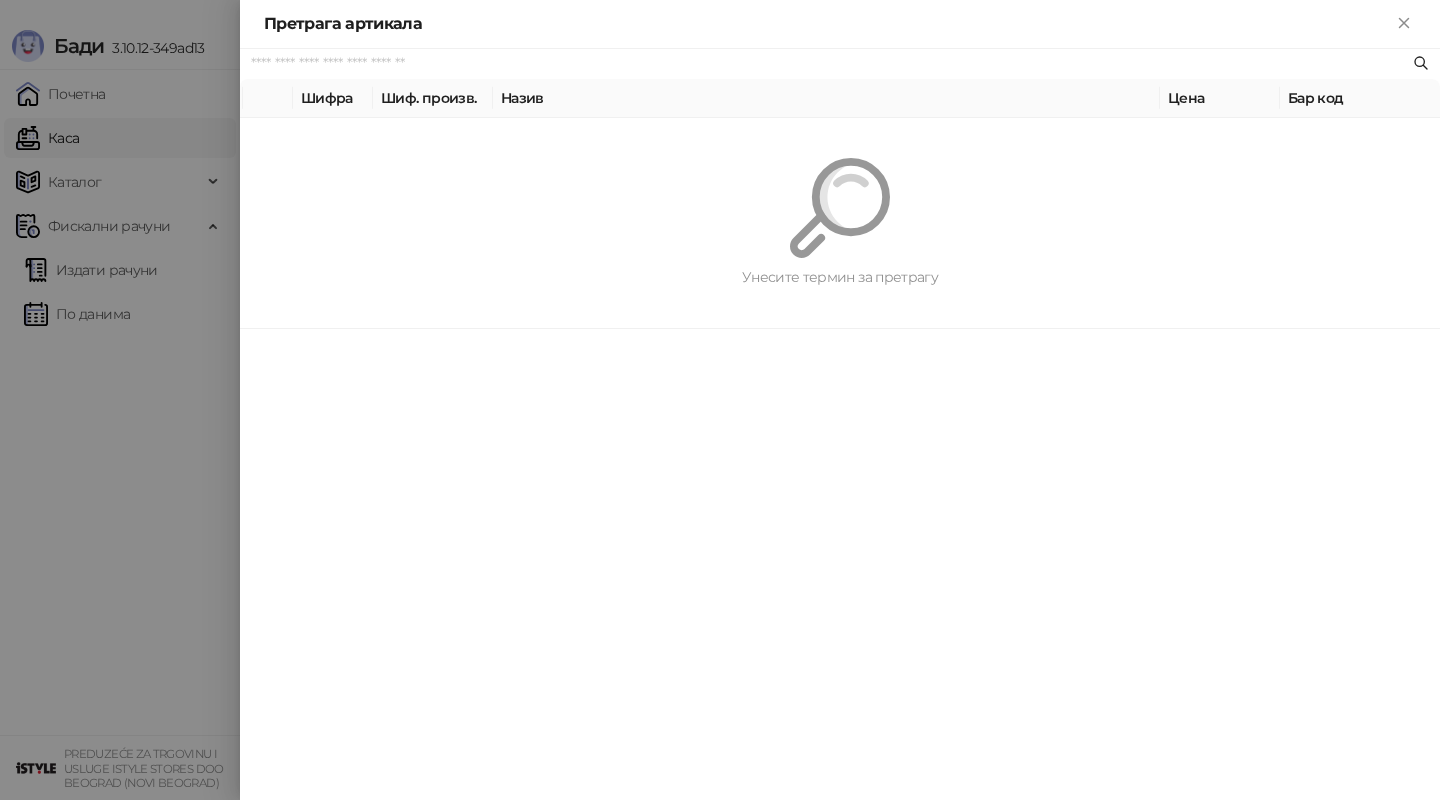 paste on "*********" 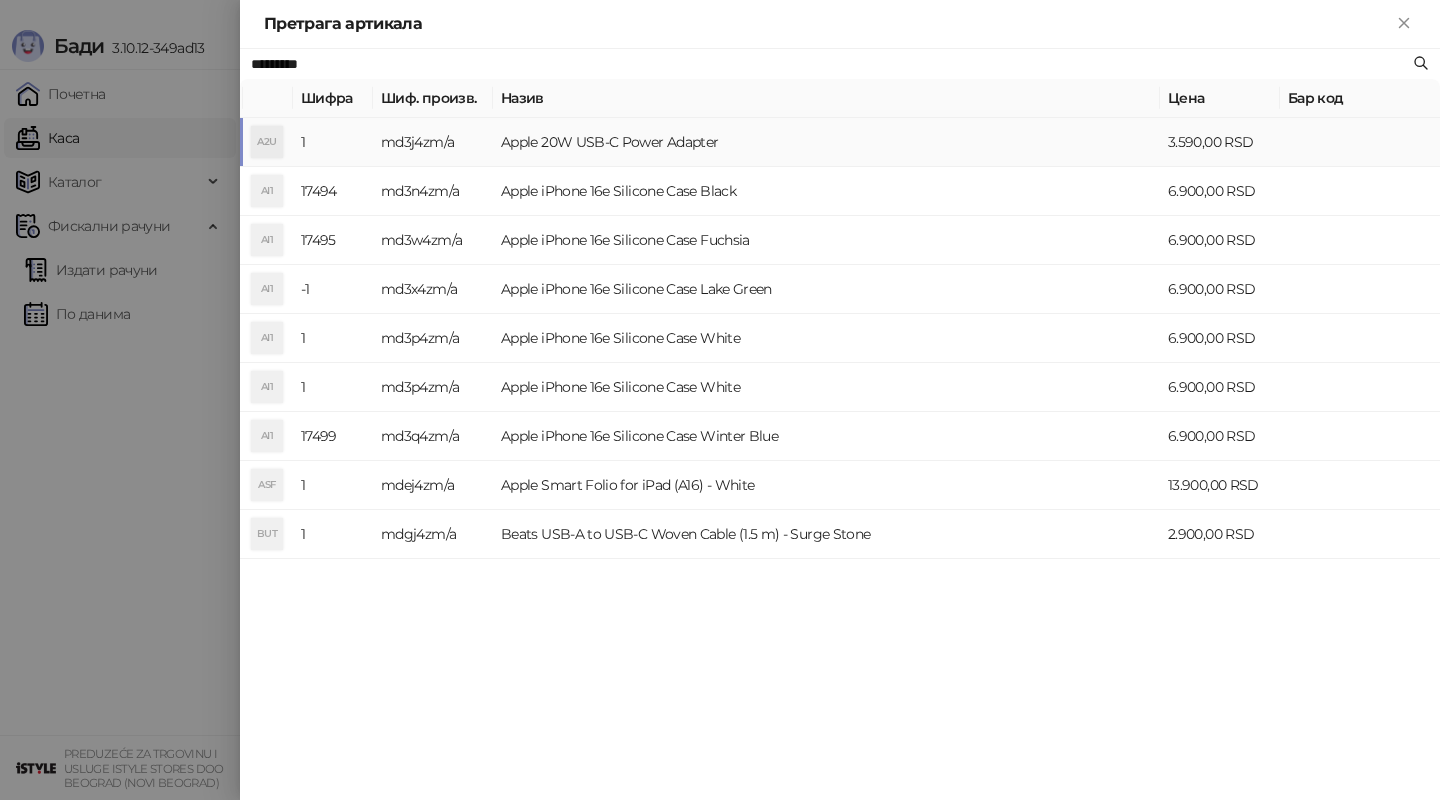type on "*********" 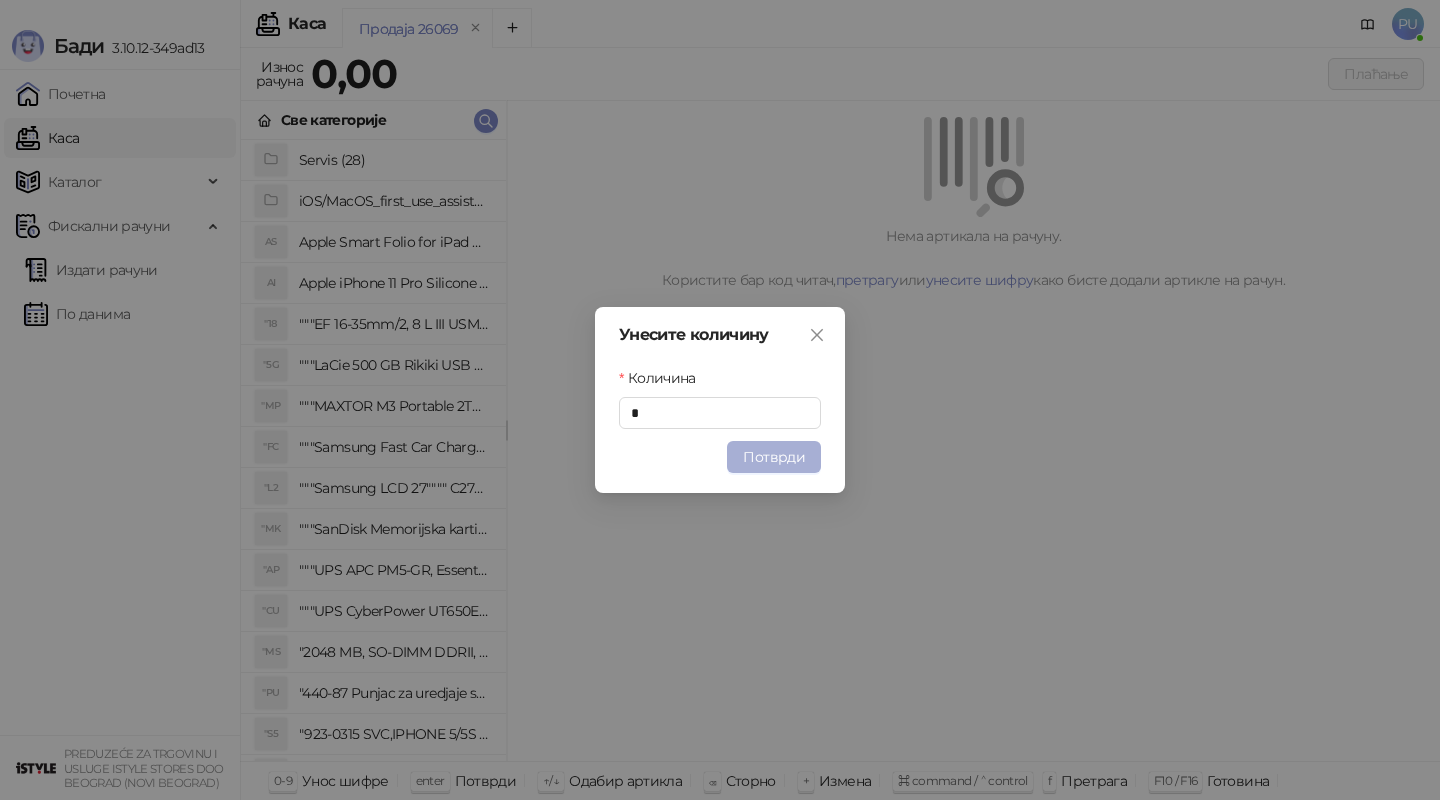click on "Потврди" at bounding box center [774, 457] 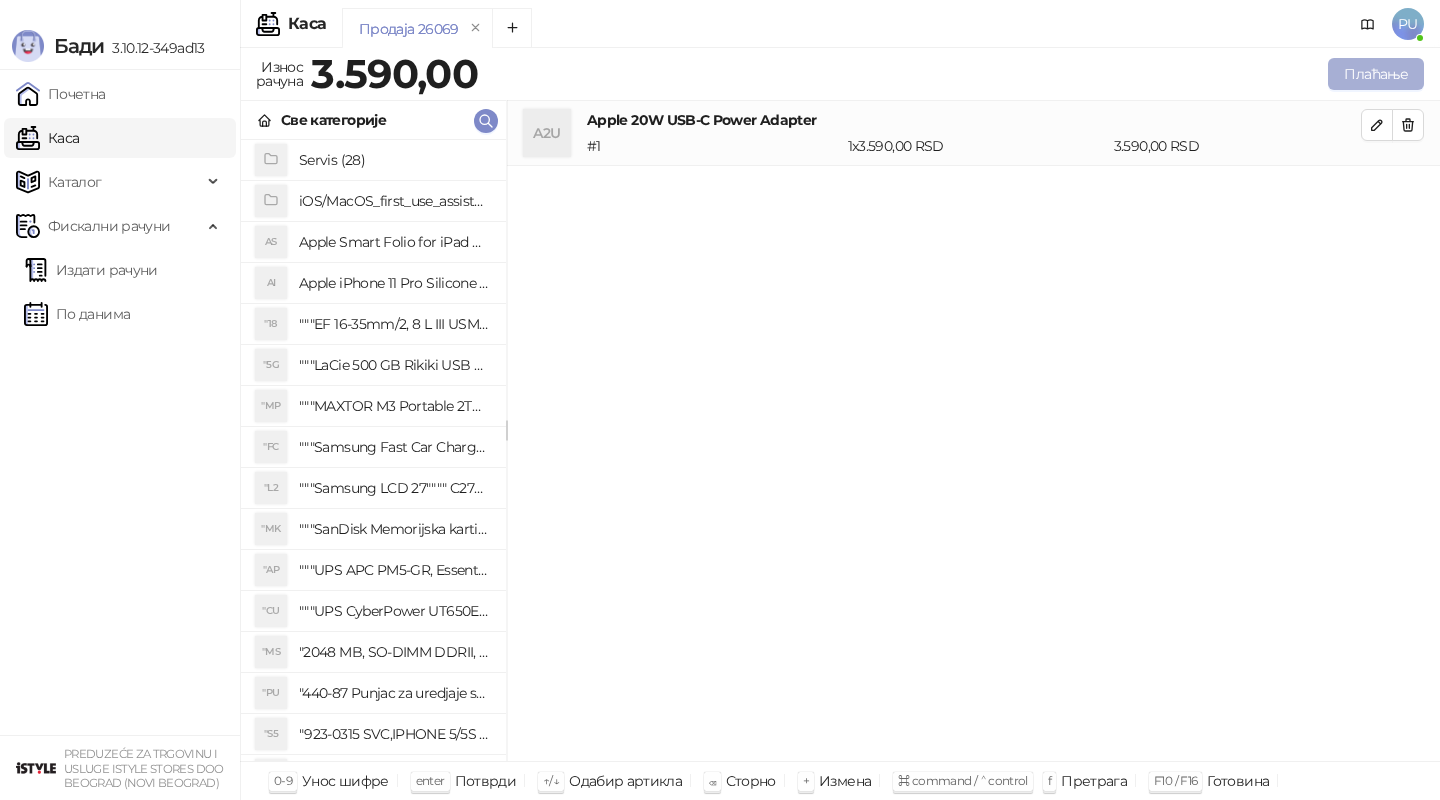 click on "Плаћање" at bounding box center [1376, 74] 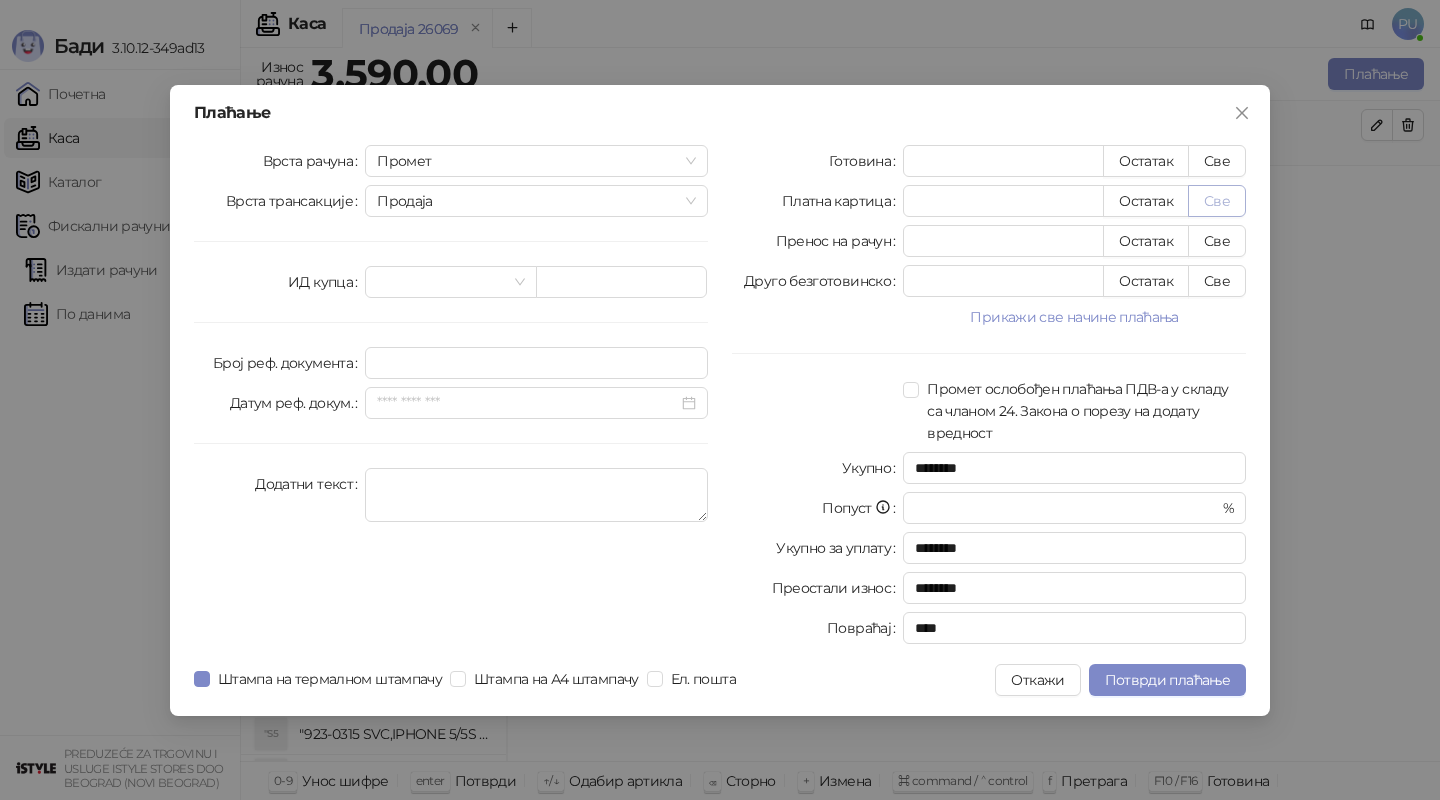 click on "Све" at bounding box center (1217, 201) 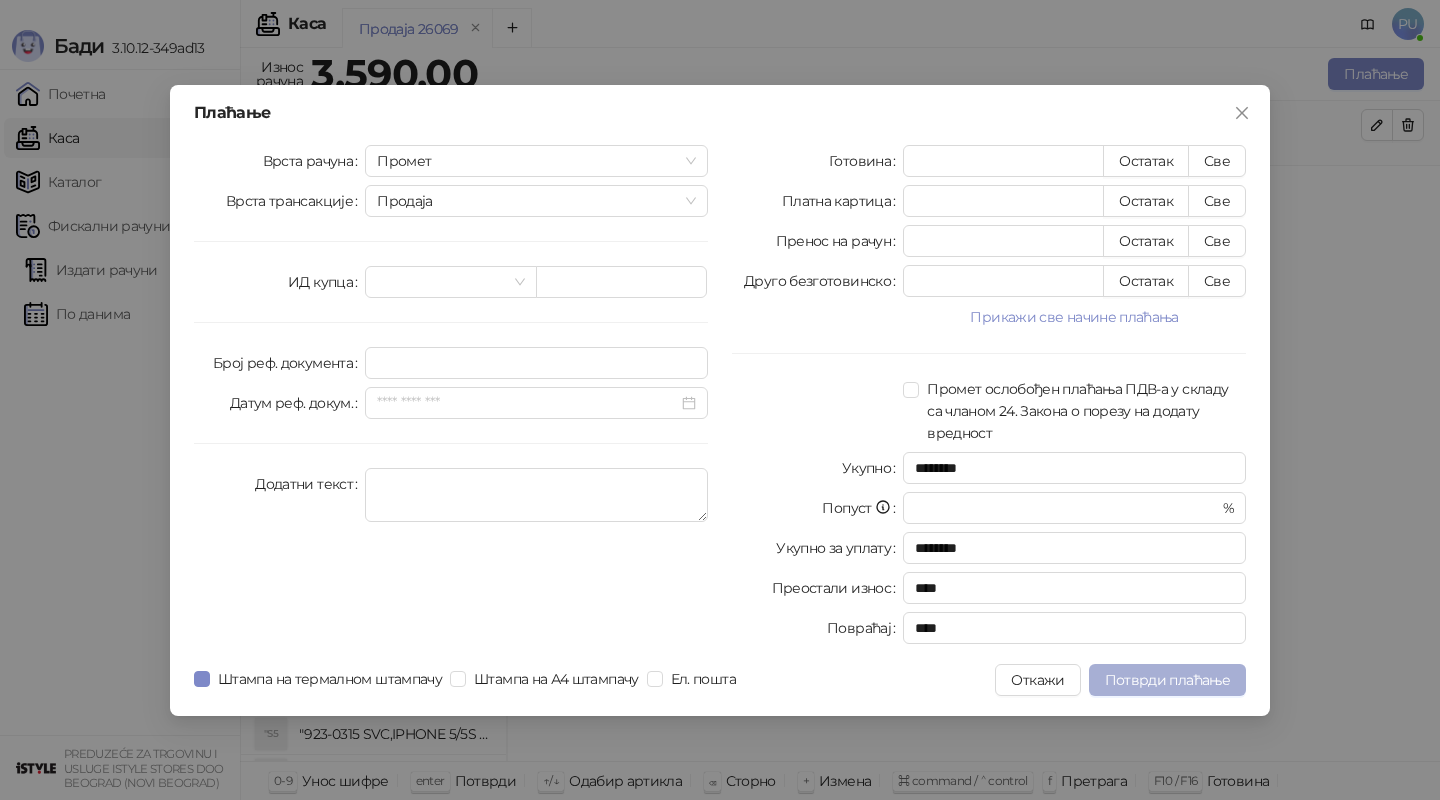 click on "Потврди плаћање" at bounding box center [1167, 680] 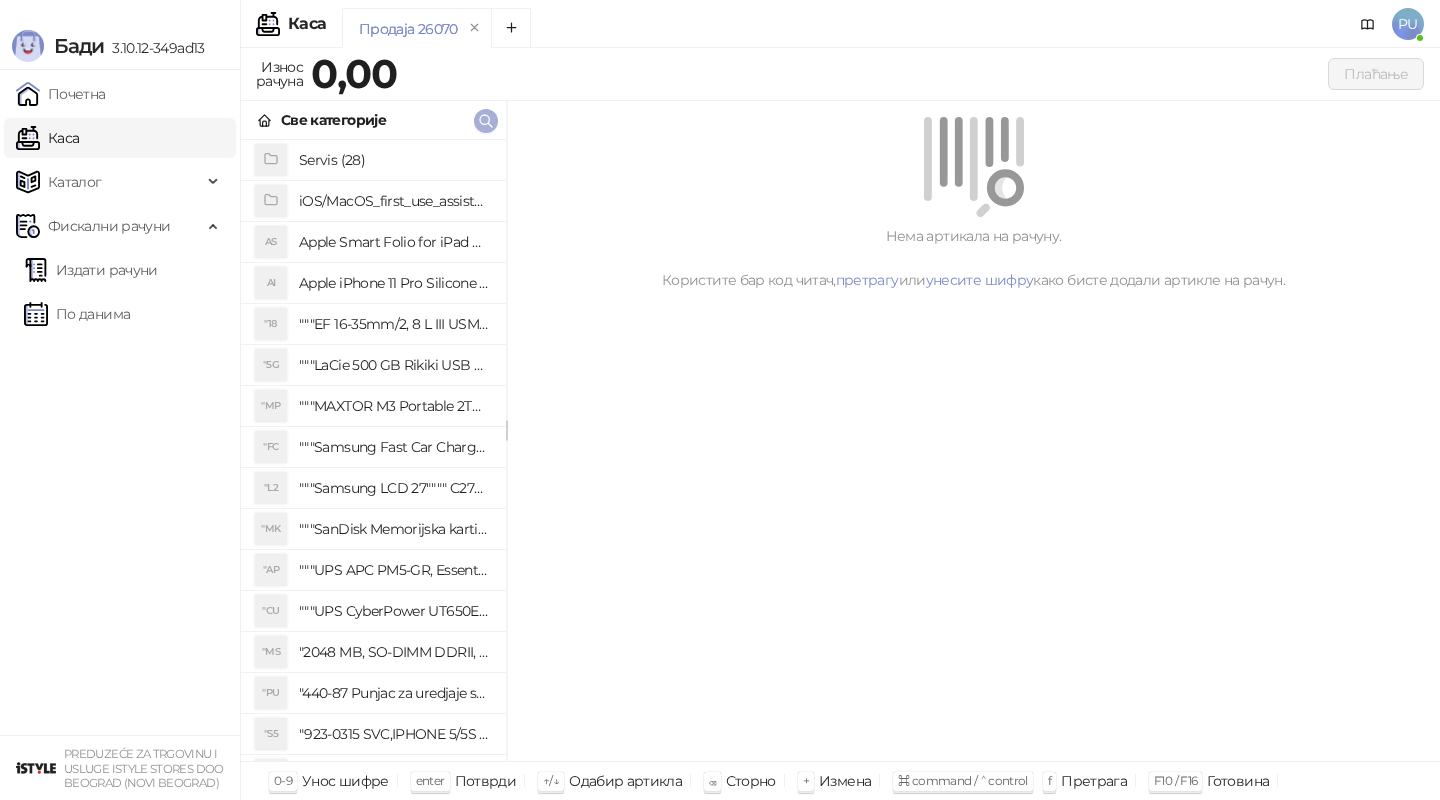 click 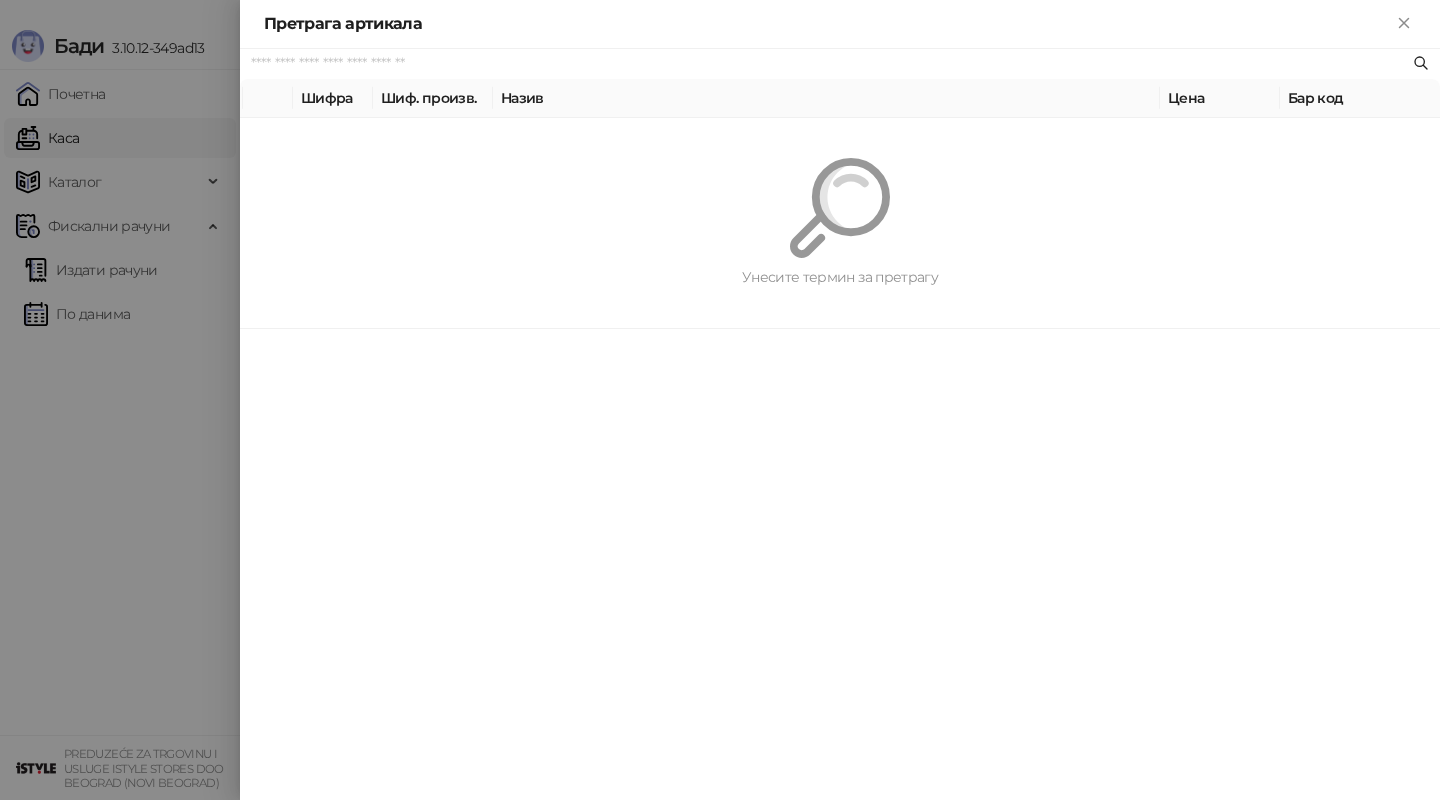 paste on "*********" 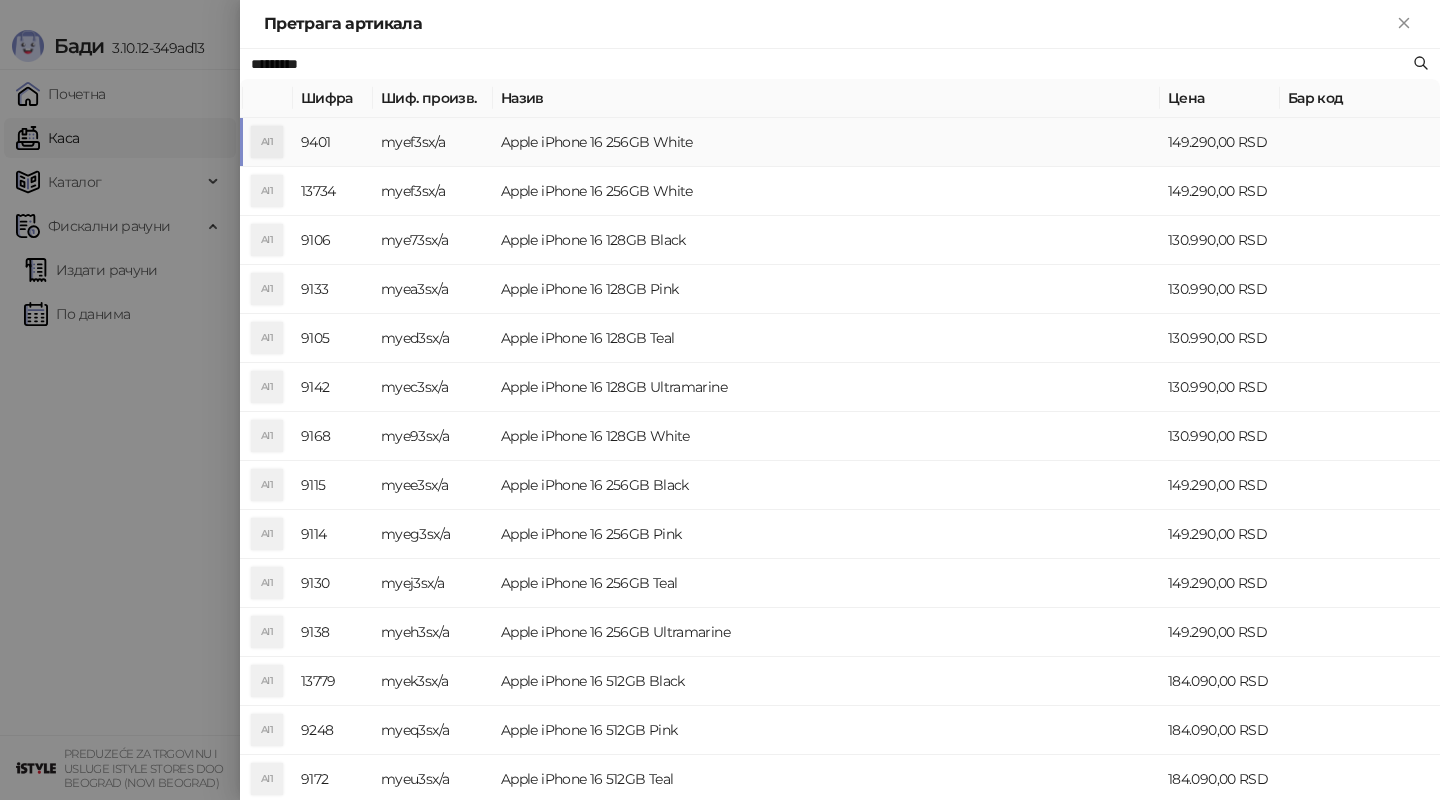 type on "*********" 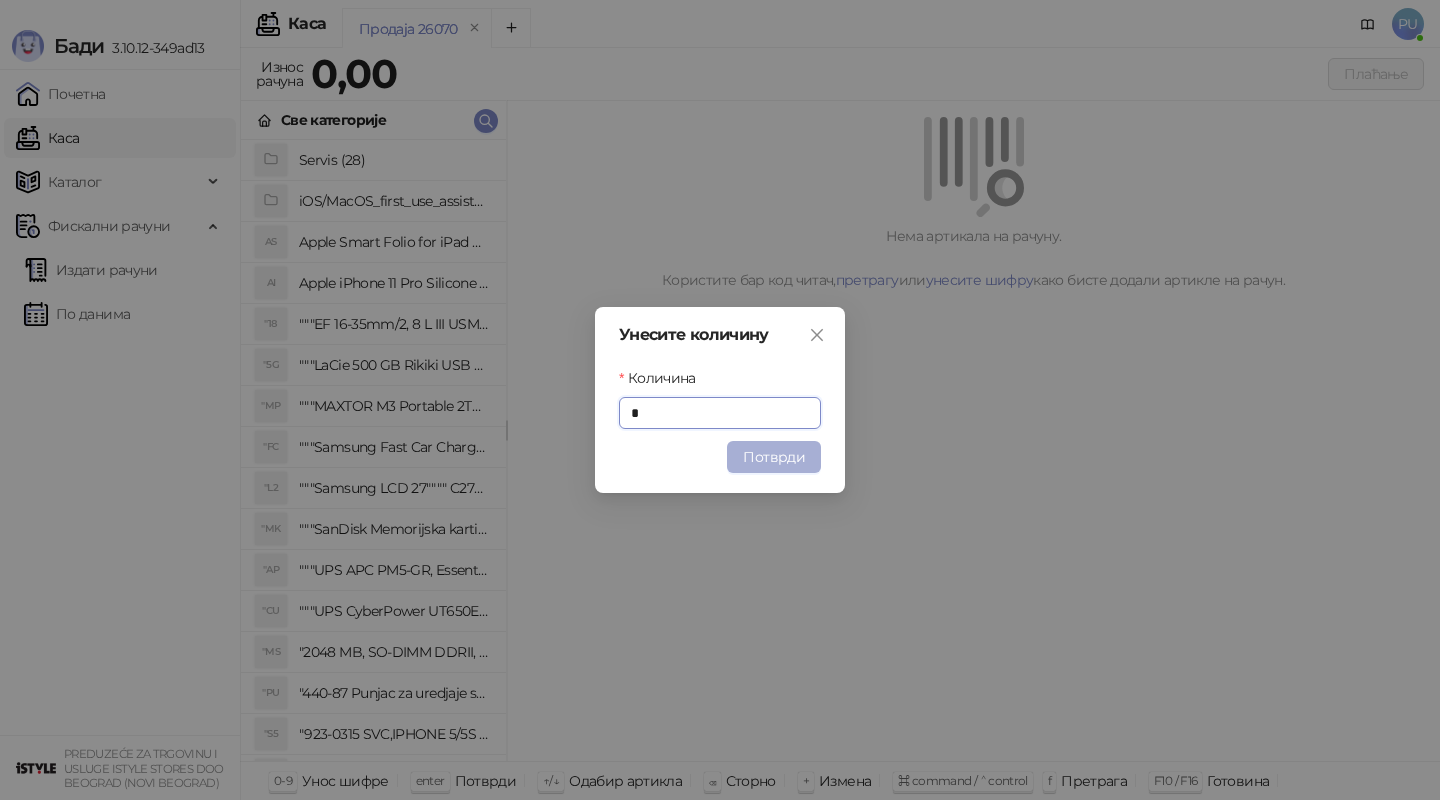 click on "Потврди" at bounding box center (774, 457) 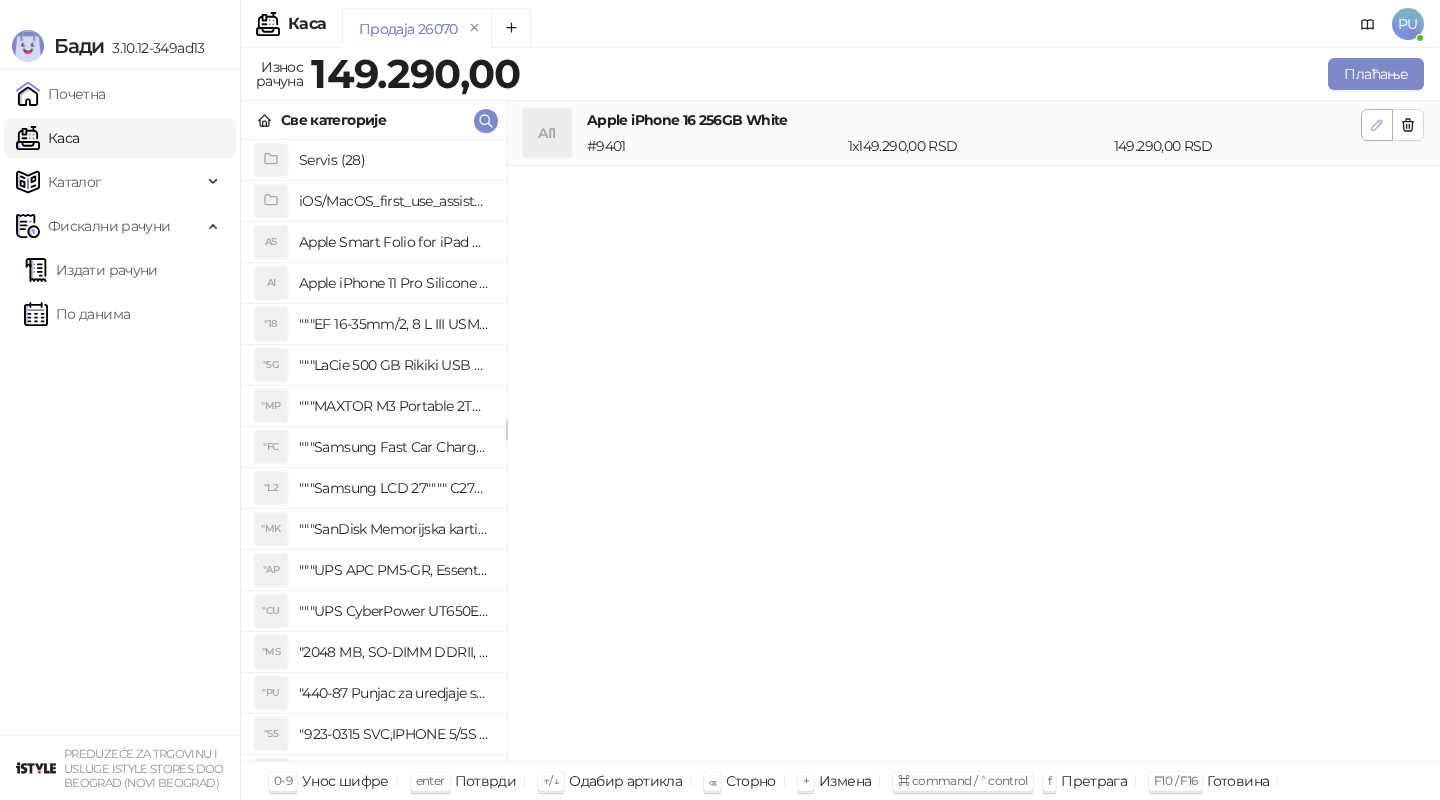 click at bounding box center [1377, 125] 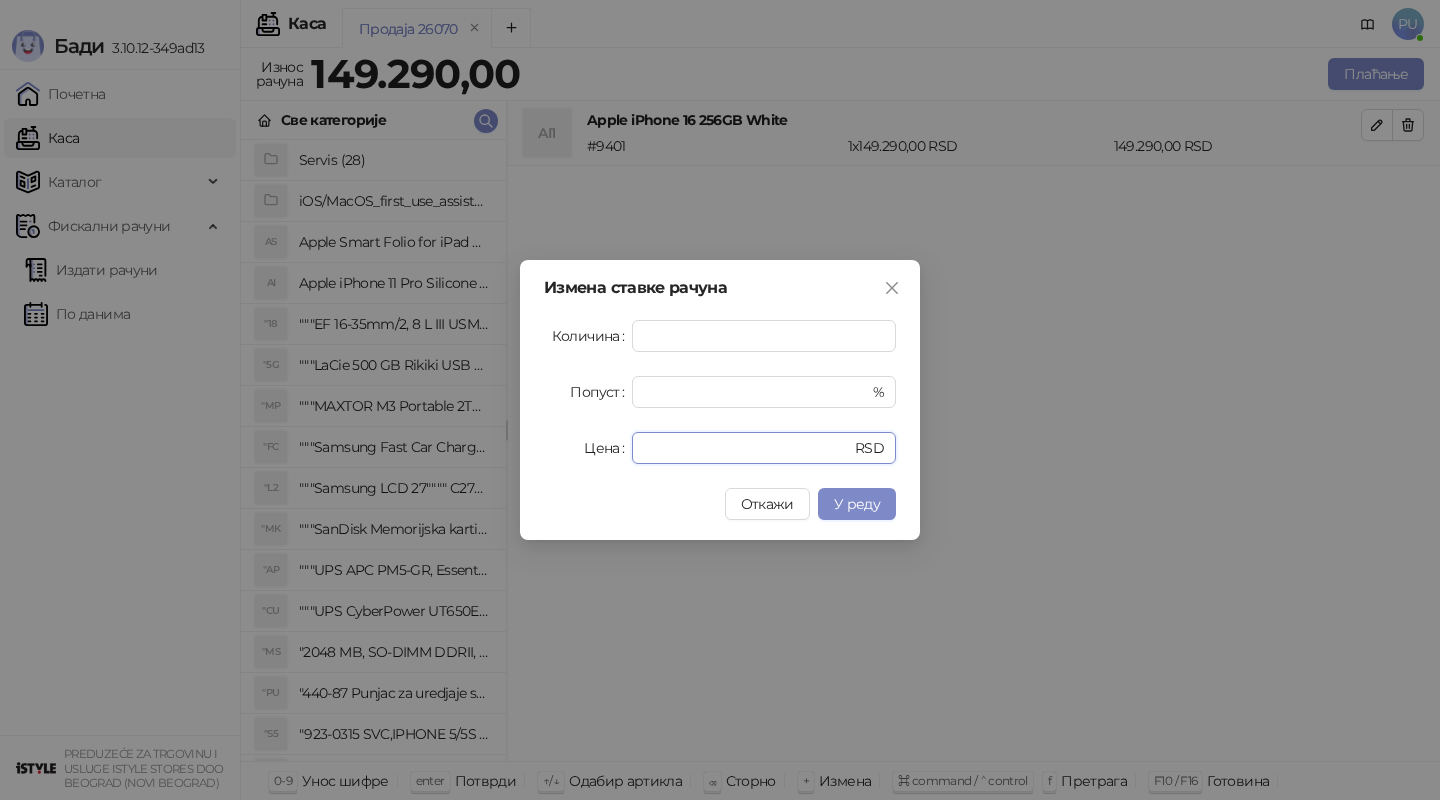 drag, startPoint x: 706, startPoint y: 446, endPoint x: 536, endPoint y: 429, distance: 170.84789 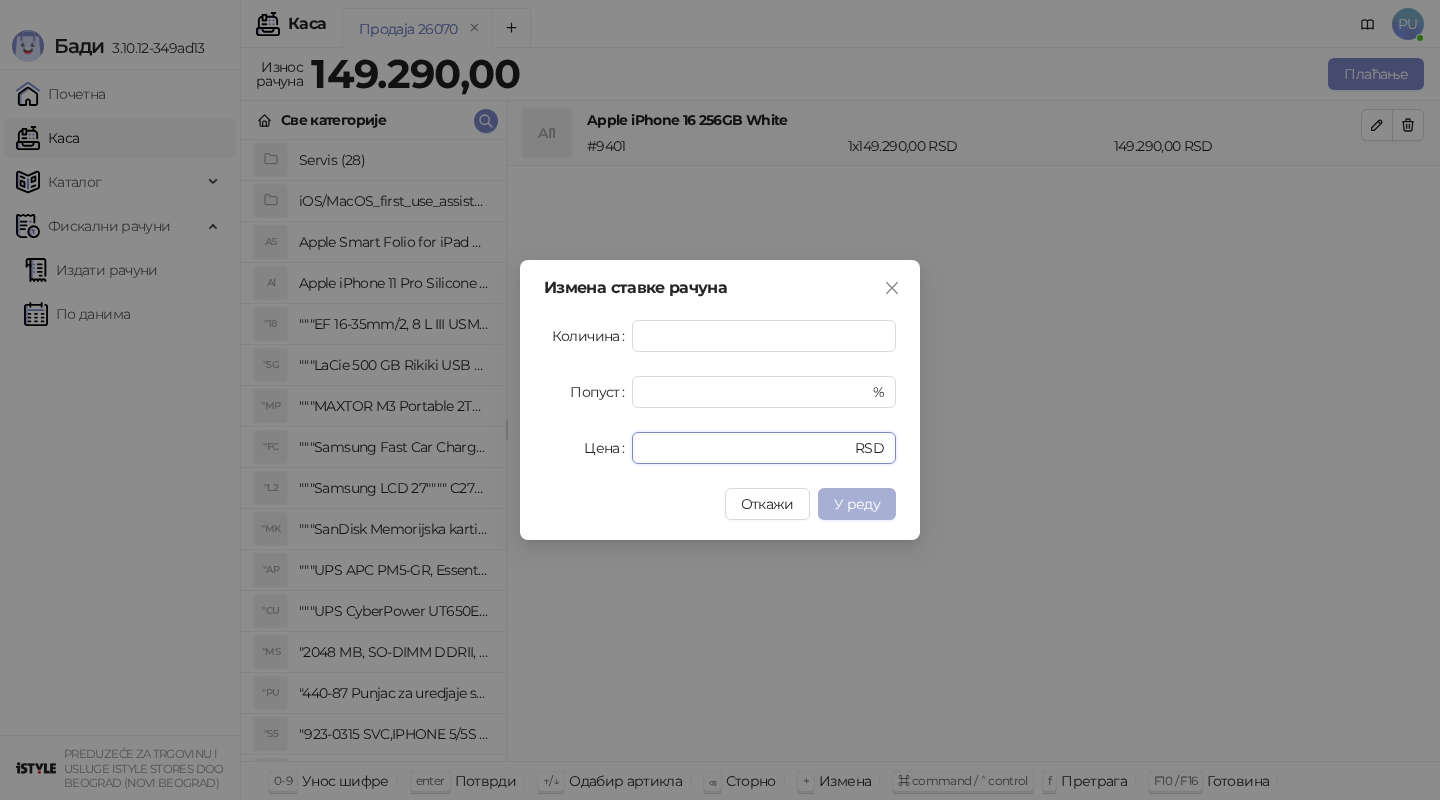 type on "******" 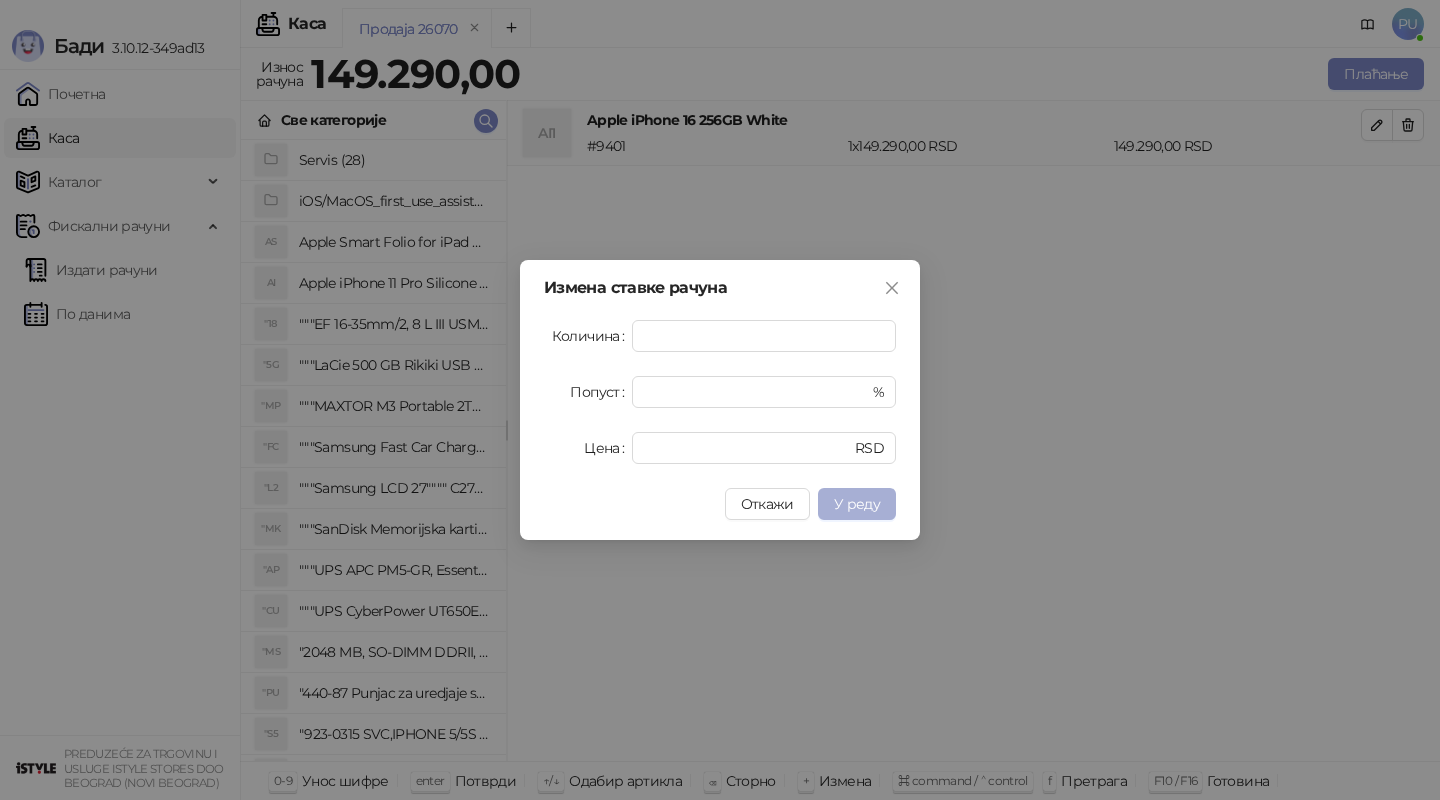 click on "У реду" at bounding box center (857, 504) 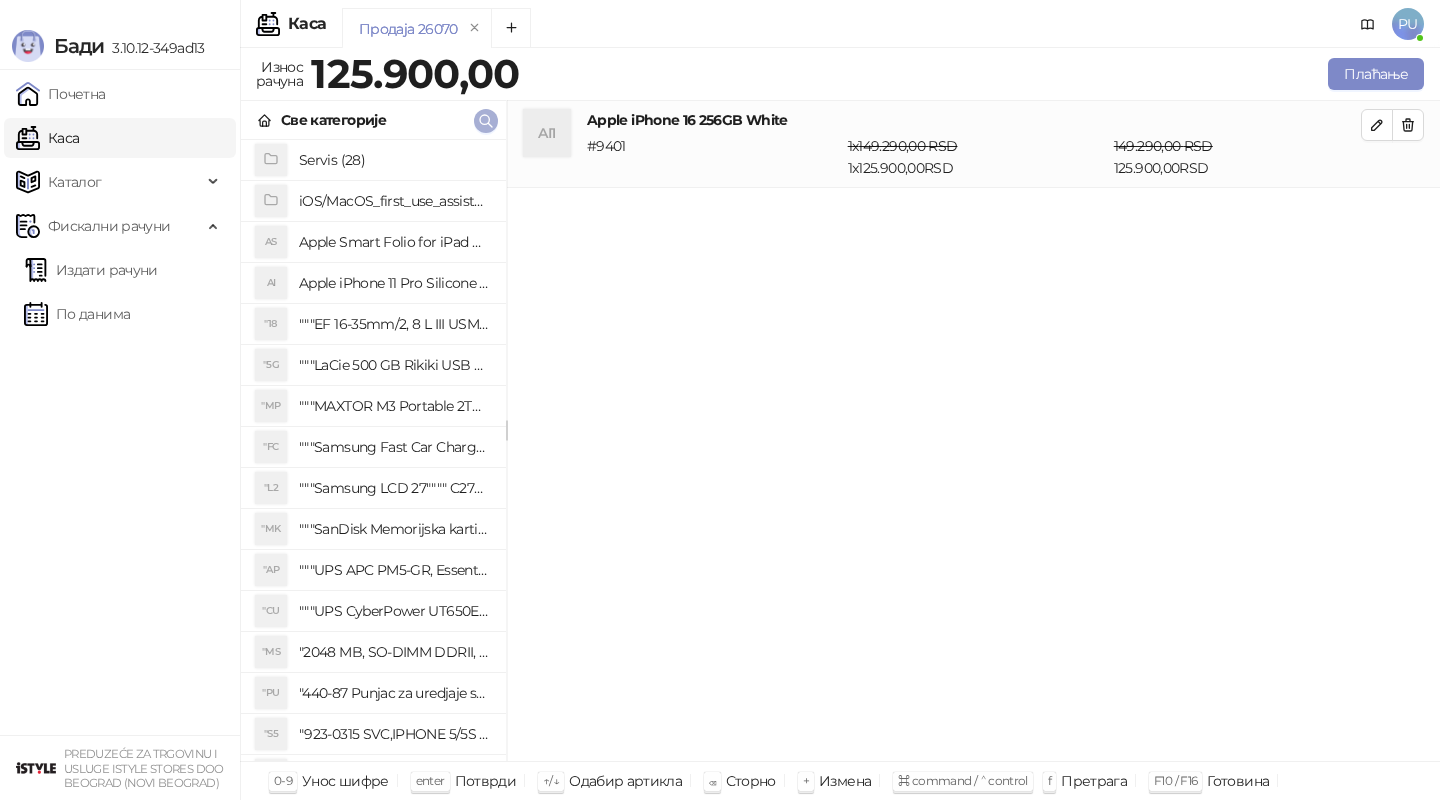 click 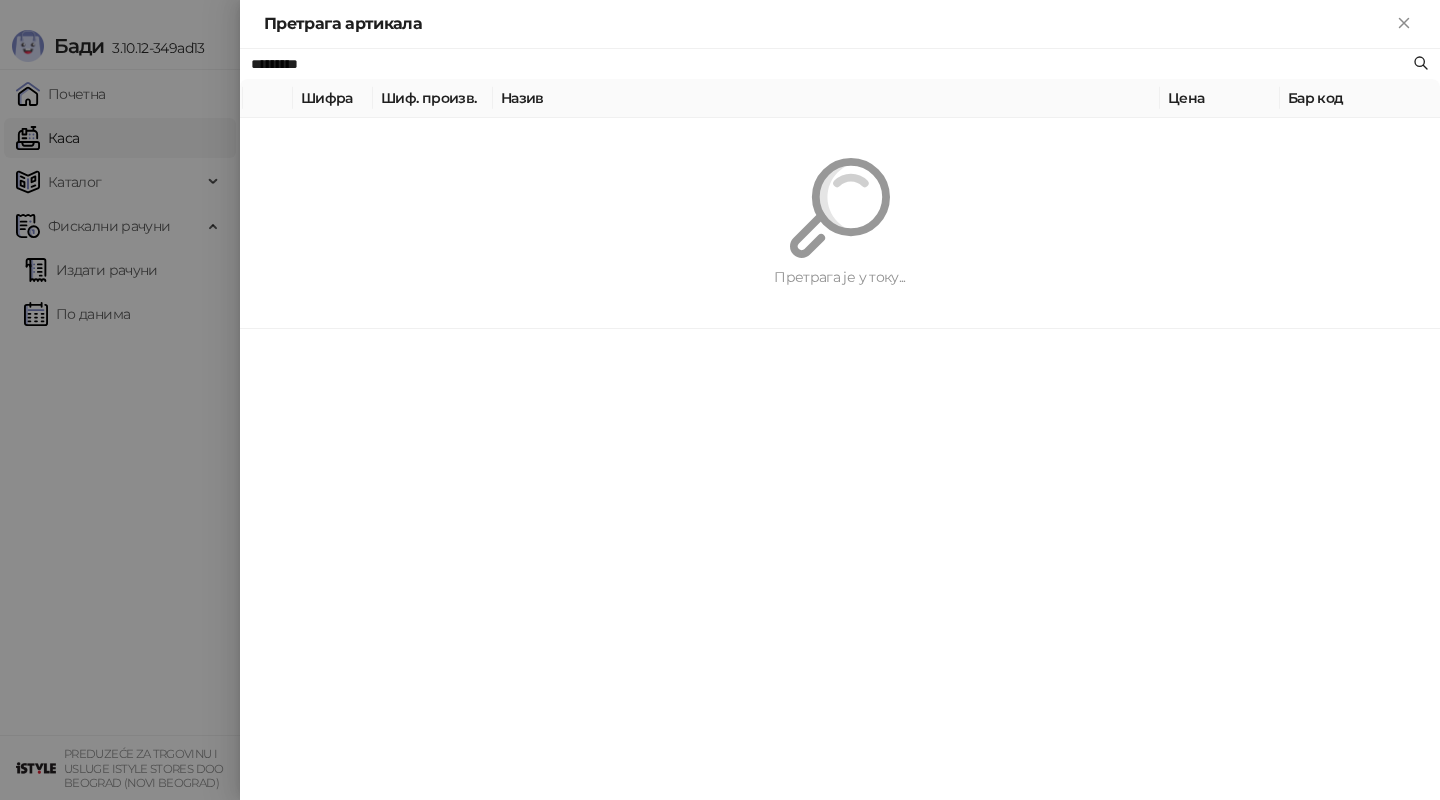 paste on "****" 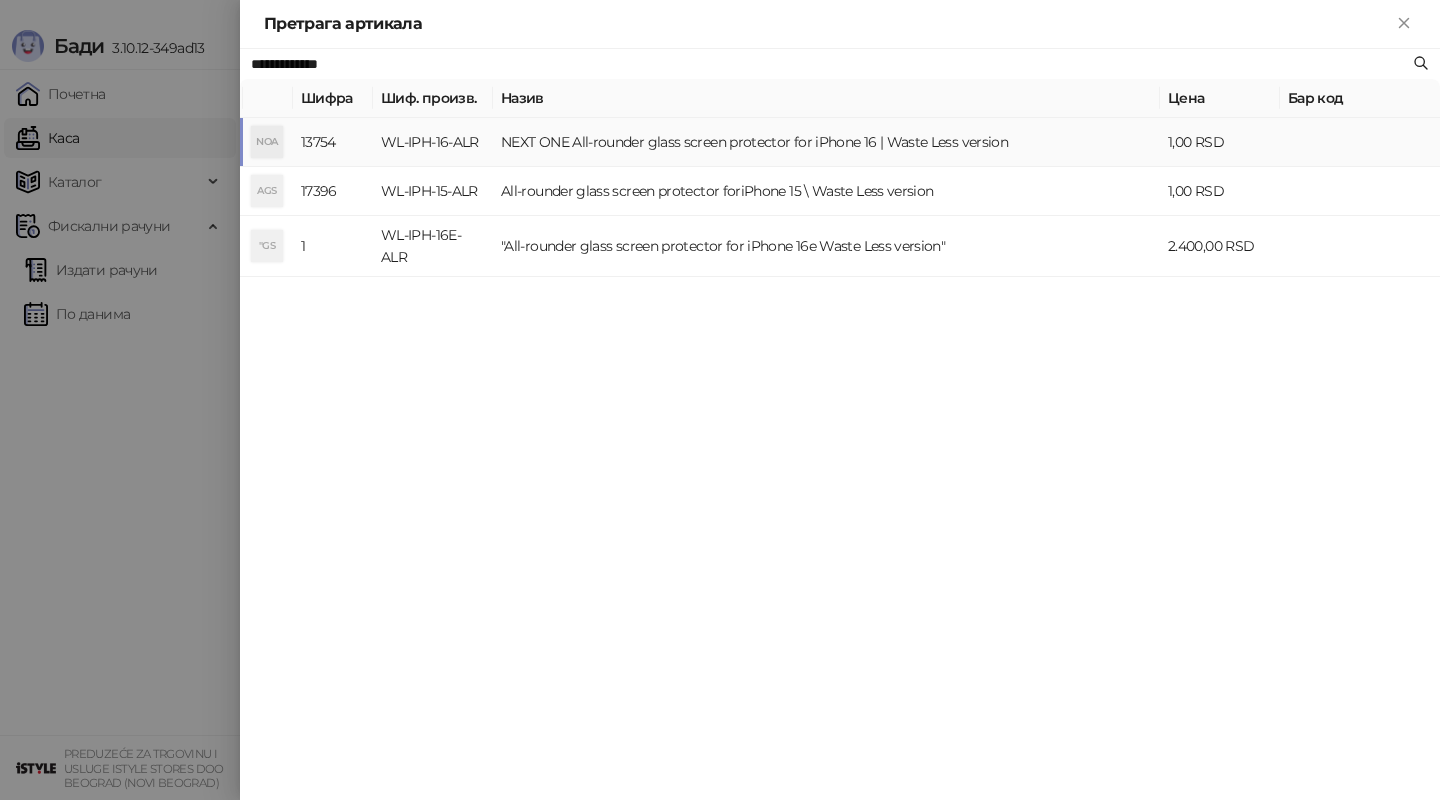click on "NEXT ONE All-rounder glass screen protector for iPhone 16 | Waste Less version" at bounding box center (826, 142) 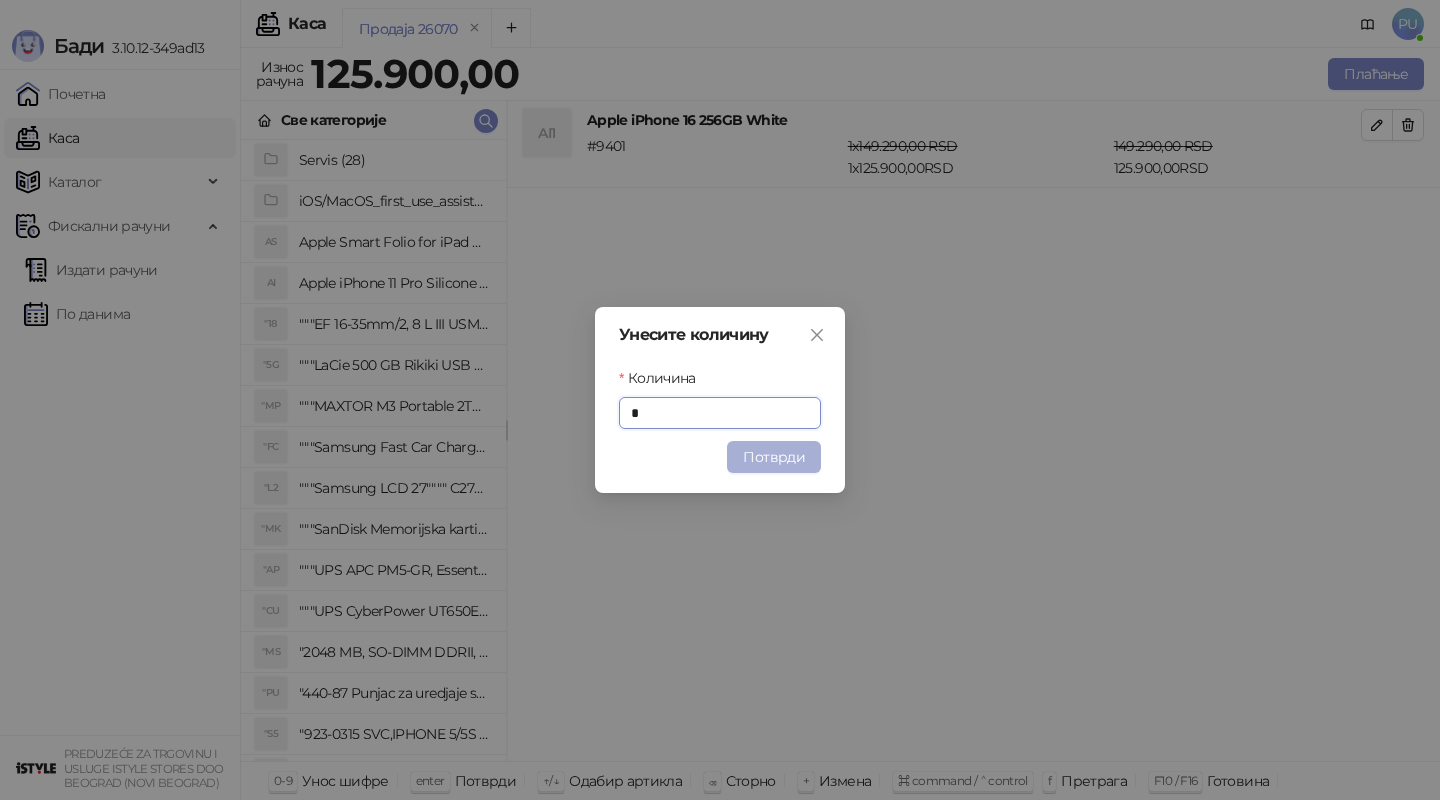 click on "Потврди" at bounding box center (774, 457) 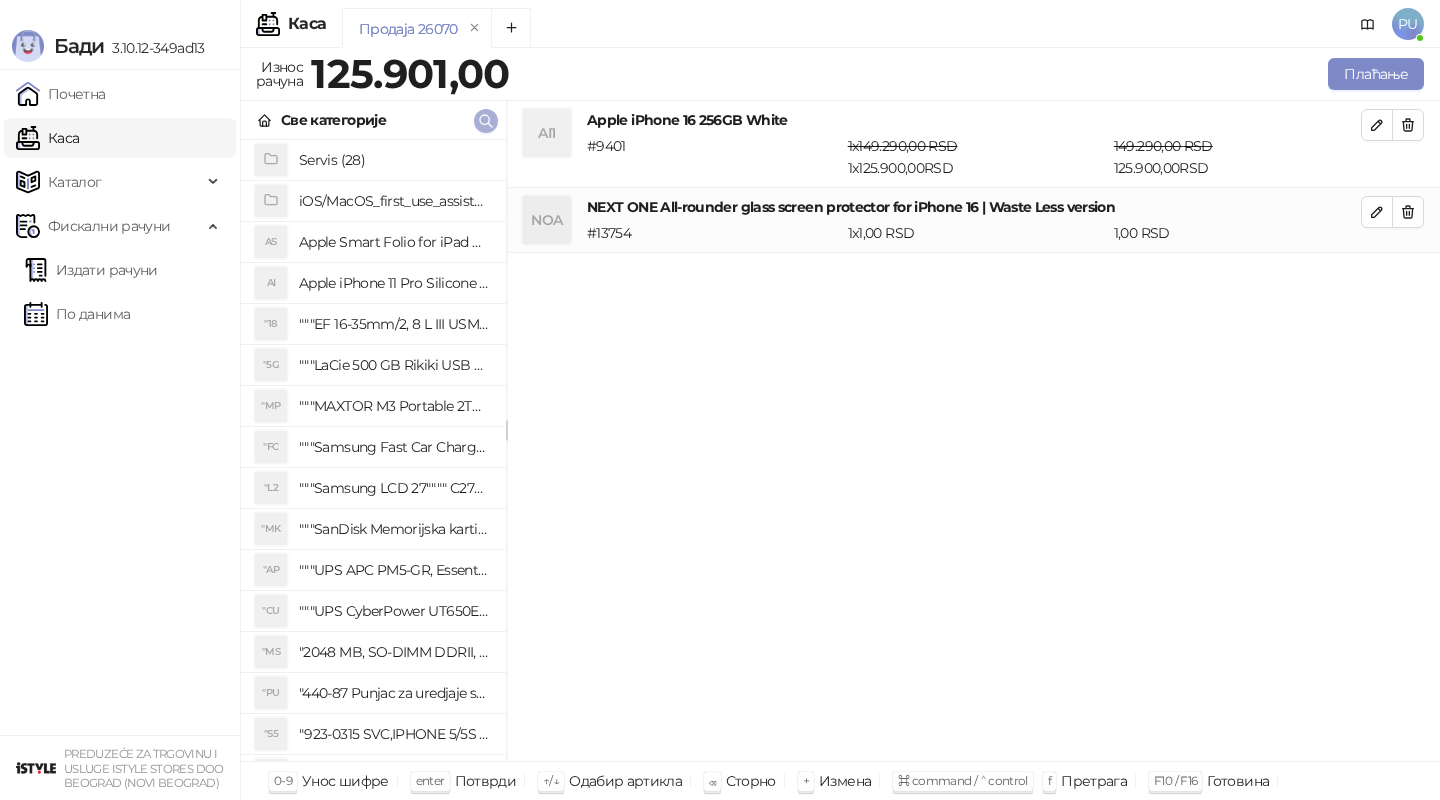 click at bounding box center (486, 121) 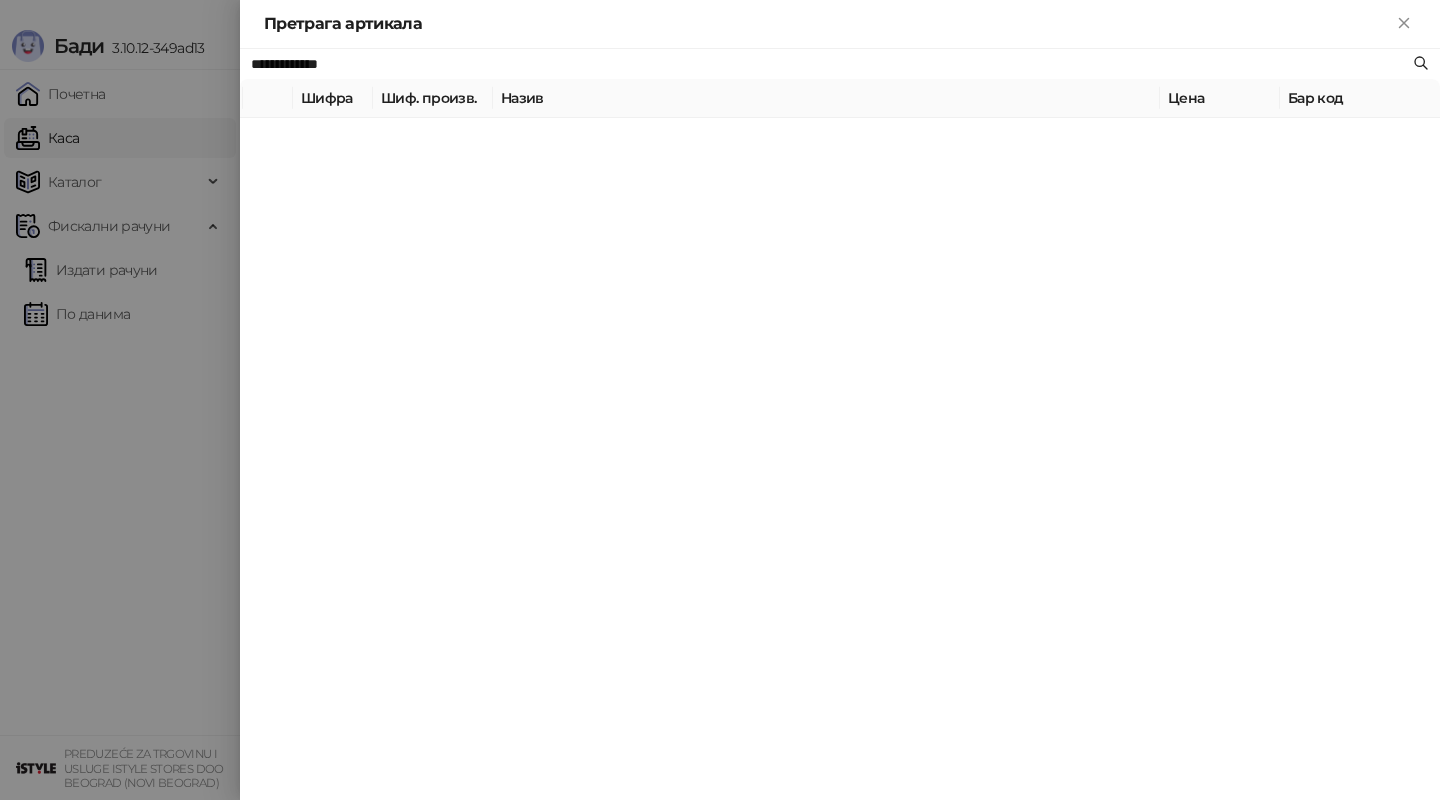 paste on "**********" 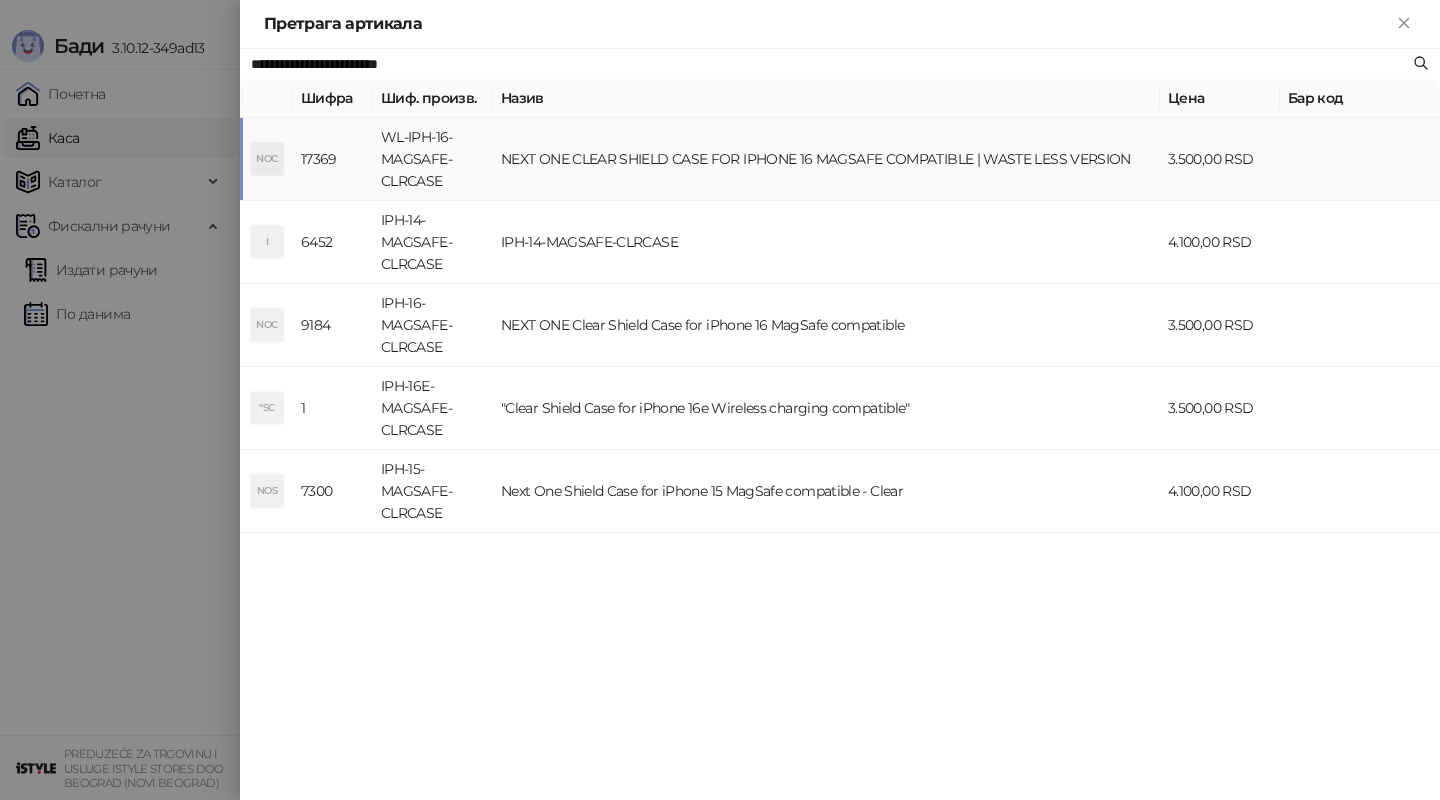 type on "**********" 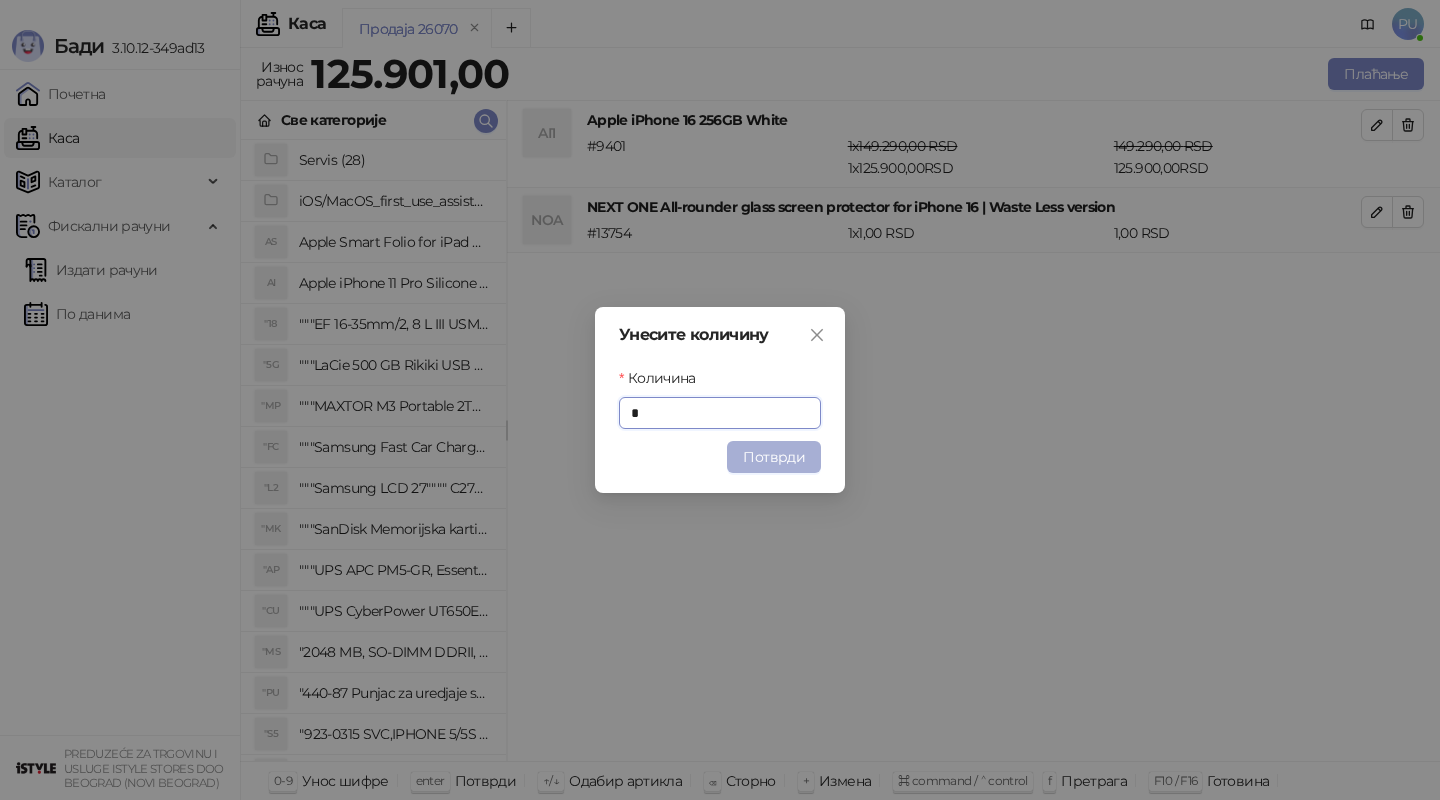 click on "Потврди" at bounding box center (774, 457) 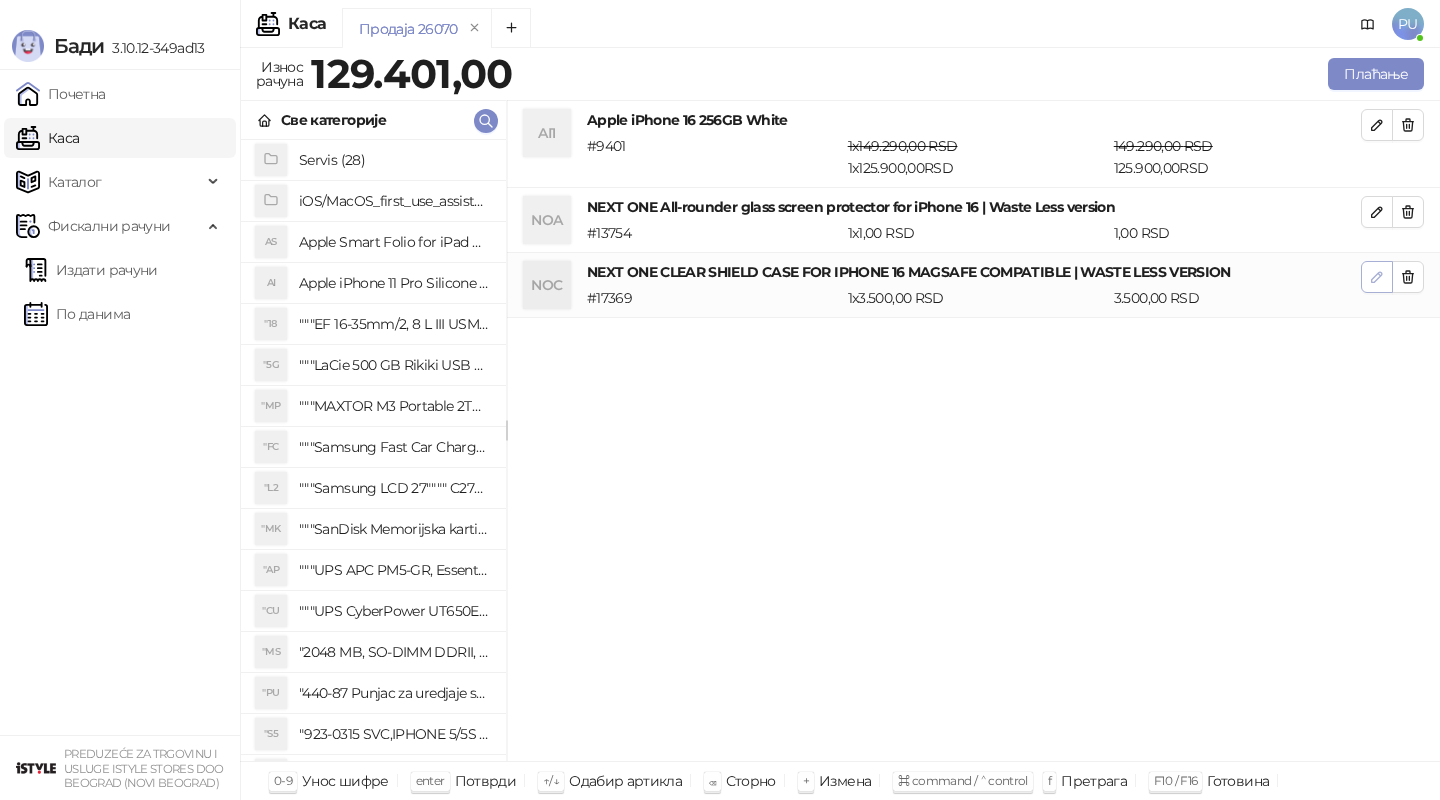click at bounding box center [1377, 277] 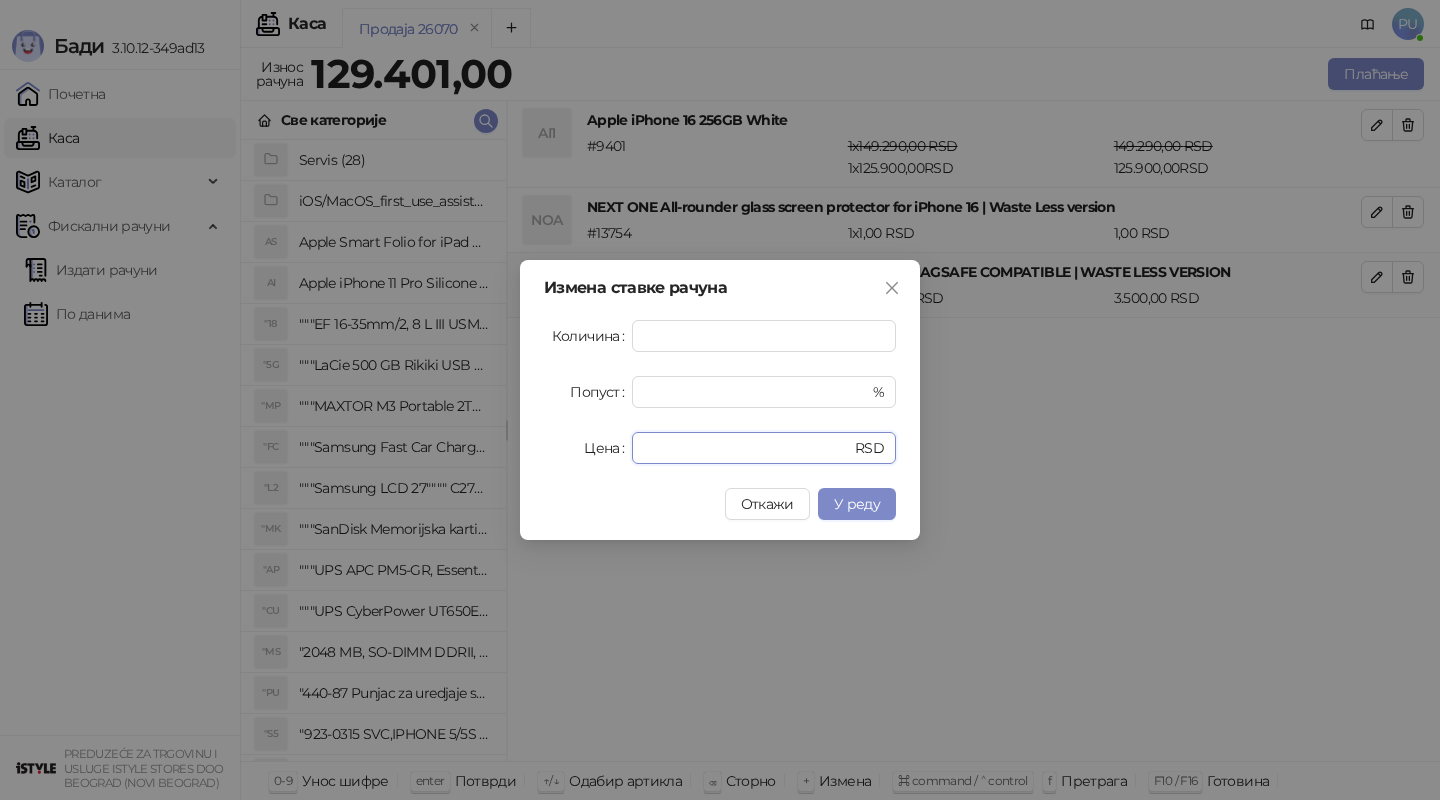 drag, startPoint x: 723, startPoint y: 450, endPoint x: 567, endPoint y: 448, distance: 156.01282 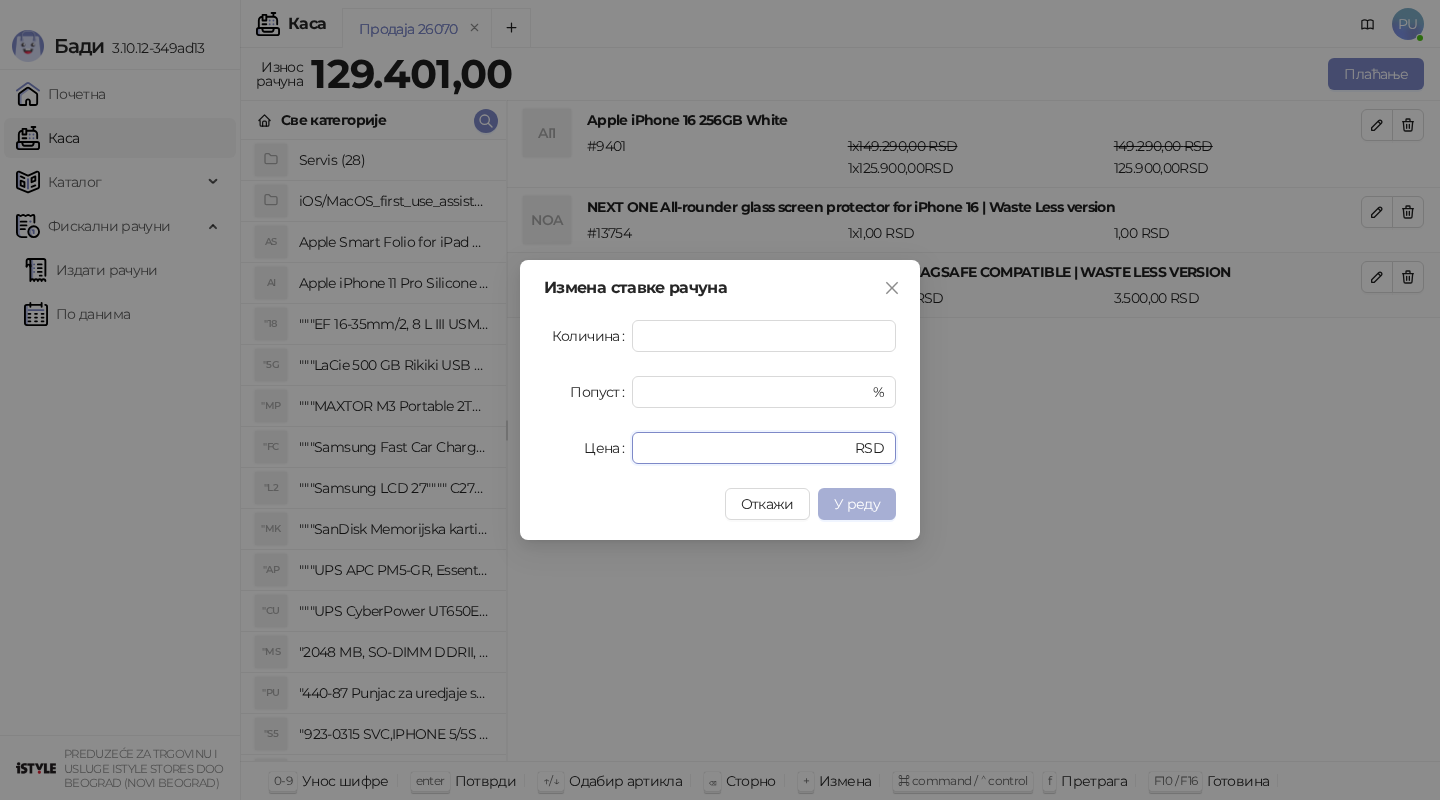 type on "*" 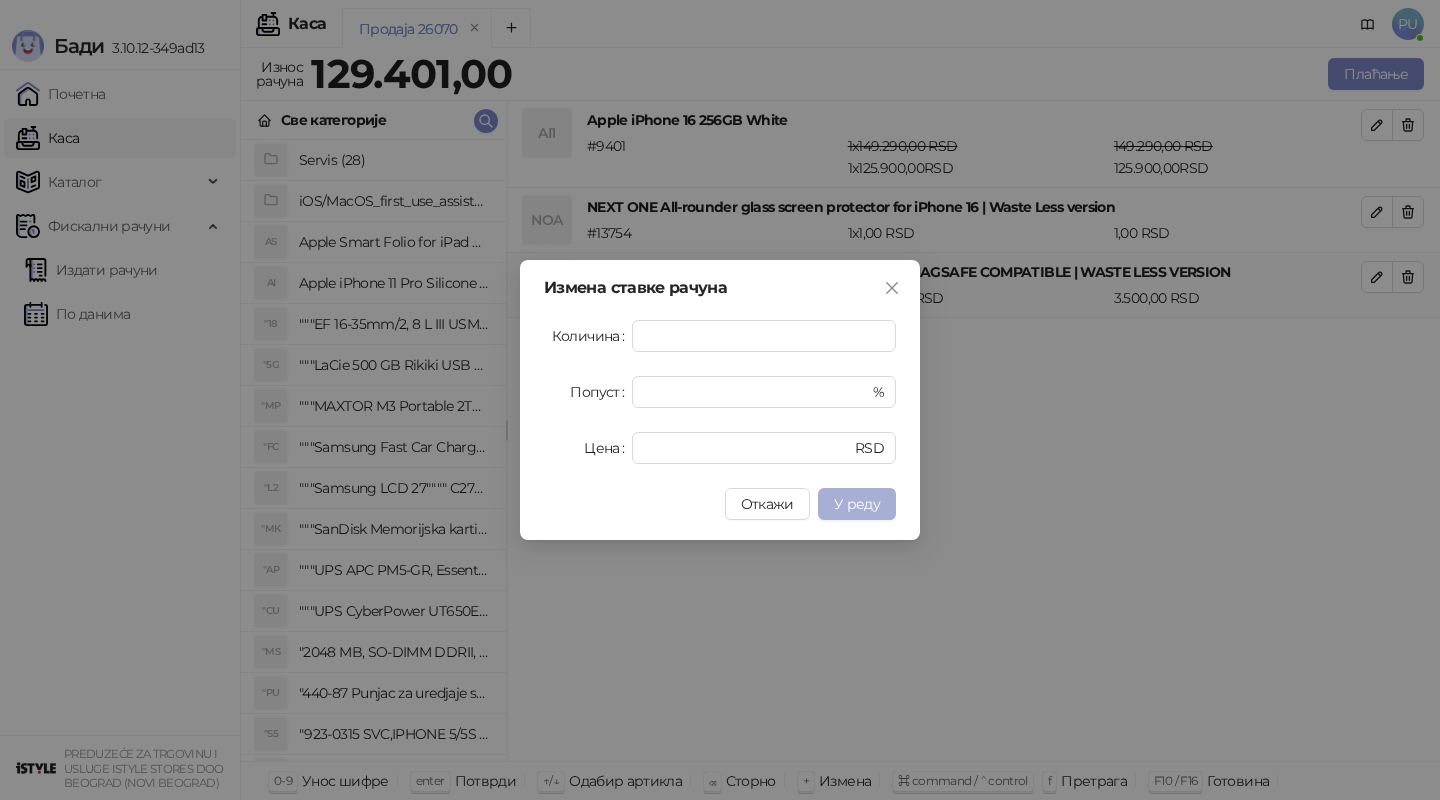 click on "У реду" at bounding box center (857, 504) 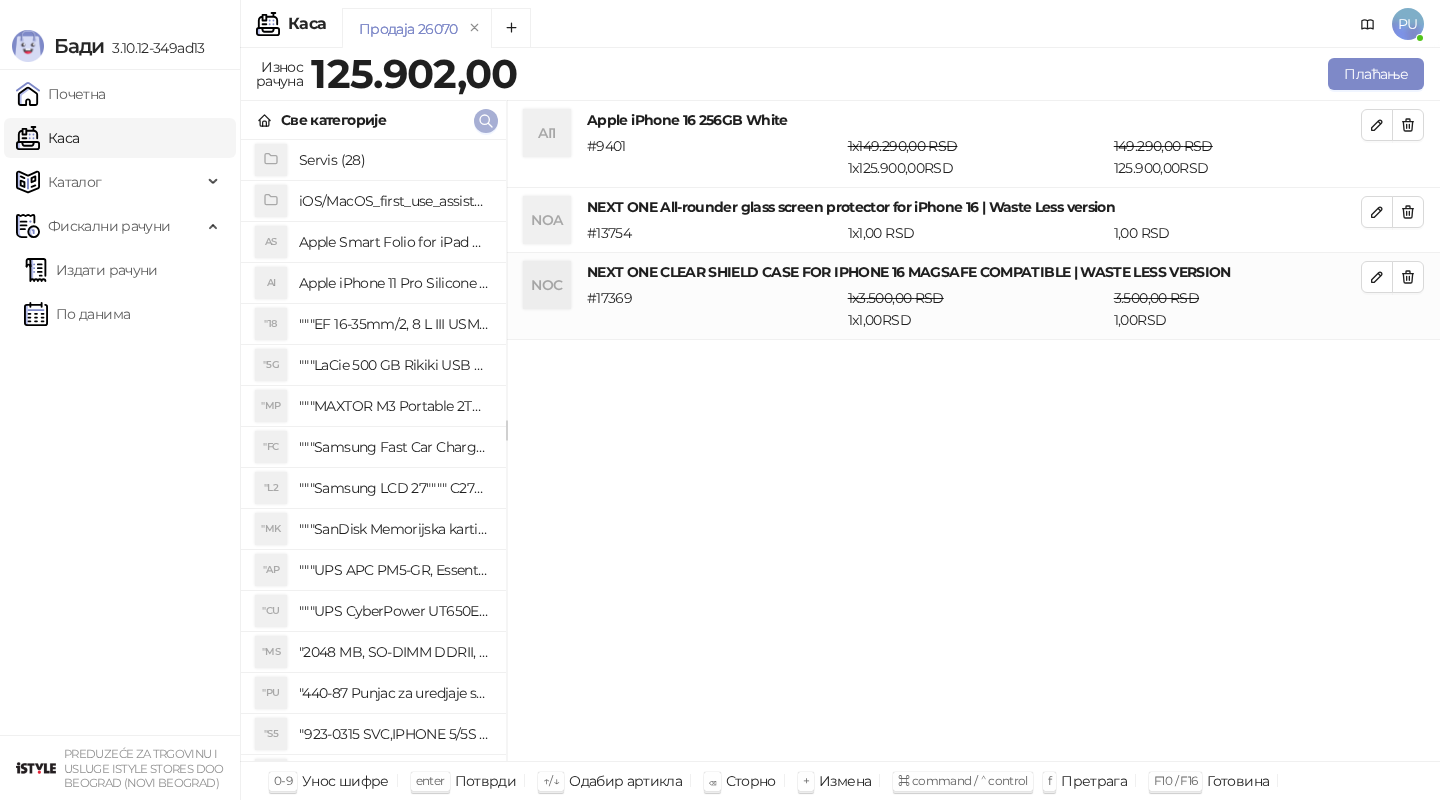 click 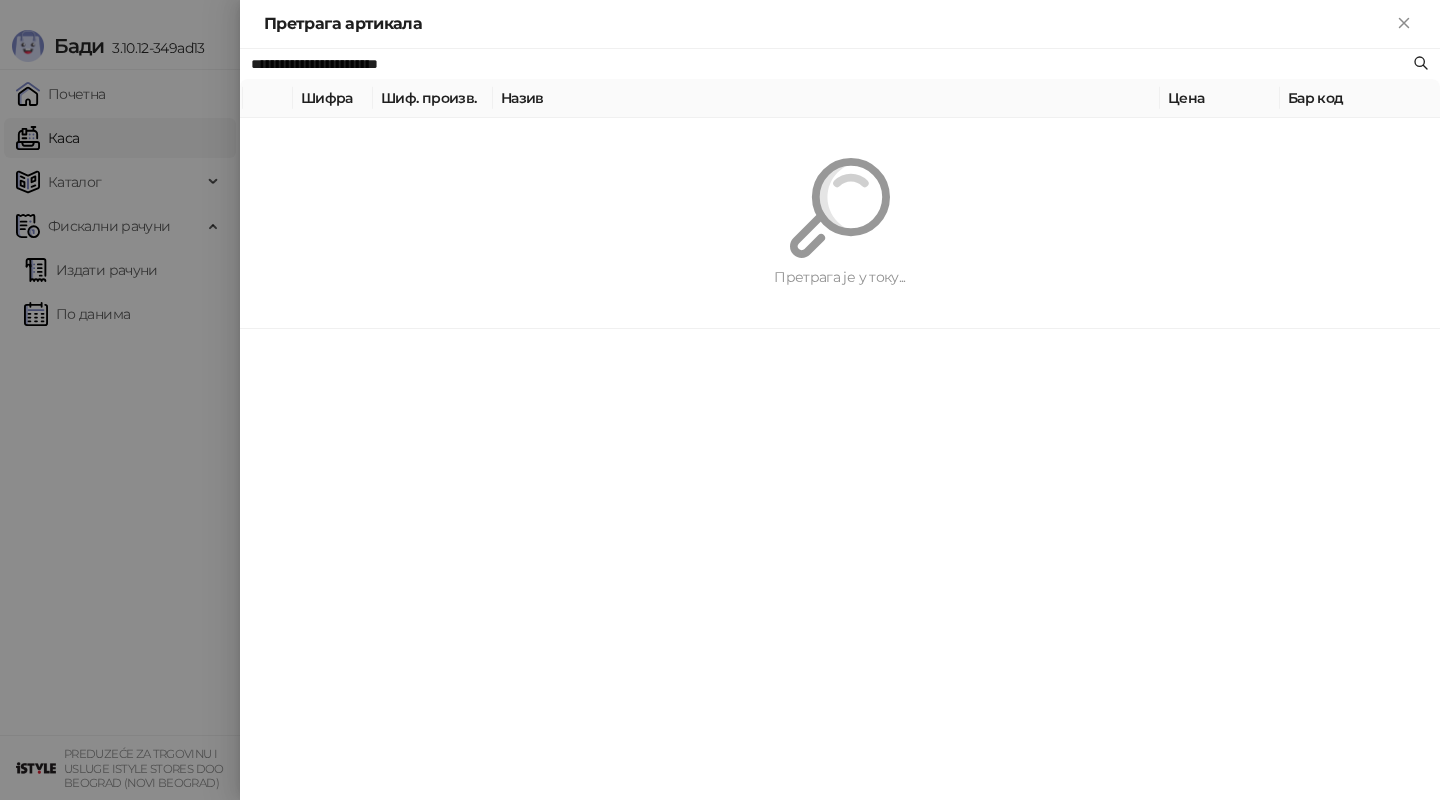 paste 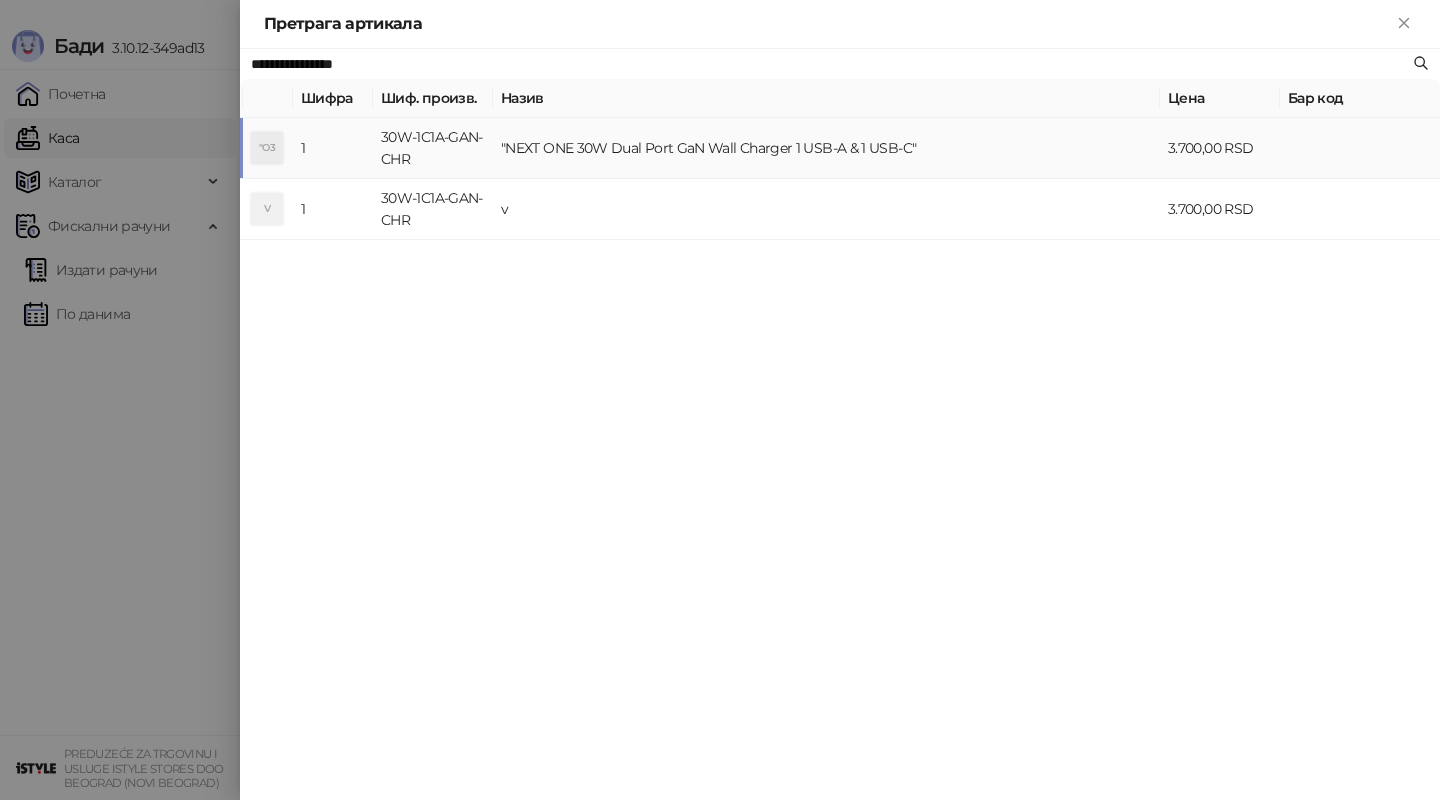 type on "**********" 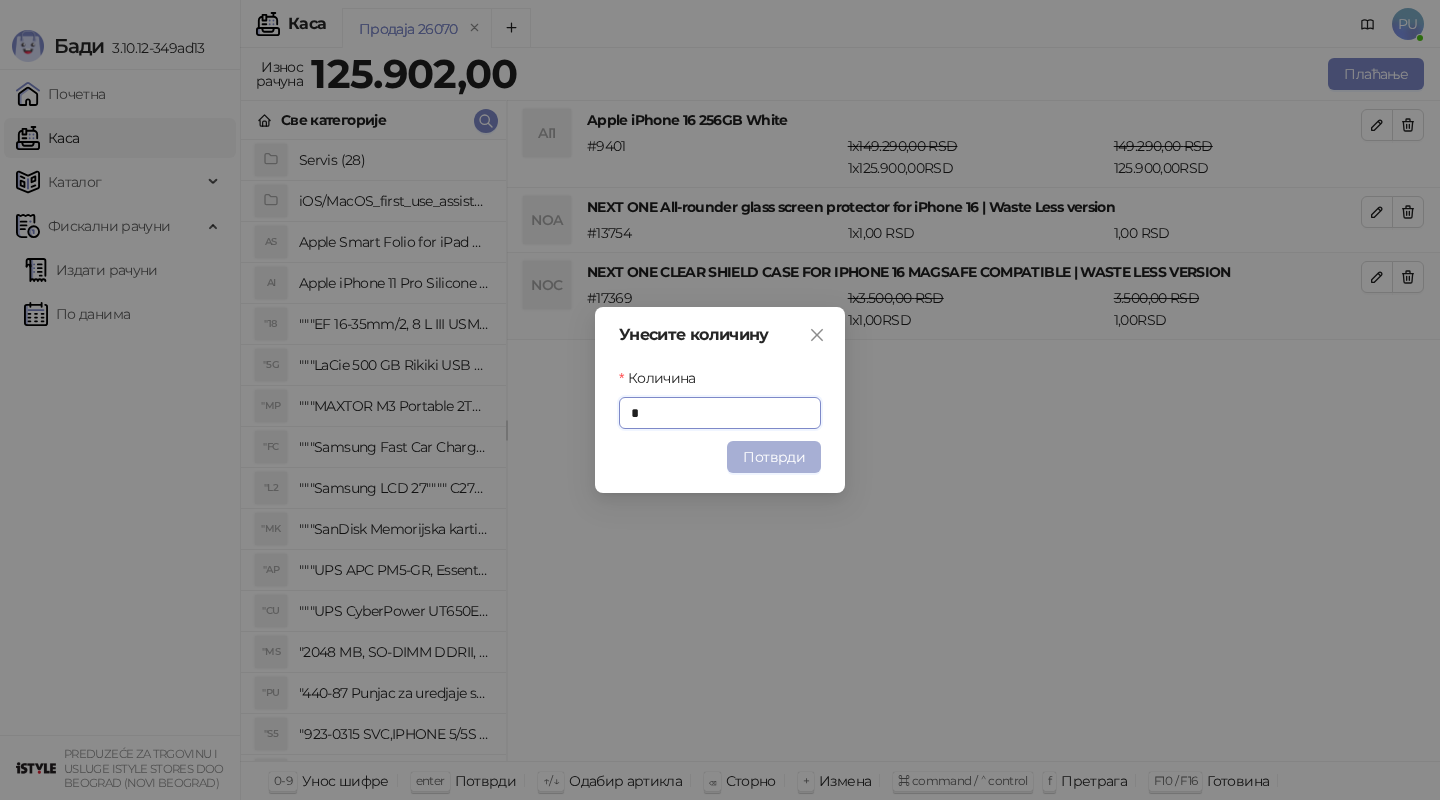 click on "Потврди" at bounding box center (774, 457) 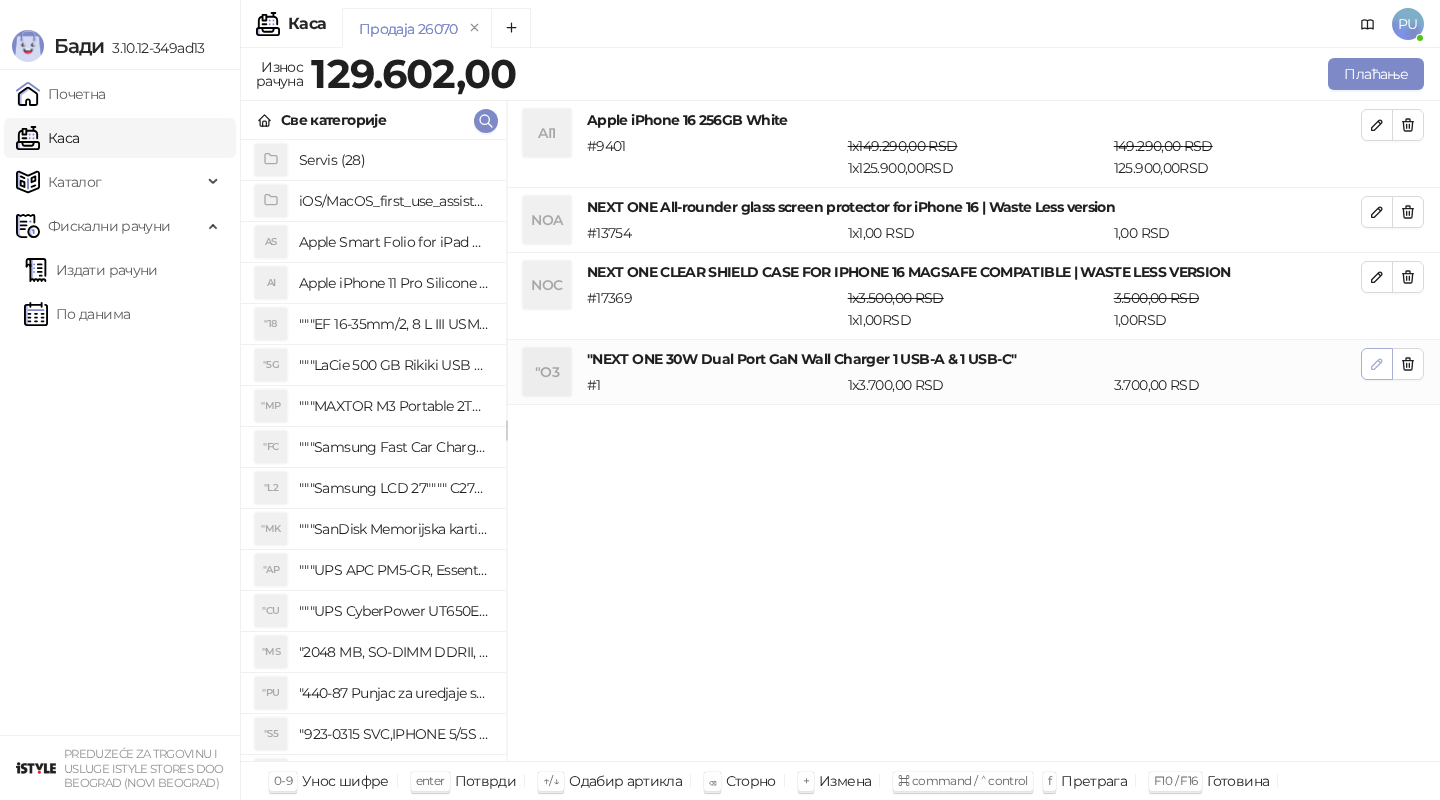 click at bounding box center [1377, 364] 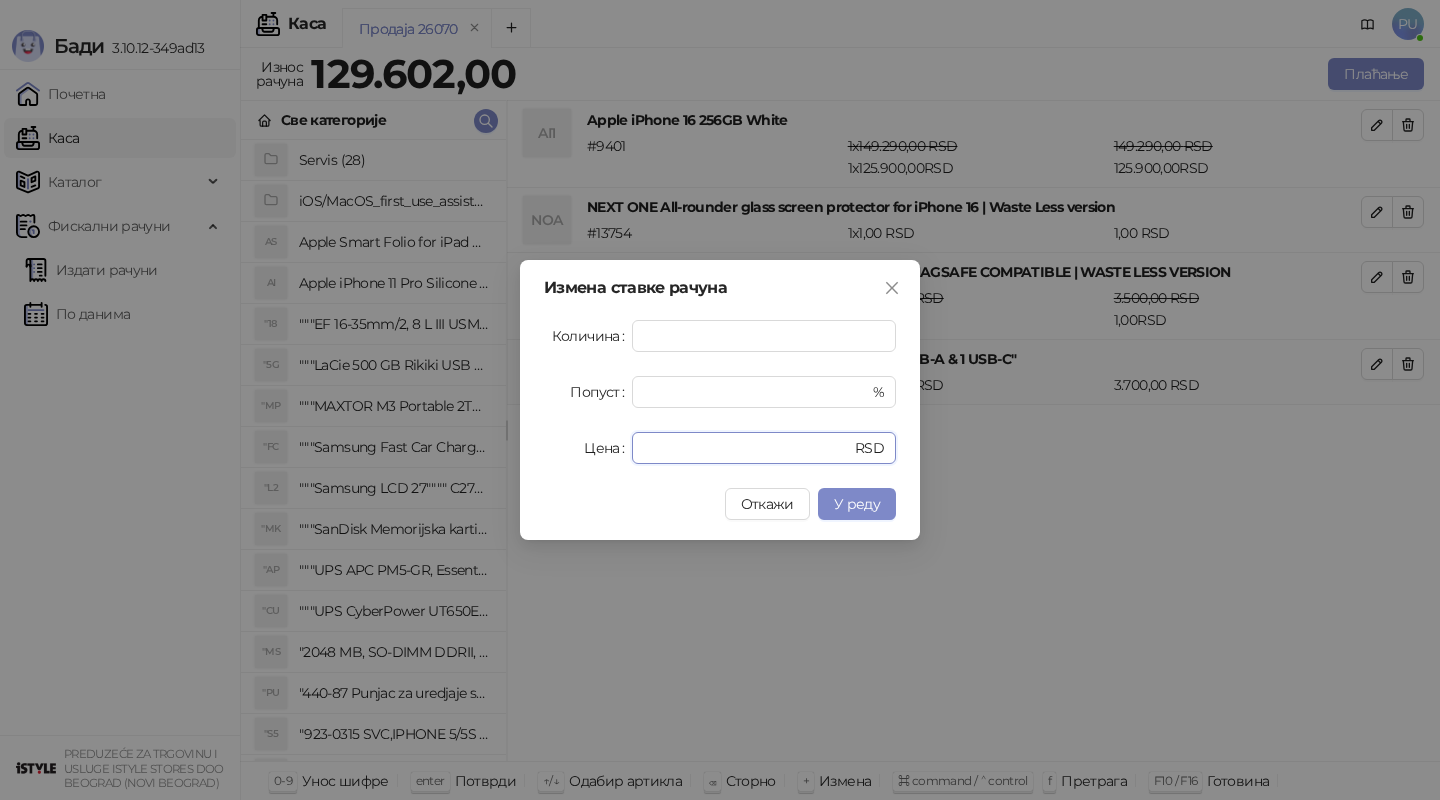 drag, startPoint x: 700, startPoint y: 451, endPoint x: 579, endPoint y: 451, distance: 121 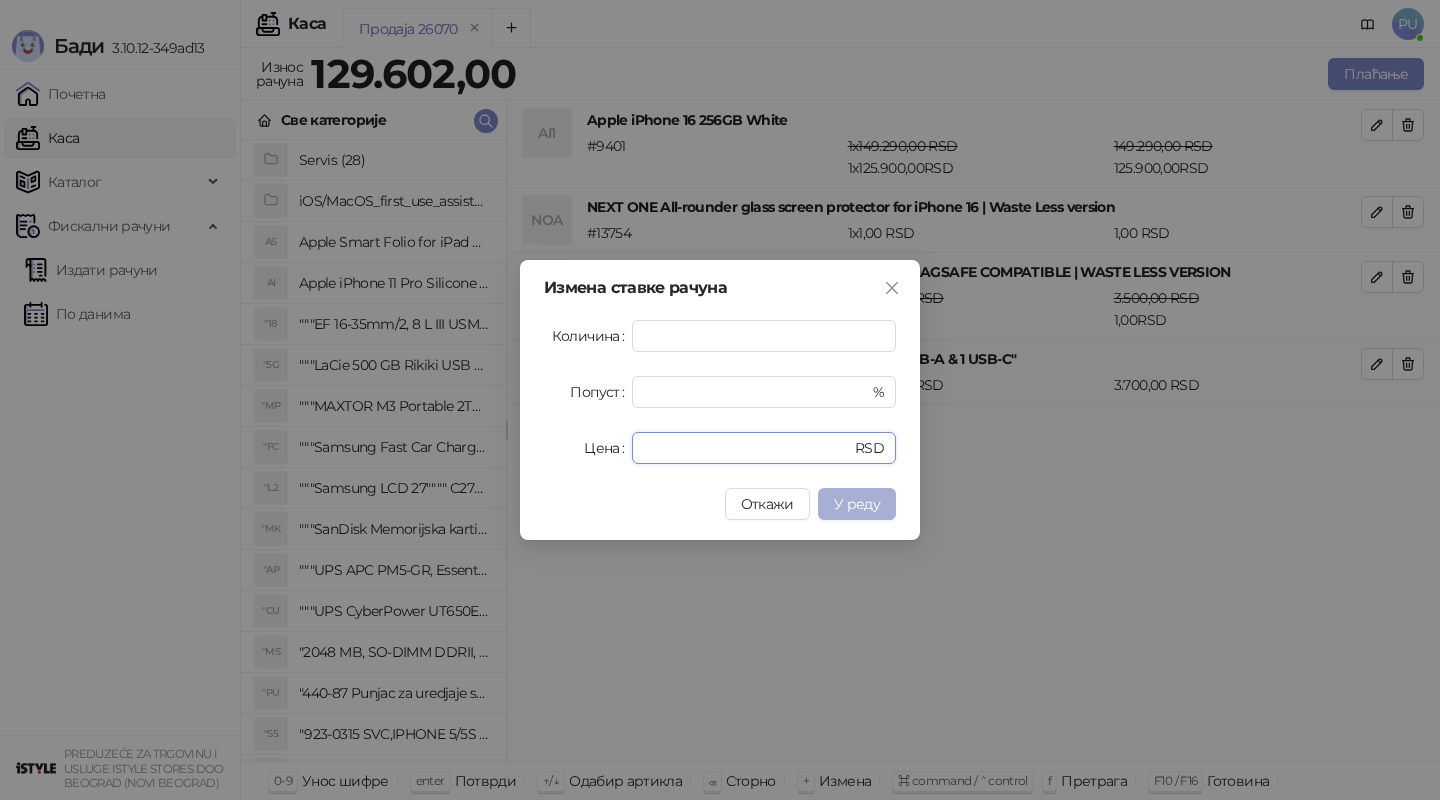 type on "*" 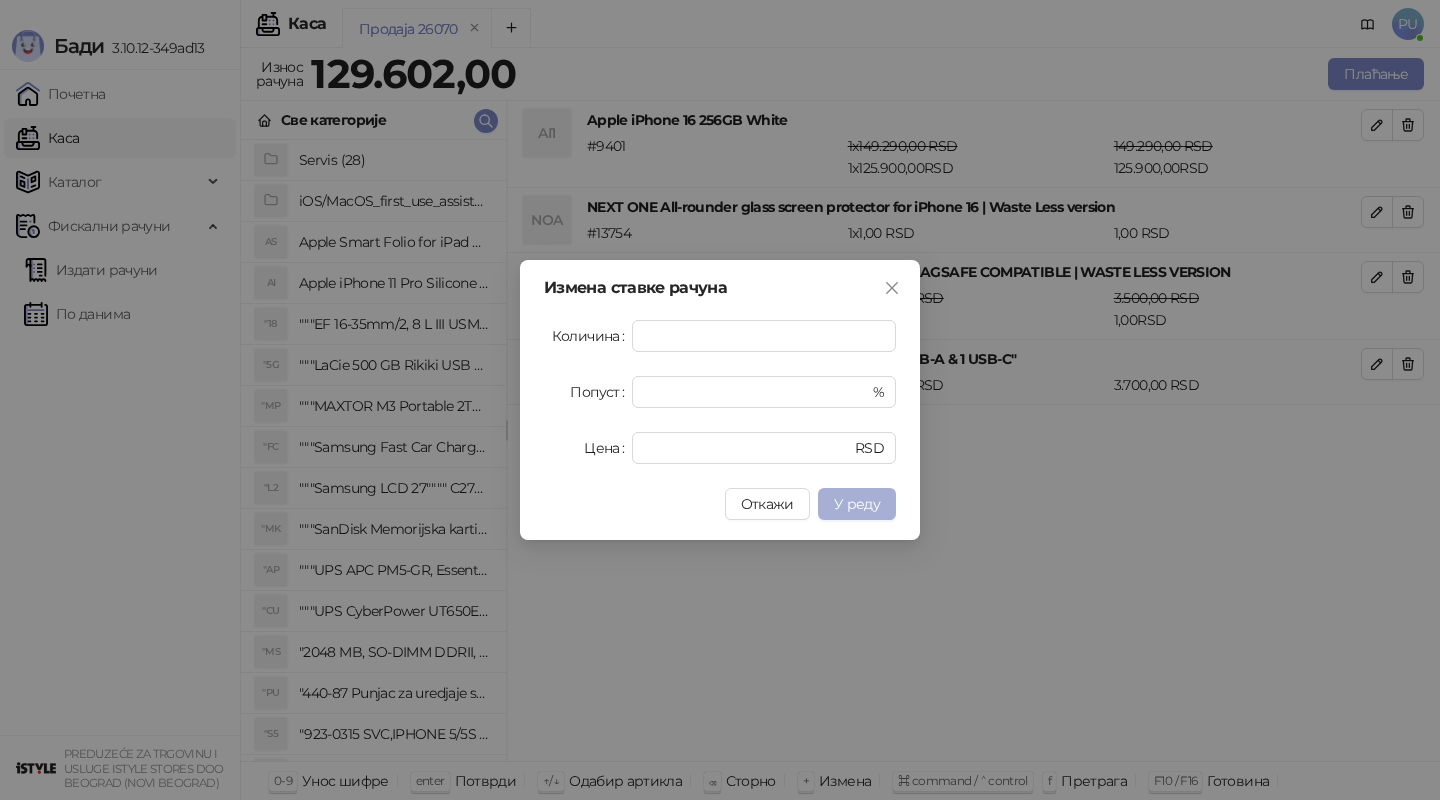click on "У реду" at bounding box center (857, 504) 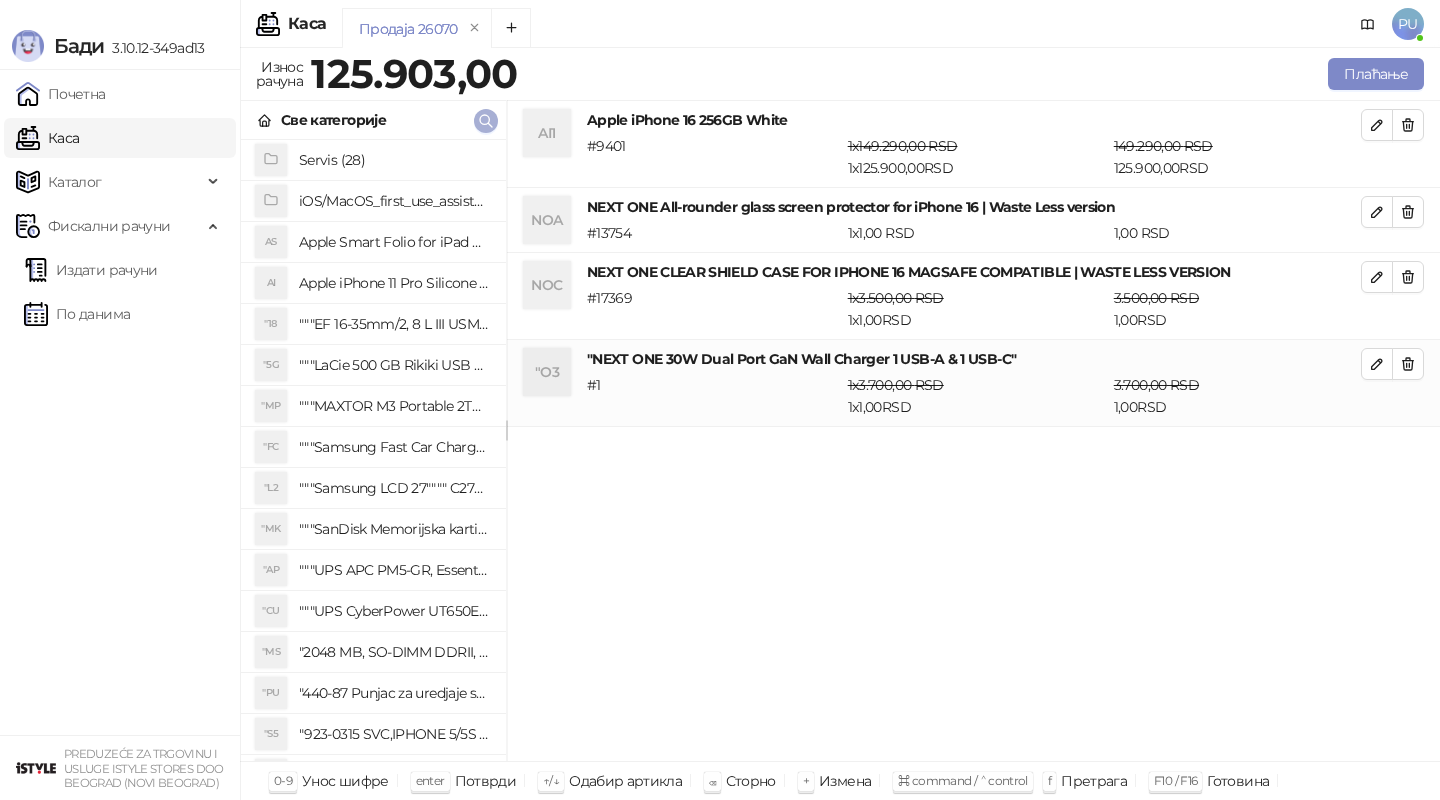 click 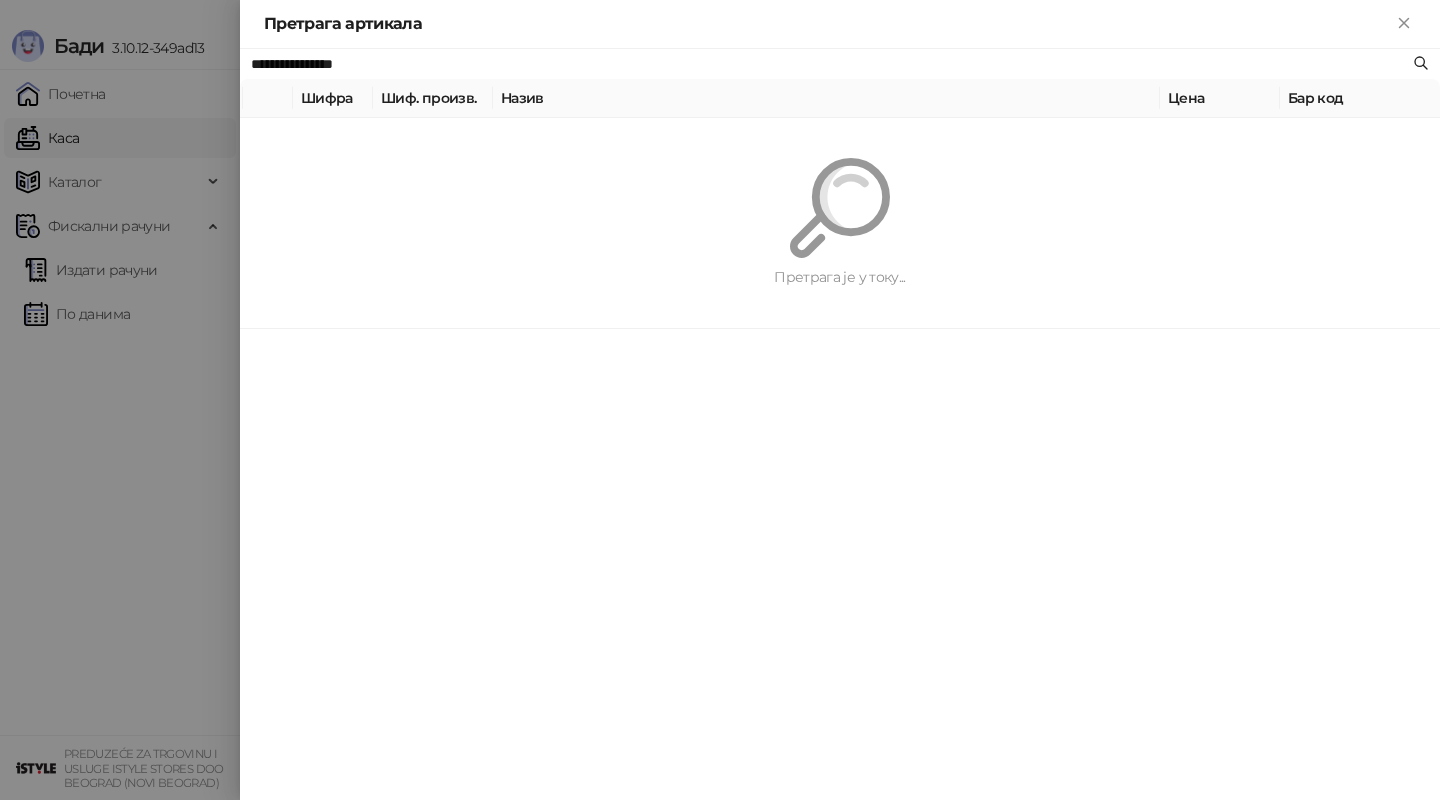 paste on "********" 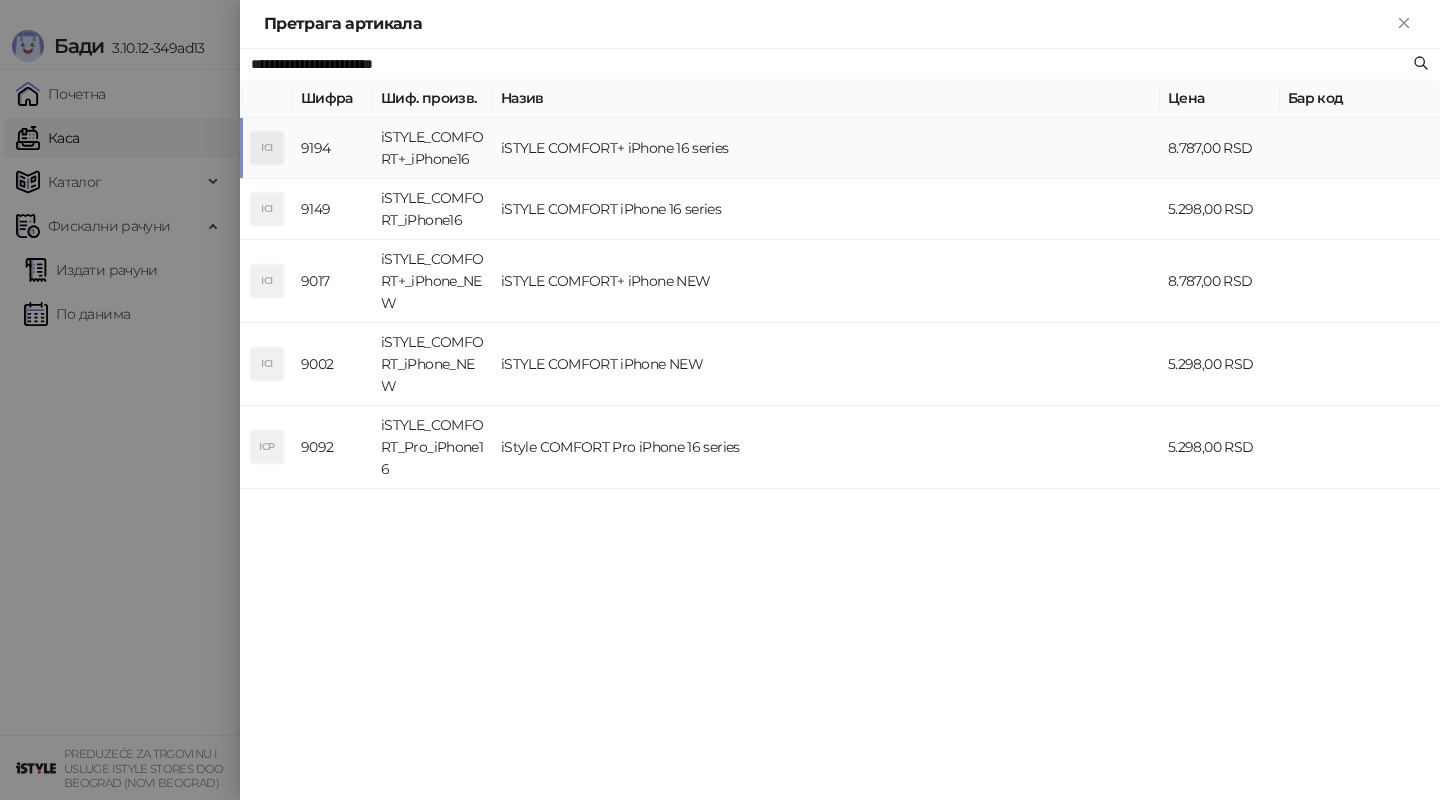 click on "iSTYLE COMFORT+ iPhone 16 series" at bounding box center (826, 148) 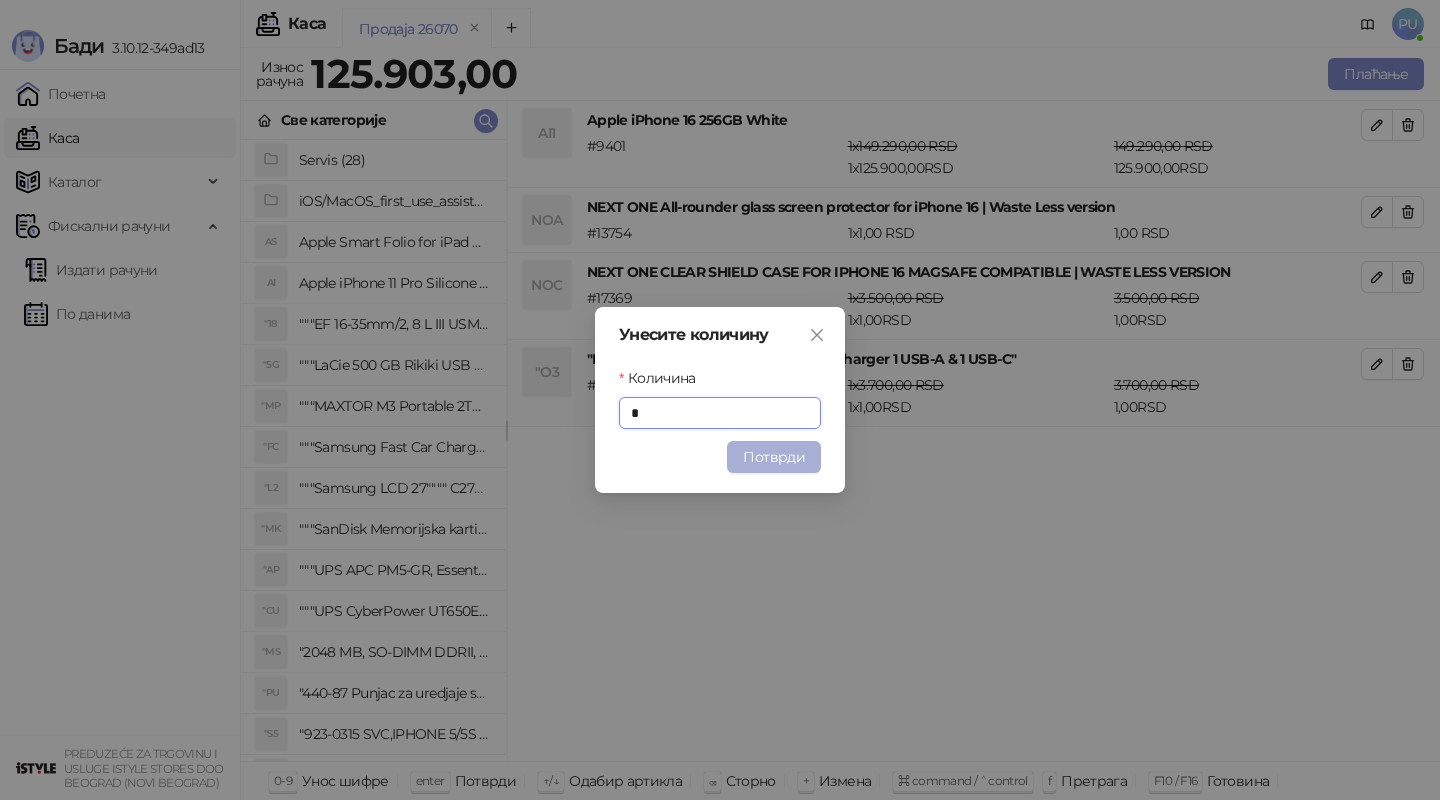 click on "Потврди" at bounding box center (774, 457) 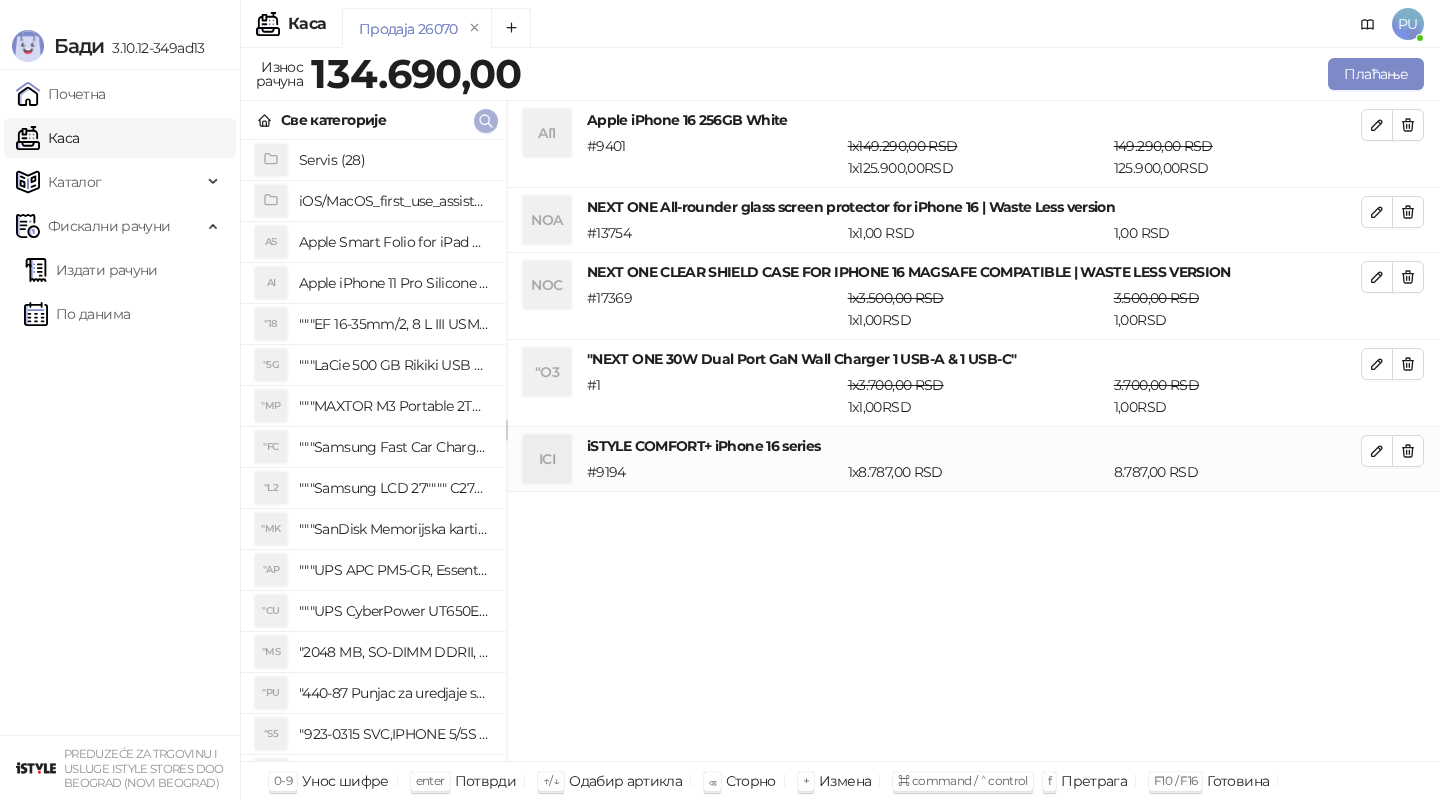 click 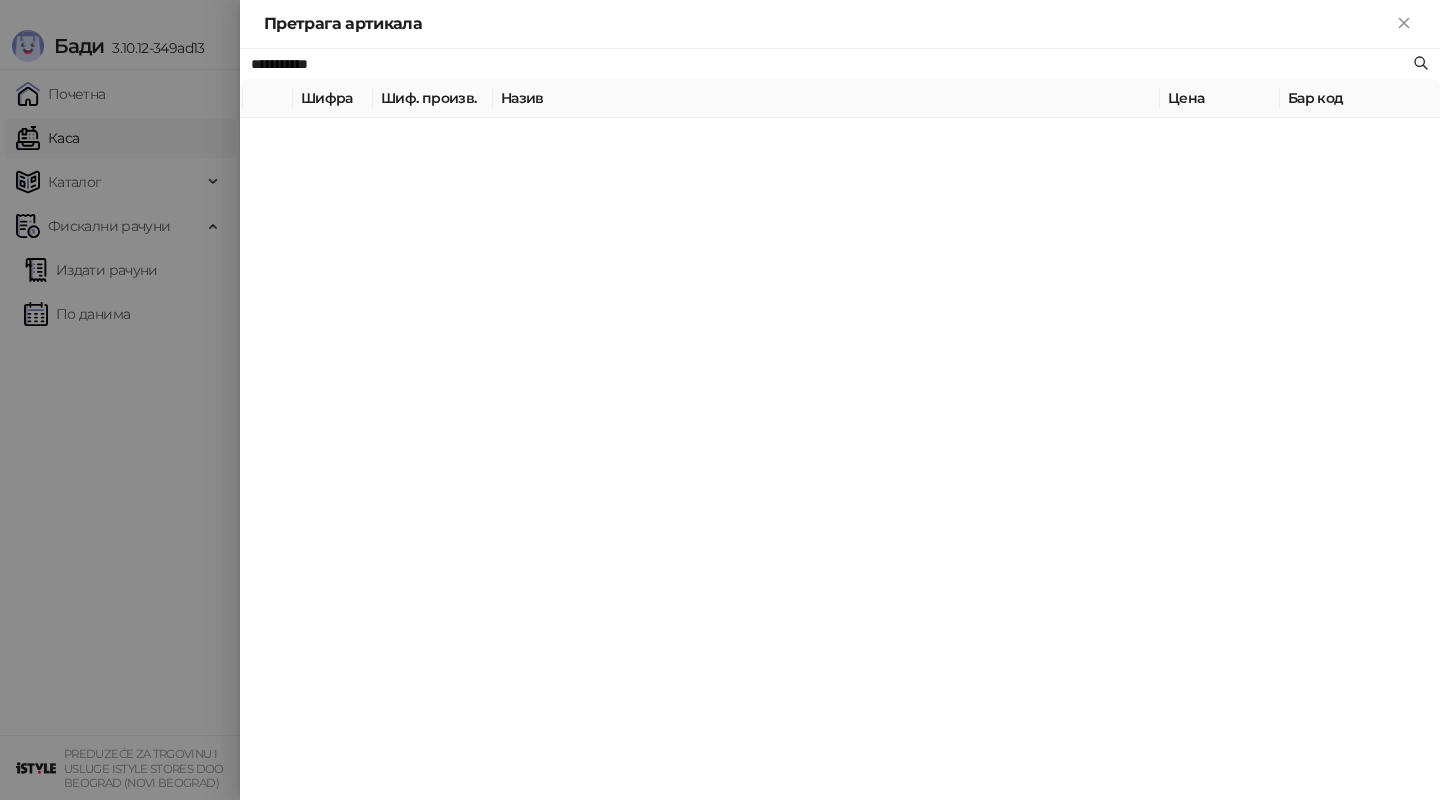type on "**********" 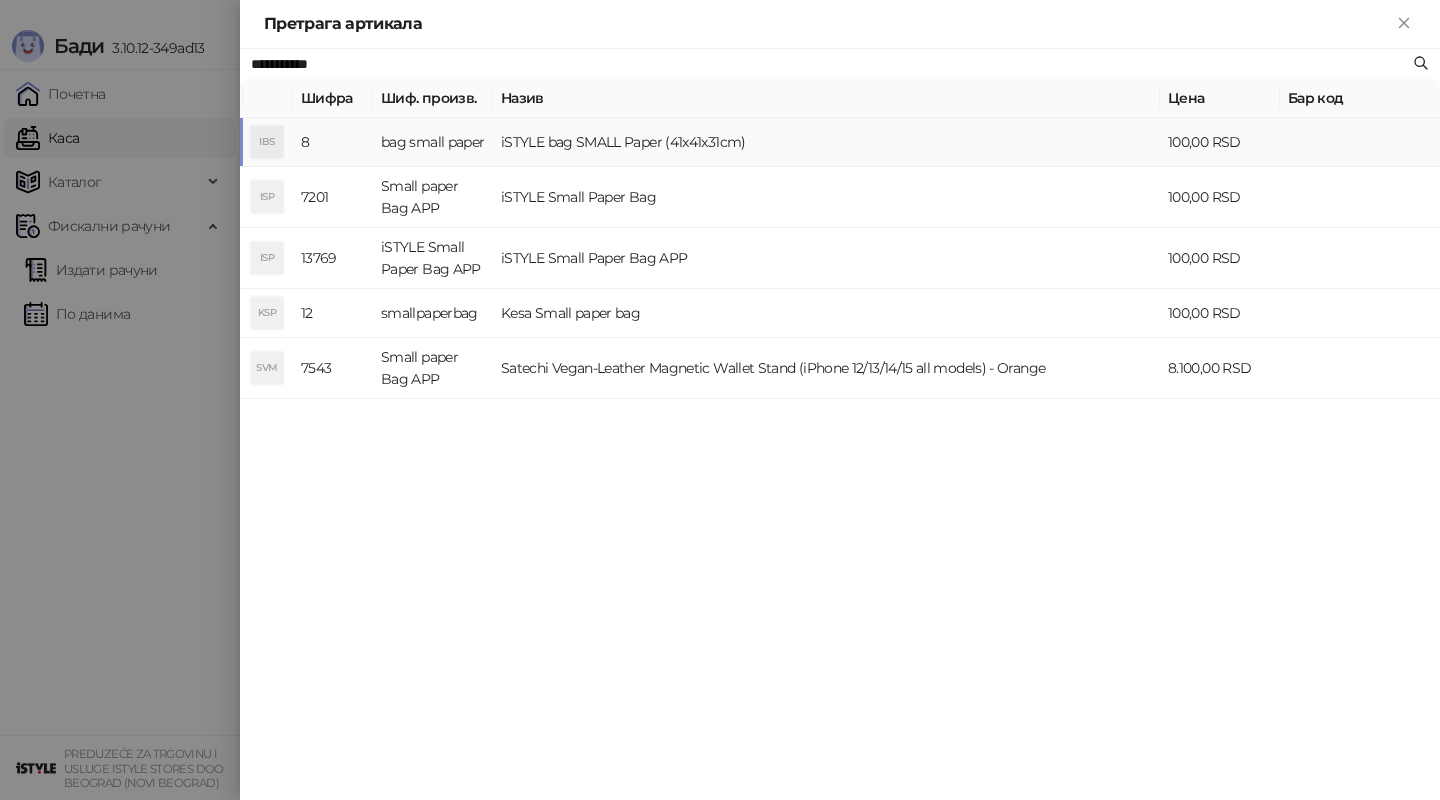 click on "iSTYLE bag SMALL Paper (41x41x31cm)" at bounding box center [826, 142] 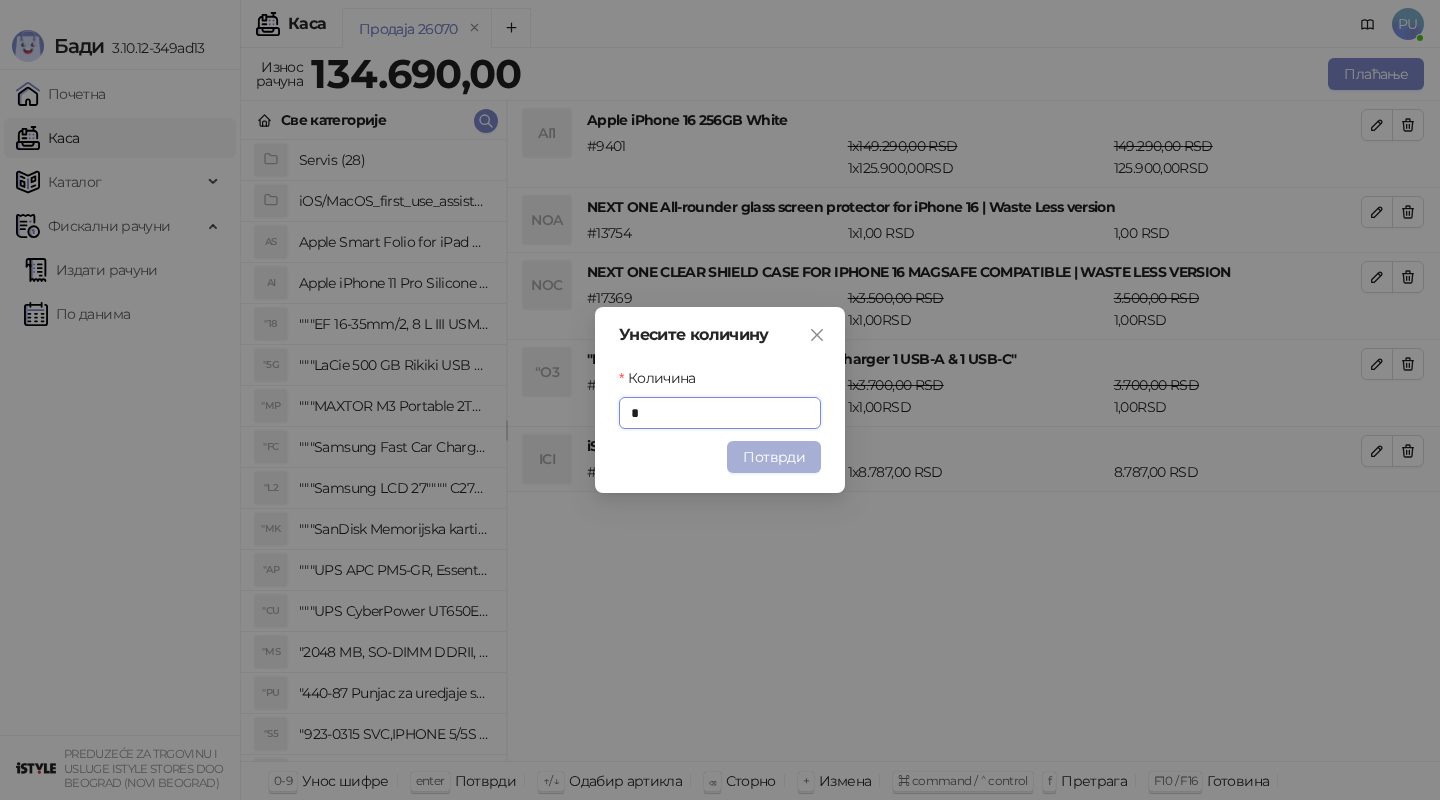 click on "Потврди" at bounding box center [774, 457] 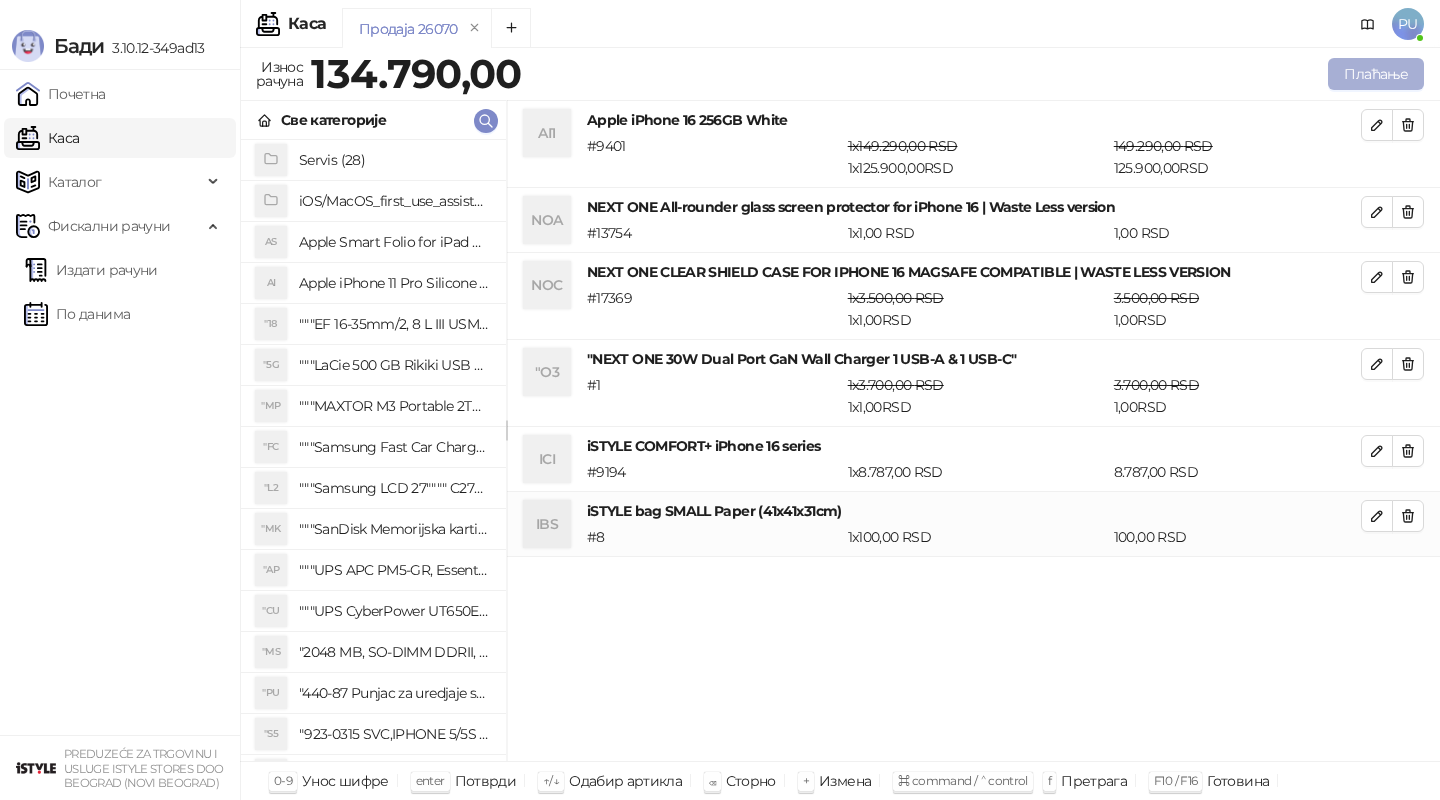 click on "Плаћање" at bounding box center [1376, 74] 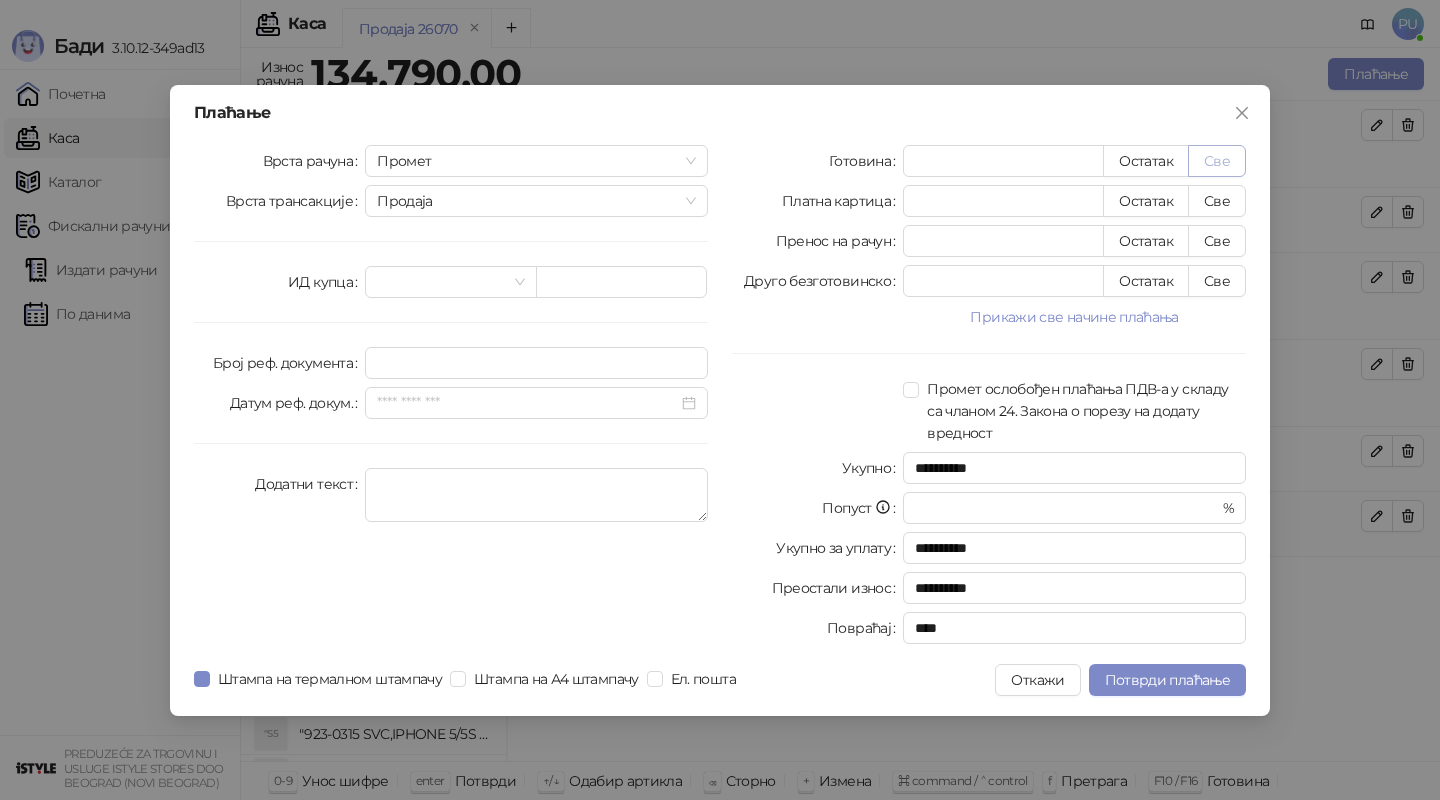 click on "Све" at bounding box center [1217, 161] 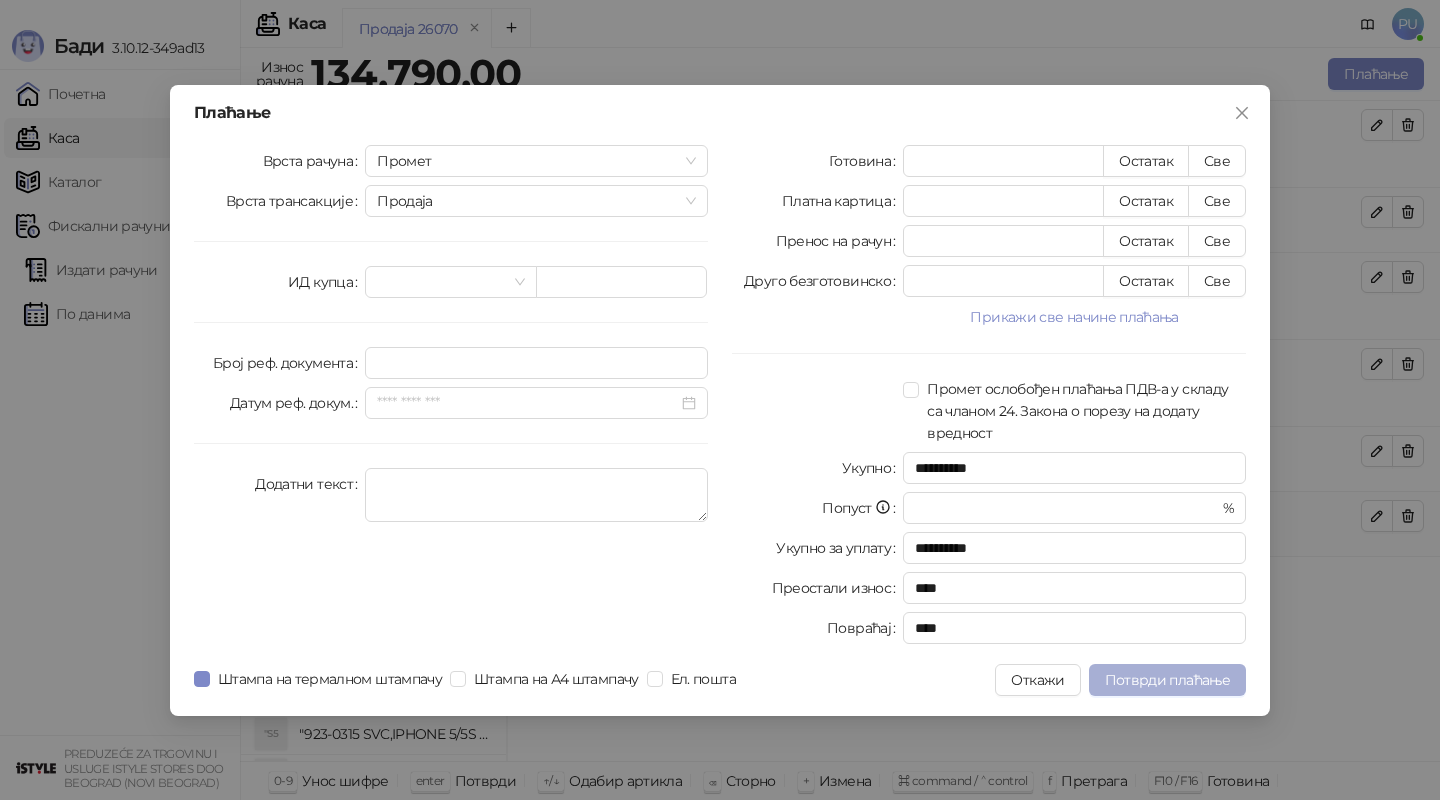 click on "Потврди плаћање" at bounding box center [1167, 680] 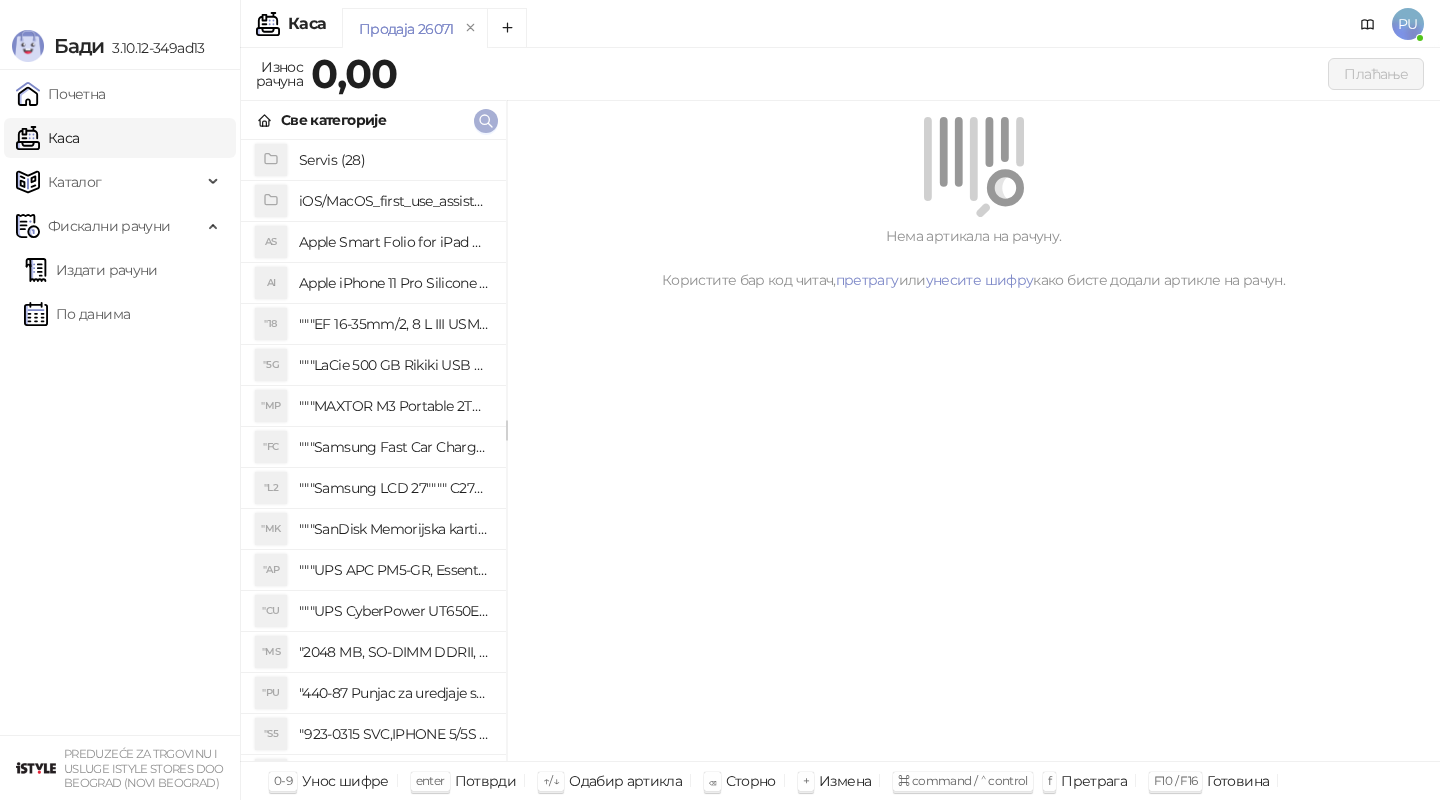 click 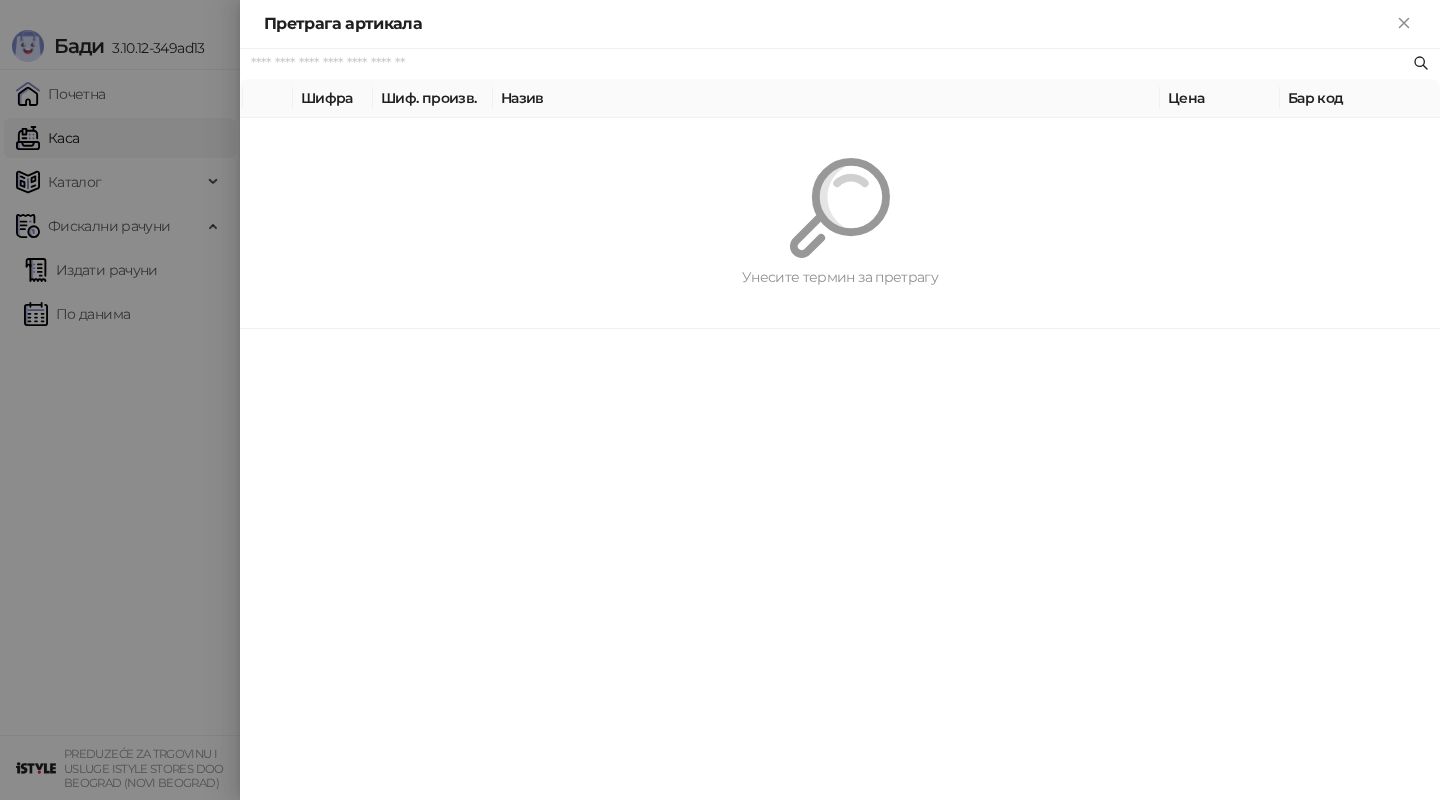 paste on "**********" 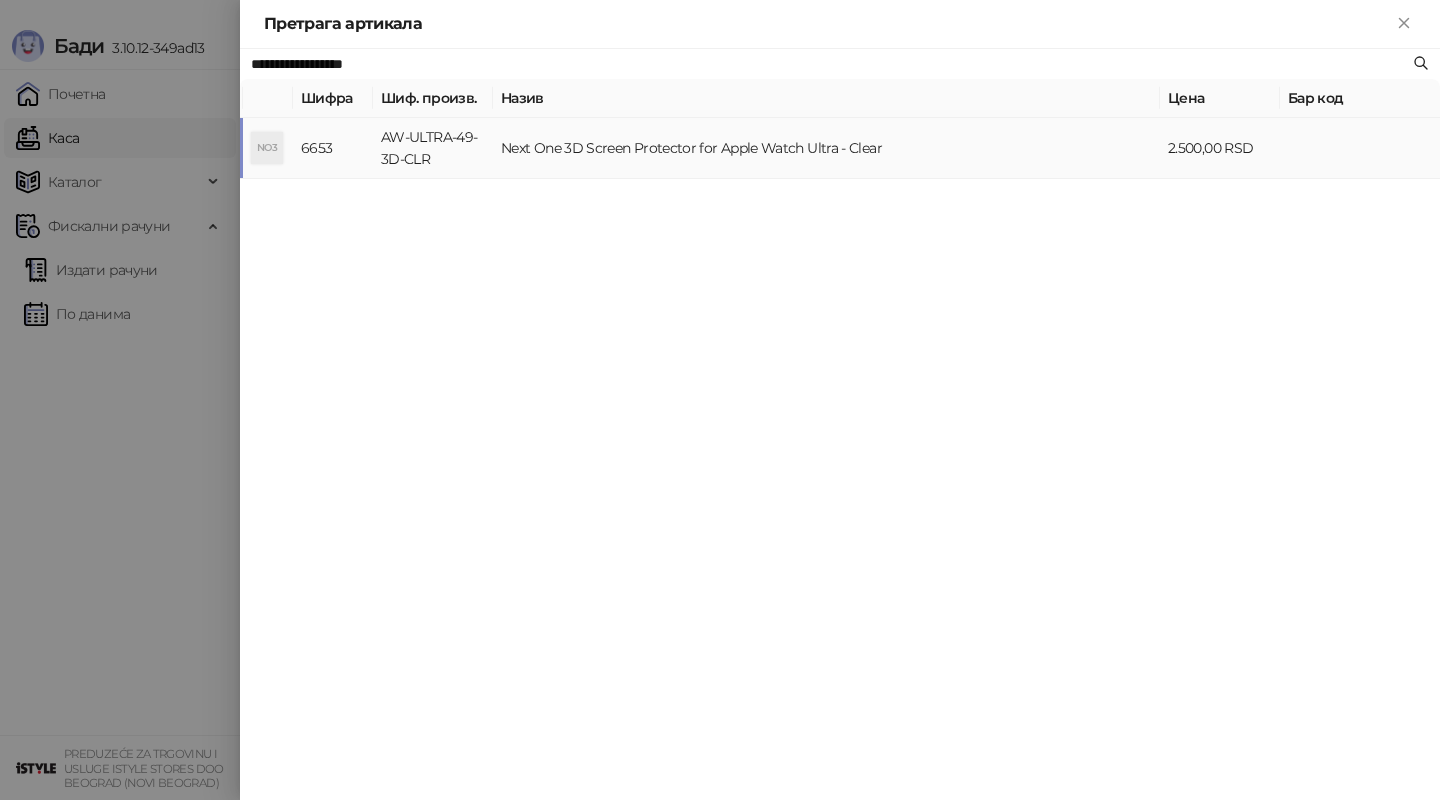 click on "Next One 3D Screen Protector for Apple Watch Ultra - Clear" at bounding box center (826, 148) 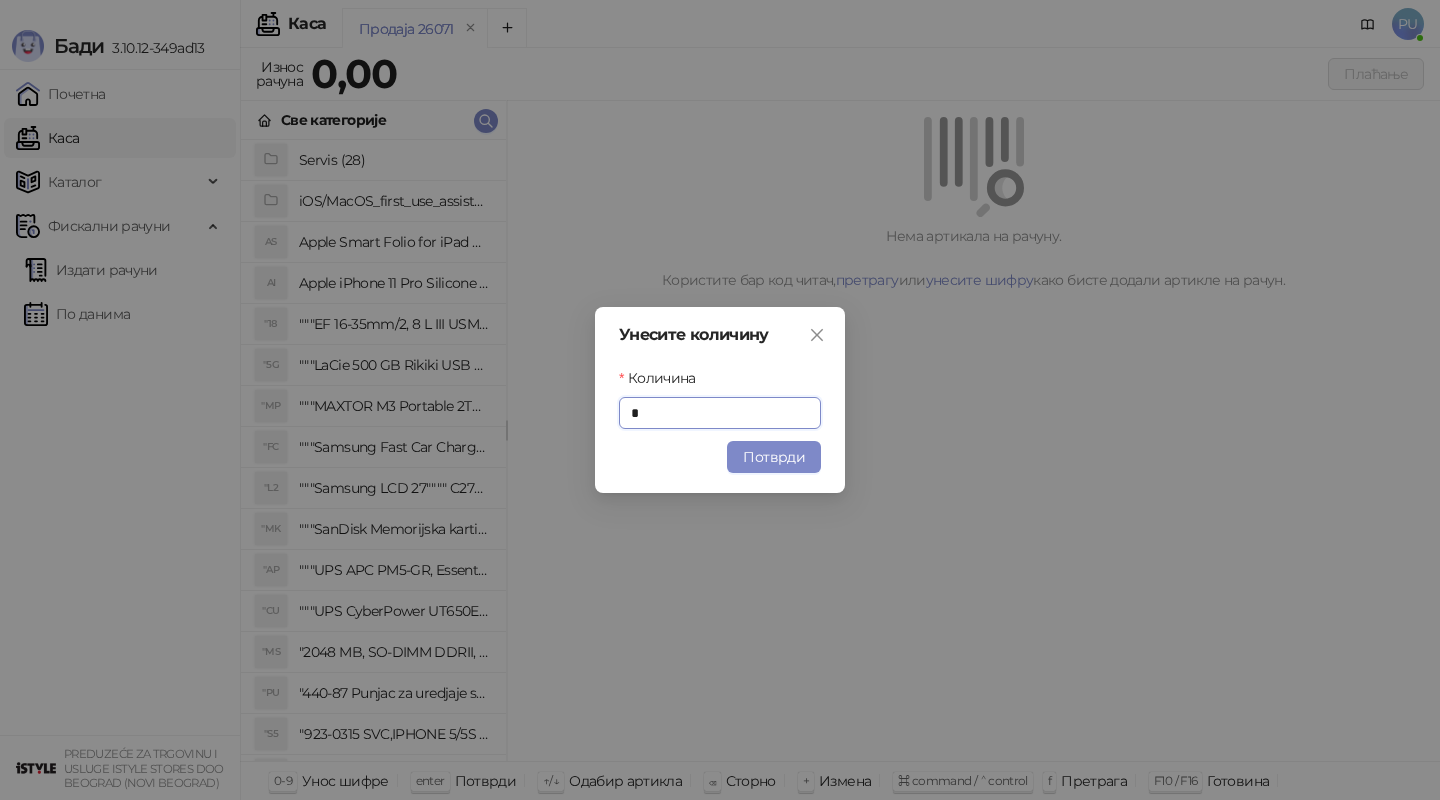 click on "Унесите количину Количина * Потврди" at bounding box center (720, 400) 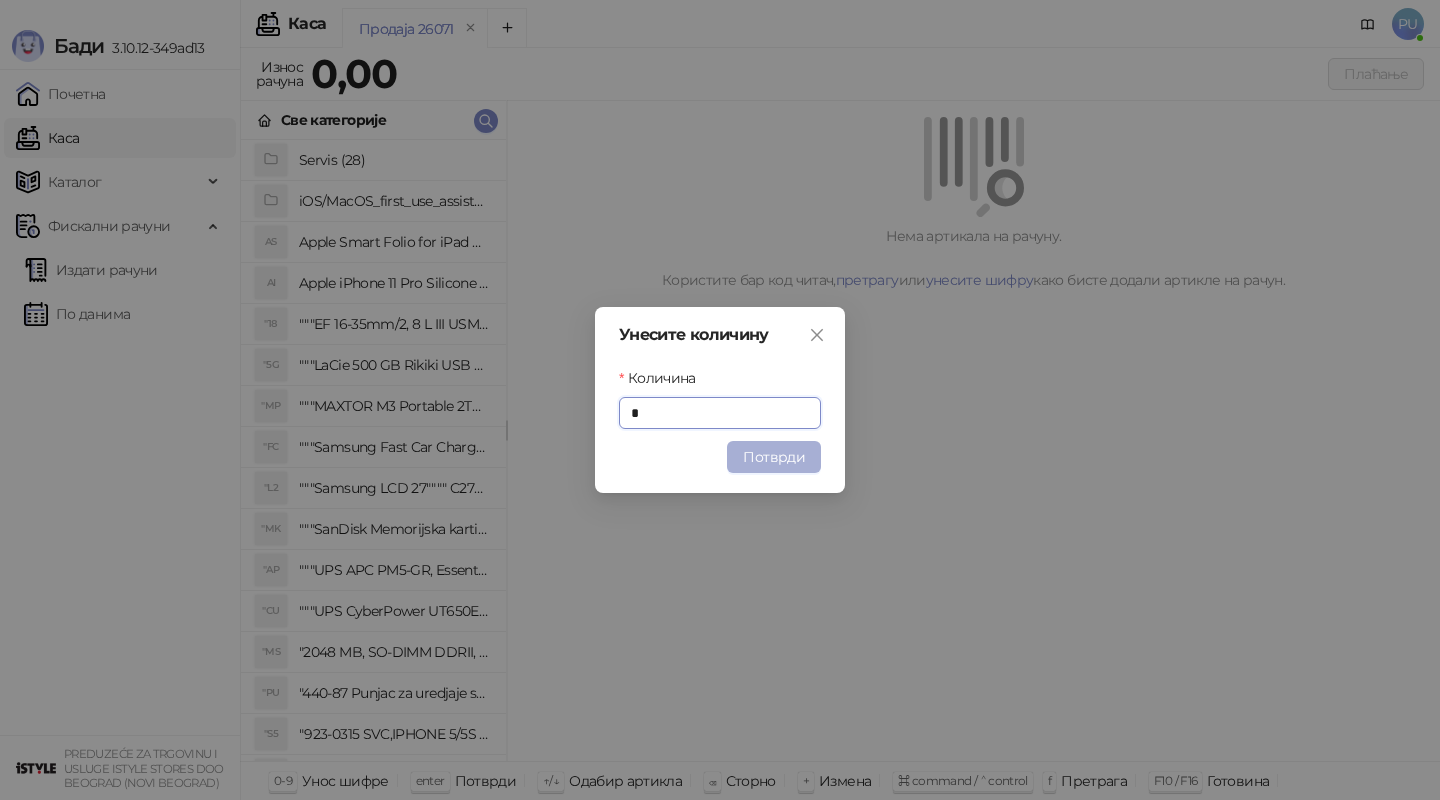 click on "Потврди" at bounding box center (774, 457) 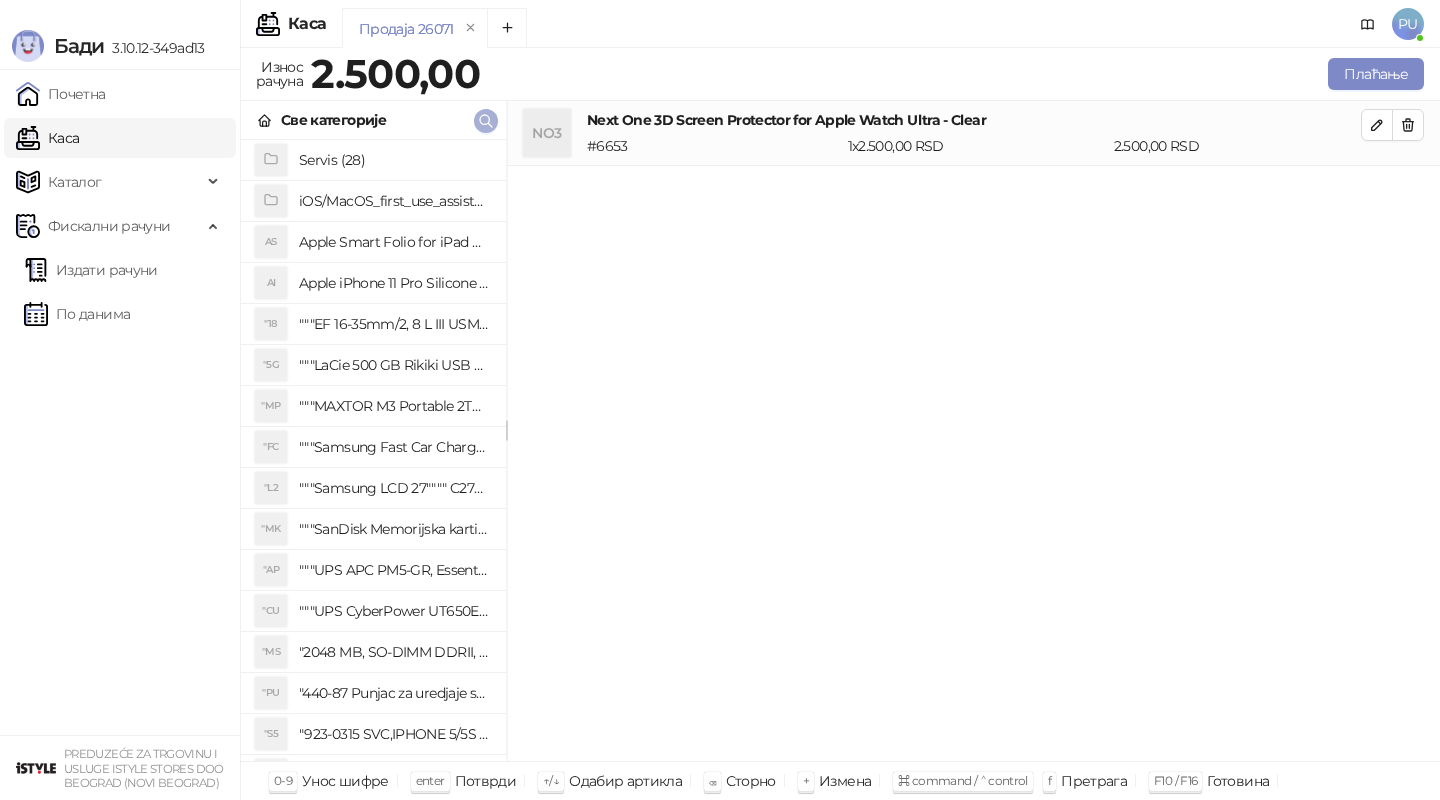 click 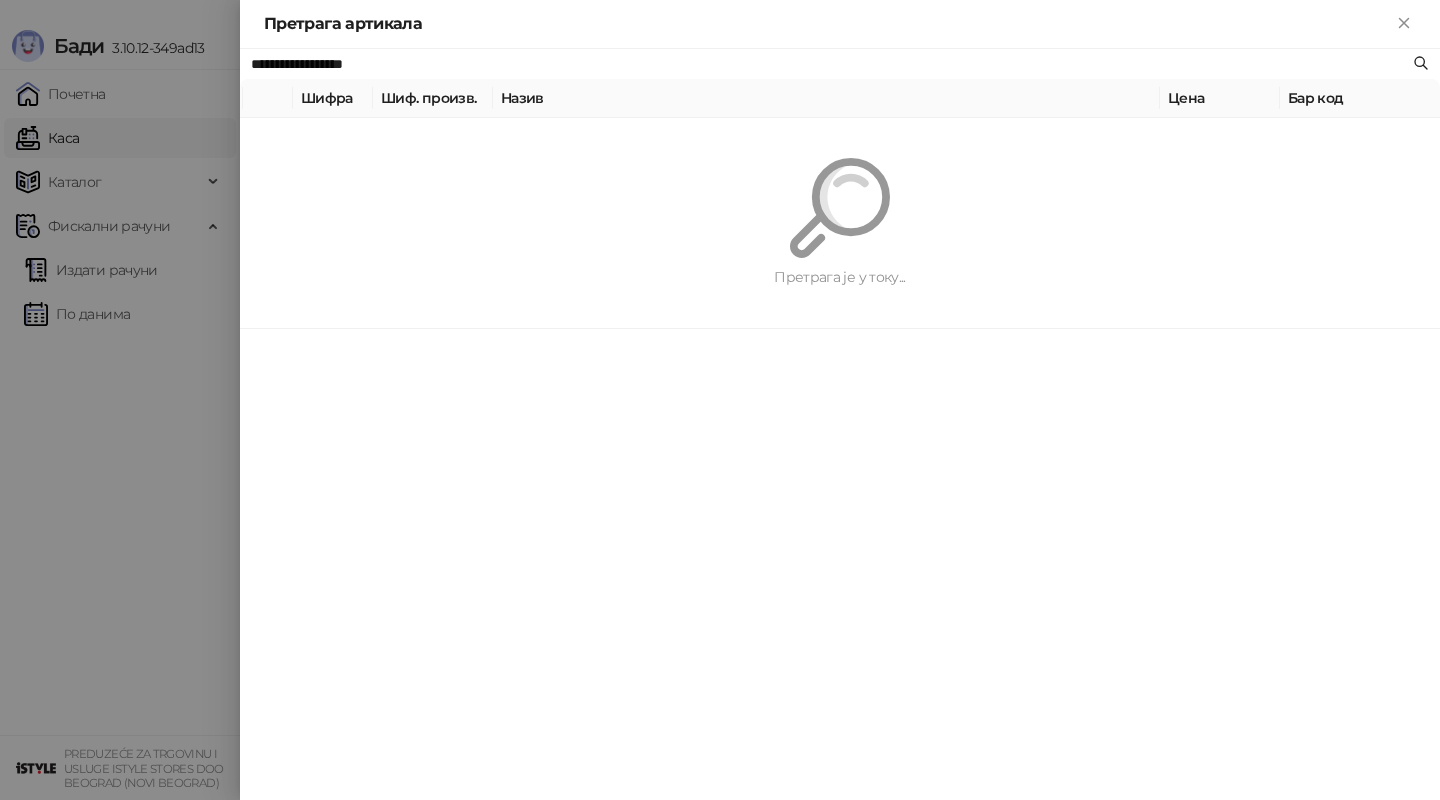 paste on "**********" 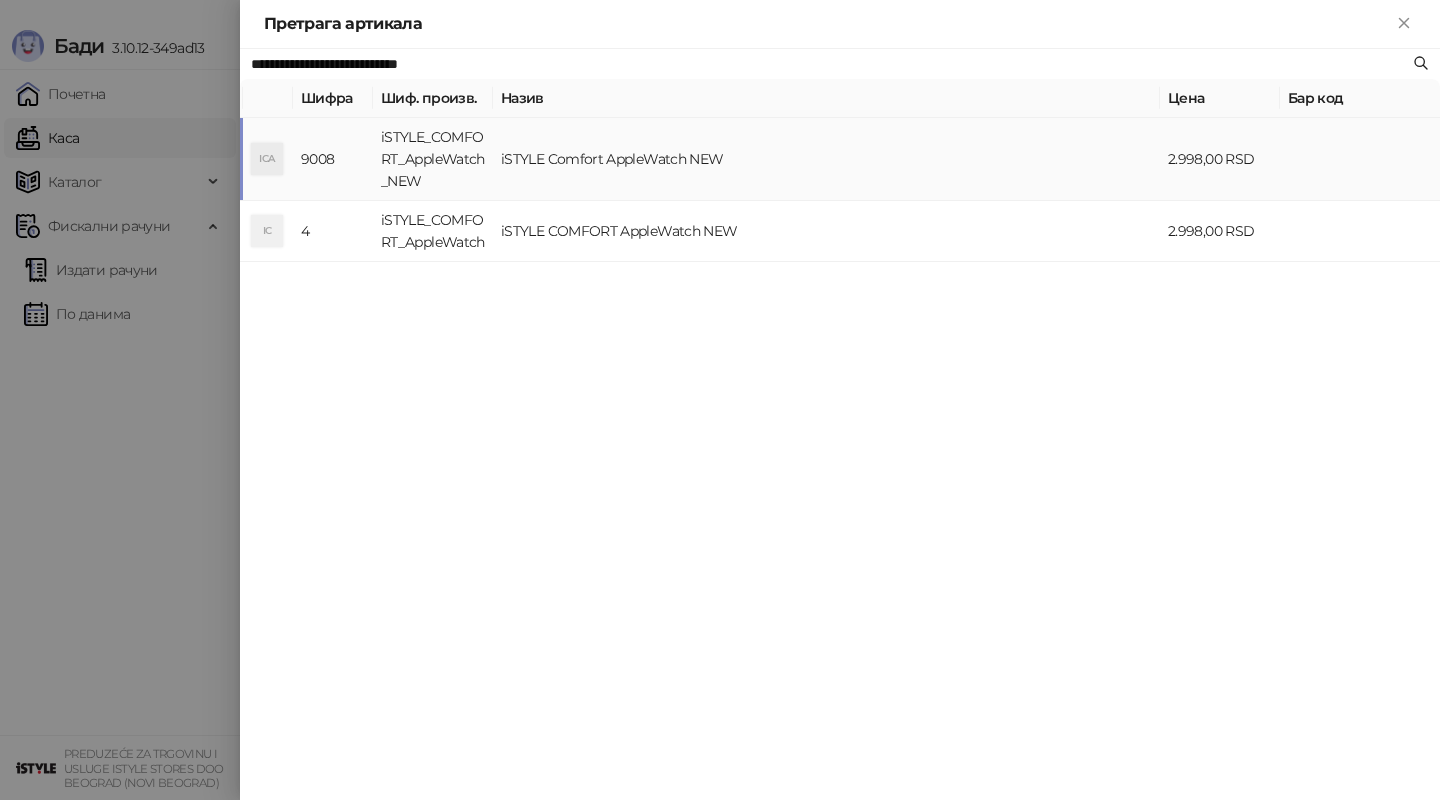 type on "**********" 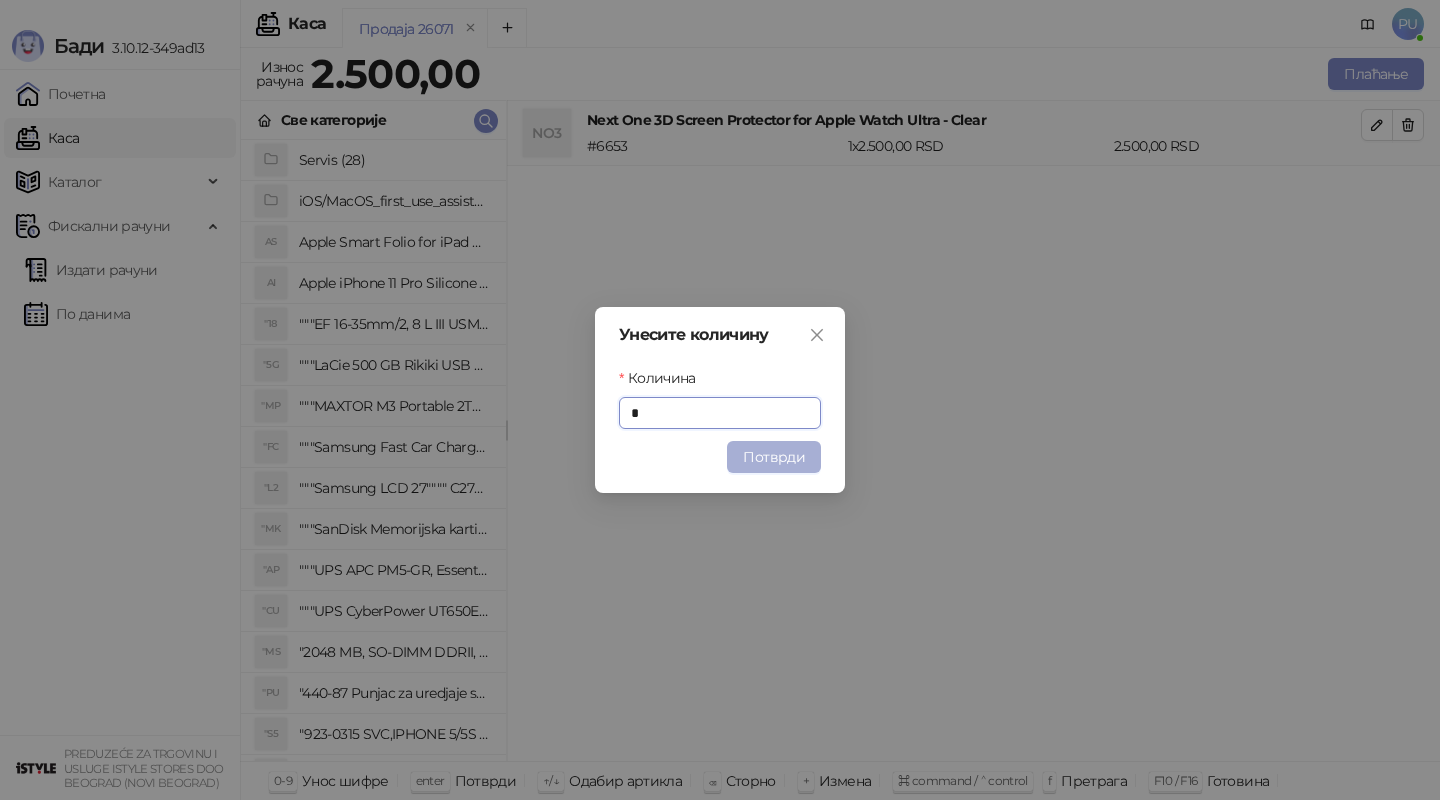type on "*" 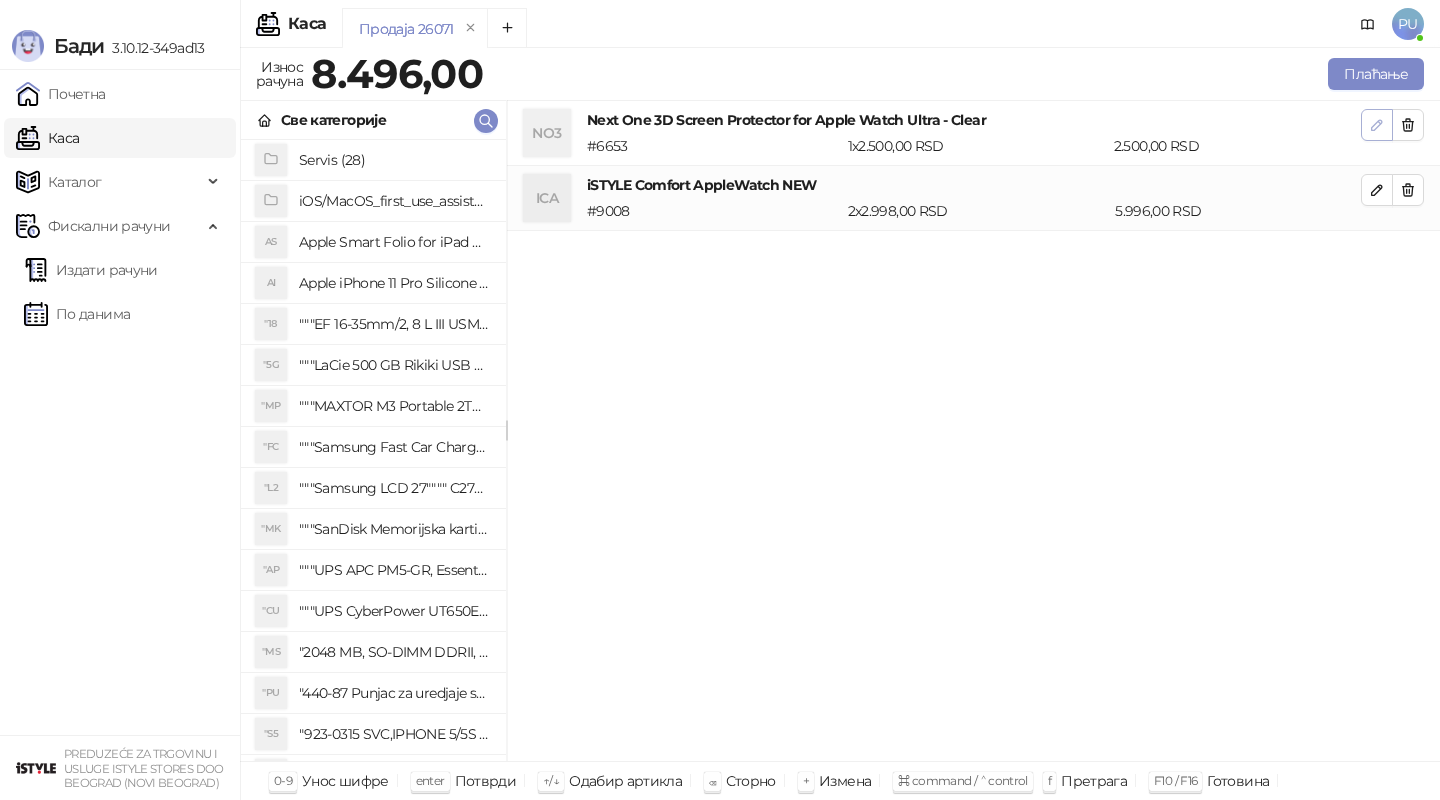 click 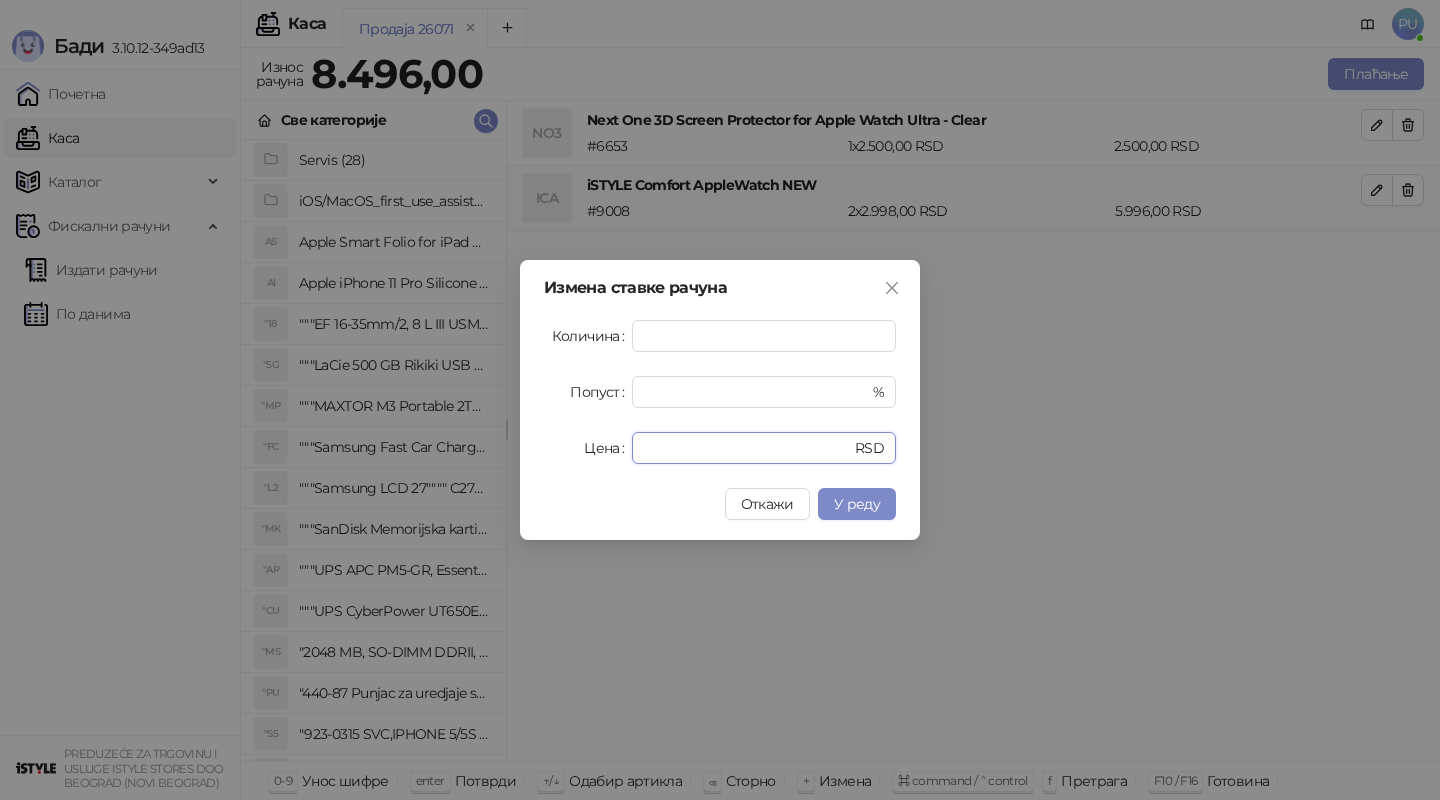 drag, startPoint x: 702, startPoint y: 448, endPoint x: 587, endPoint y: 440, distance: 115.27792 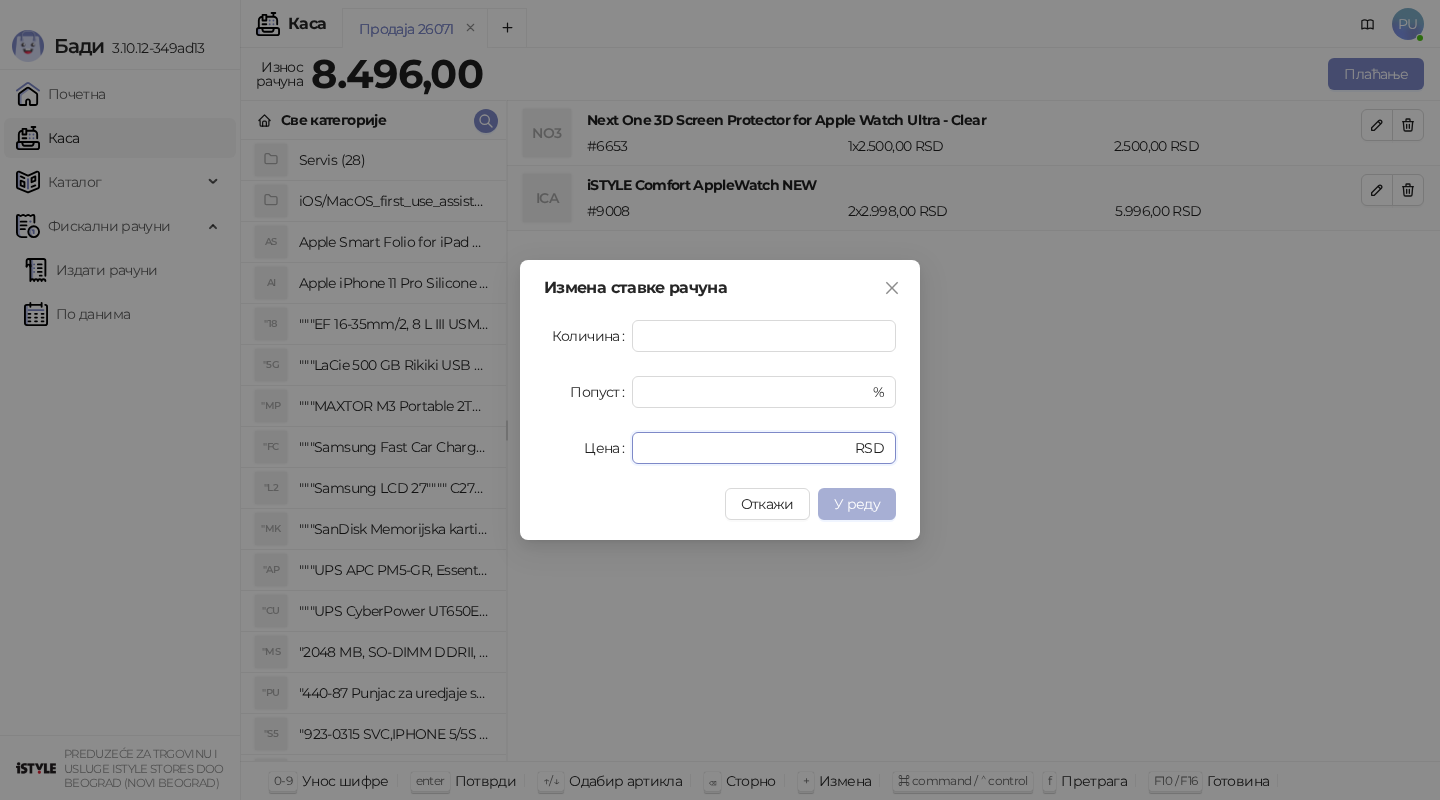 type on "*" 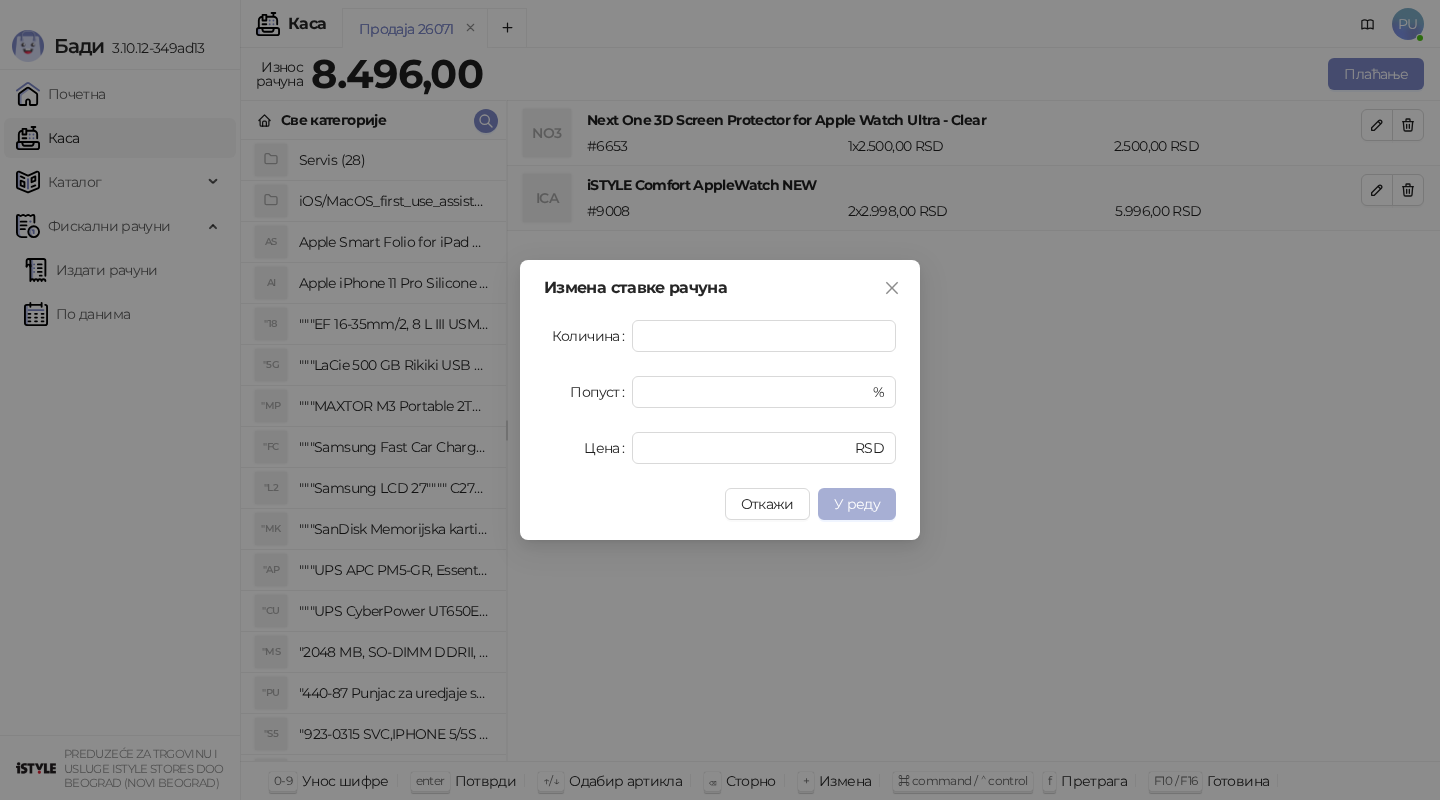 click on "У реду" at bounding box center [857, 504] 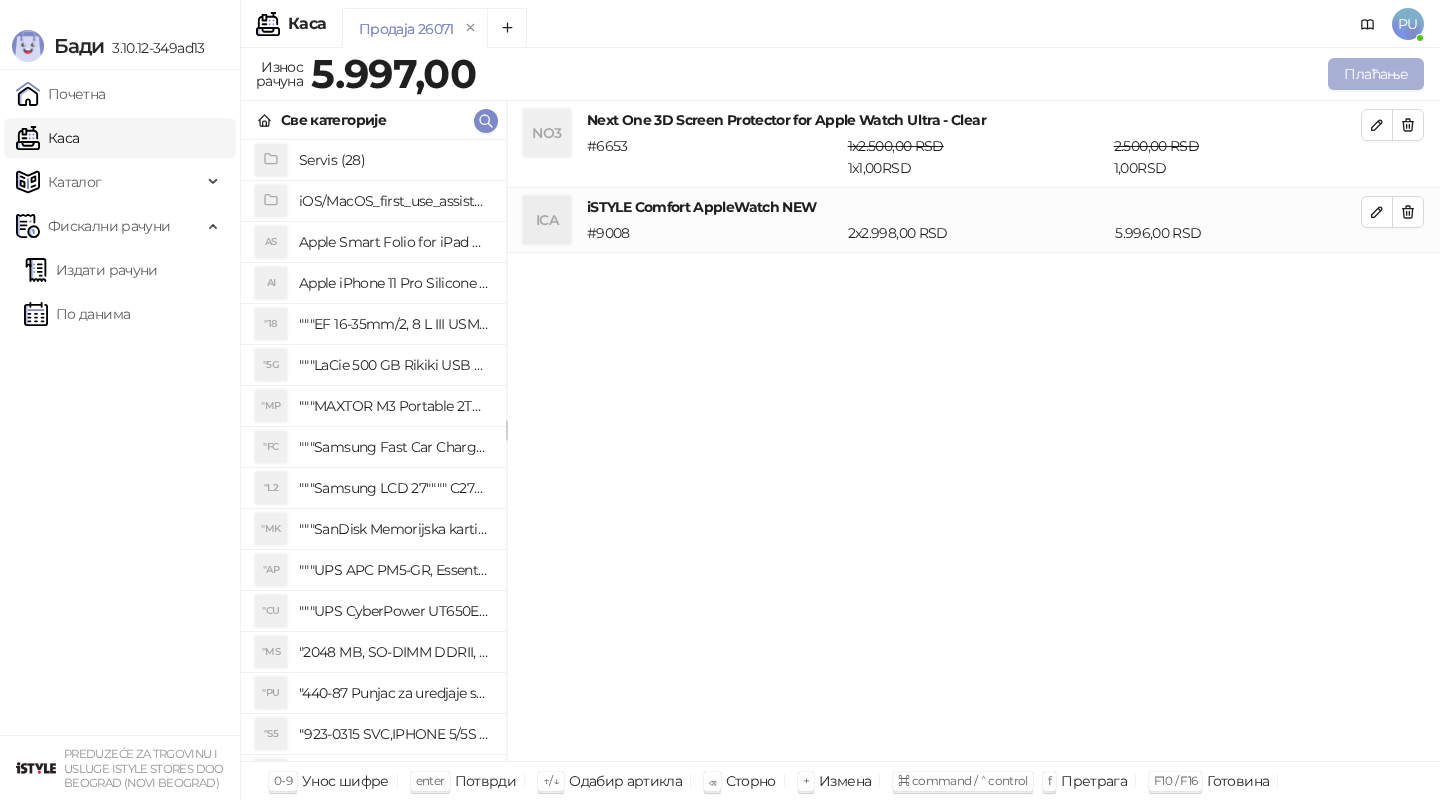 click on "Плаћање" at bounding box center (1376, 74) 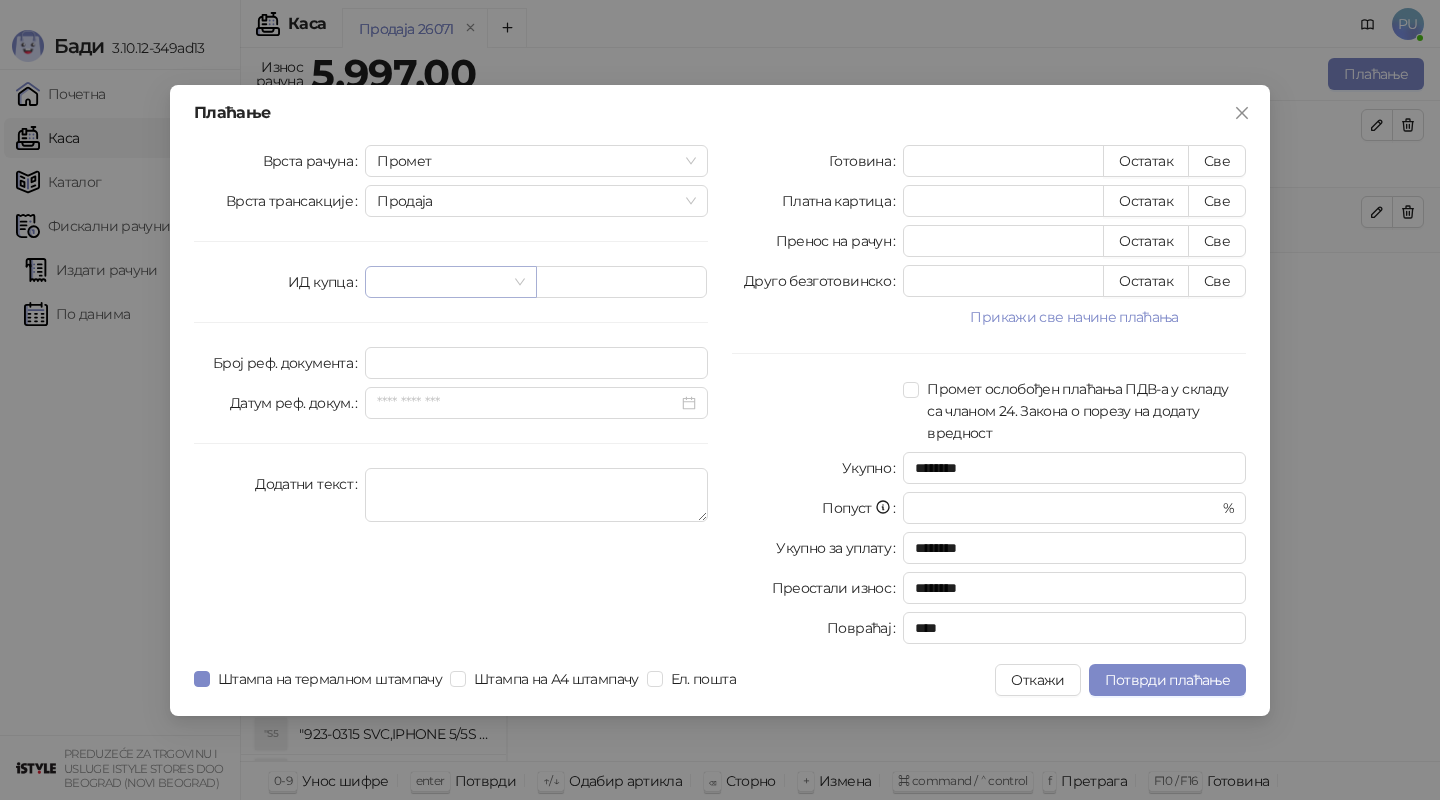 click at bounding box center [441, 282] 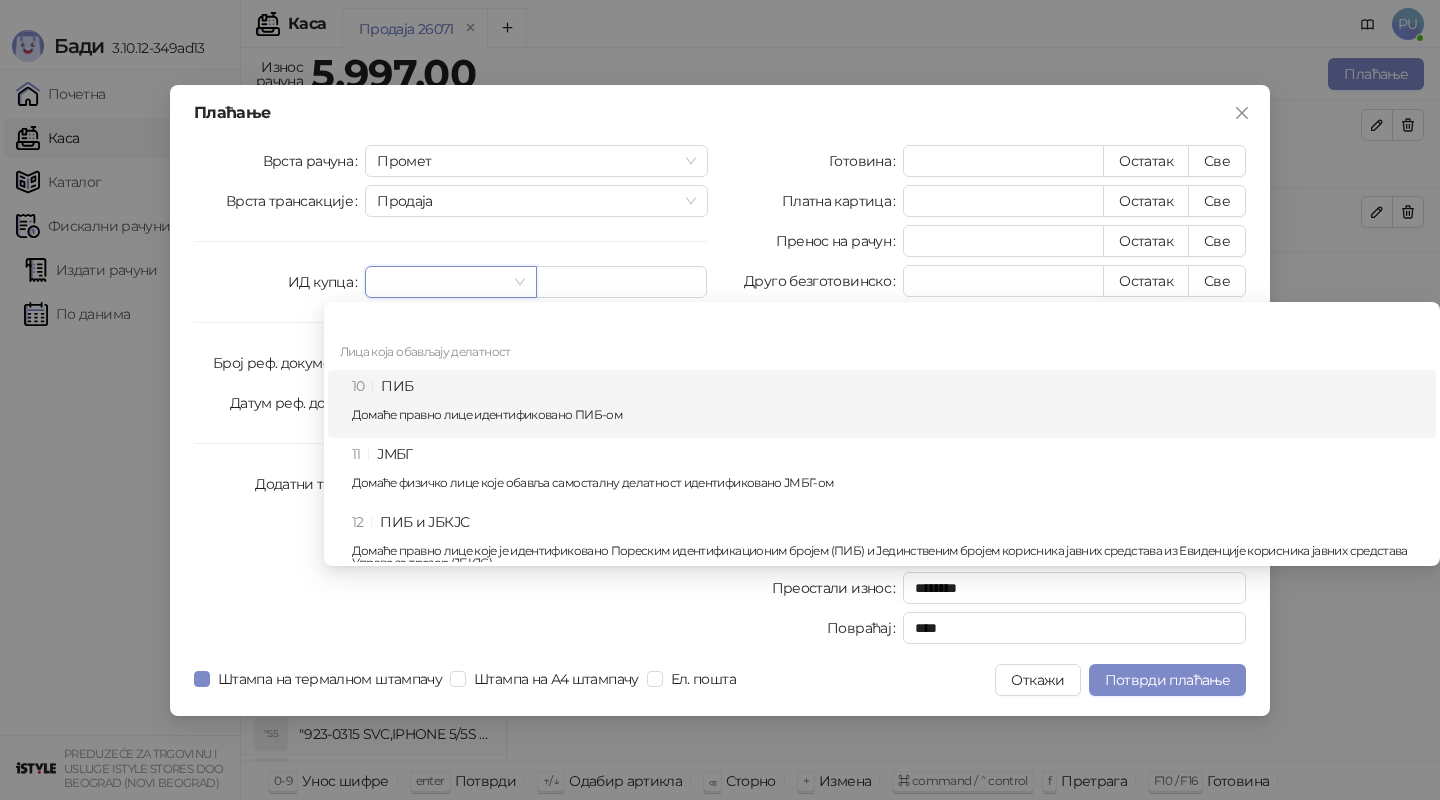 click on "10 ПИБ Домаће правно лице идентификовано ПИБ-ом" at bounding box center (888, 404) 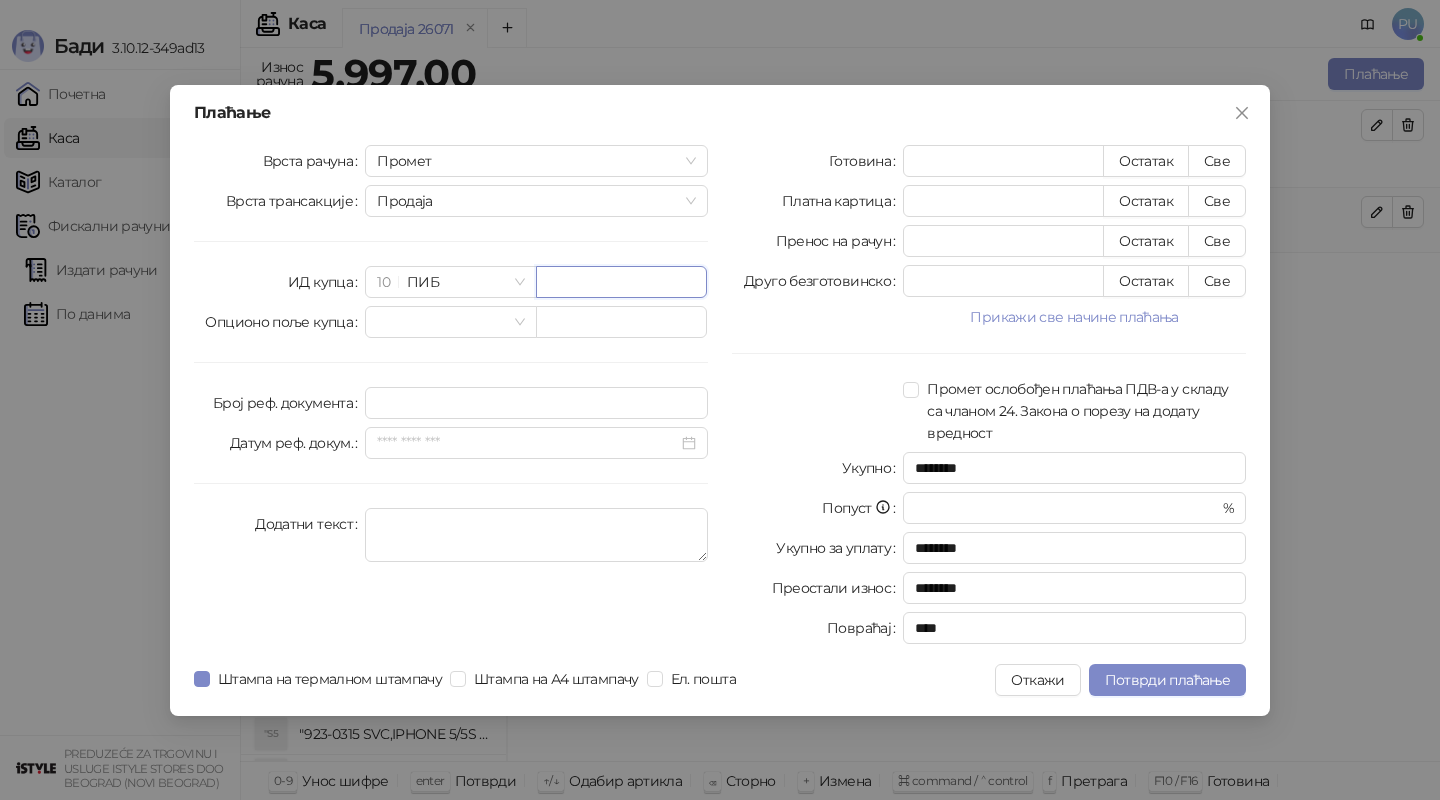 click at bounding box center [621, 282] 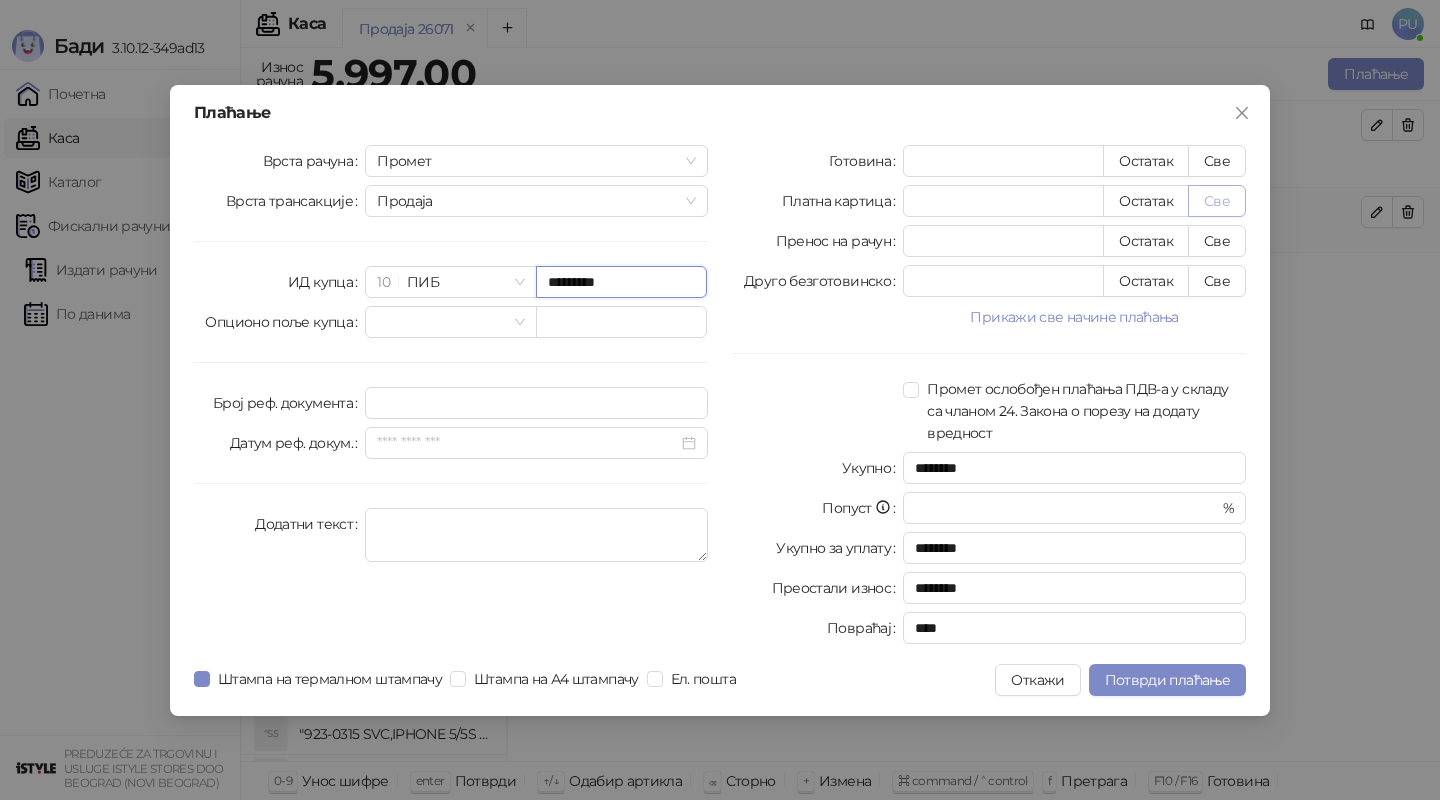 type on "*********" 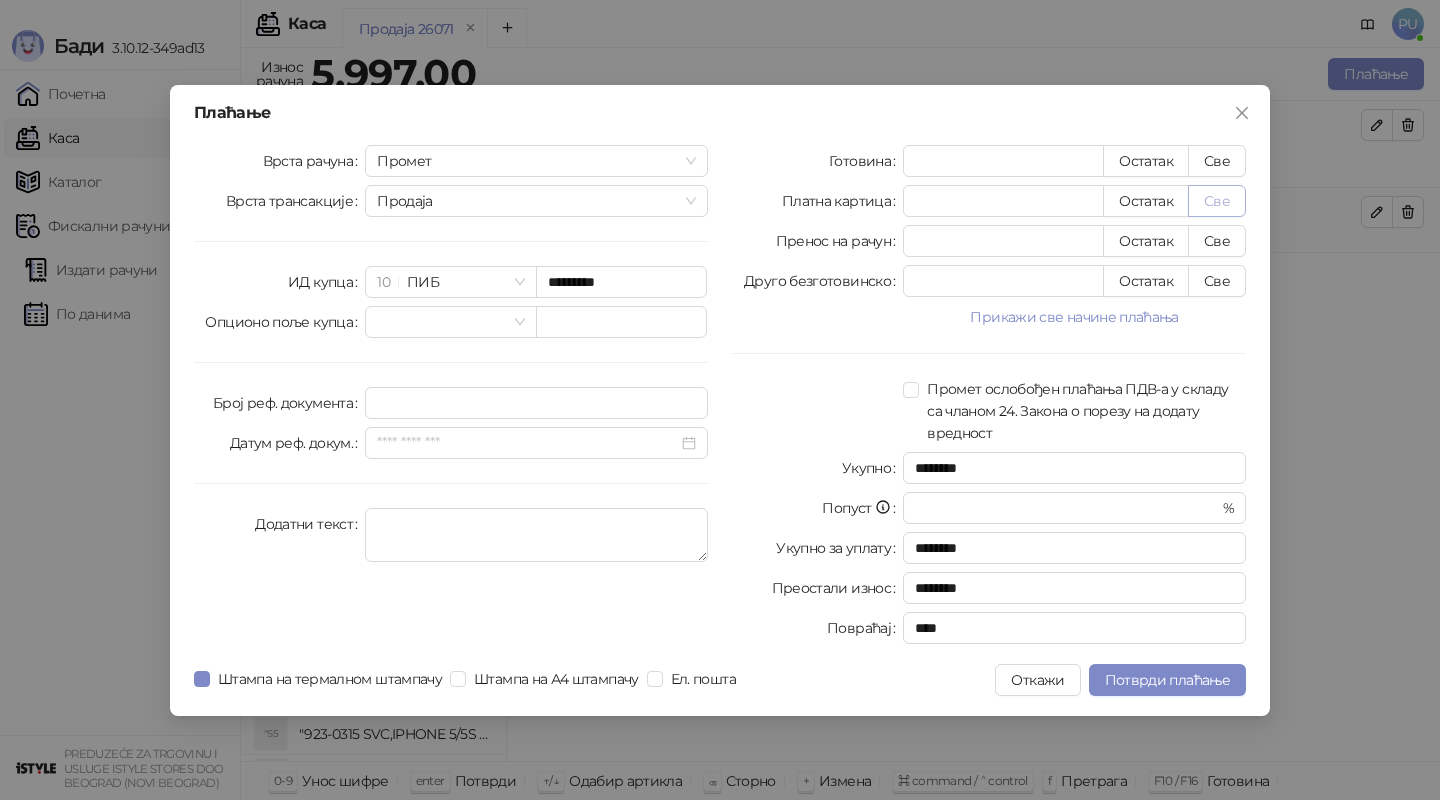 click on "Све" at bounding box center [1217, 201] 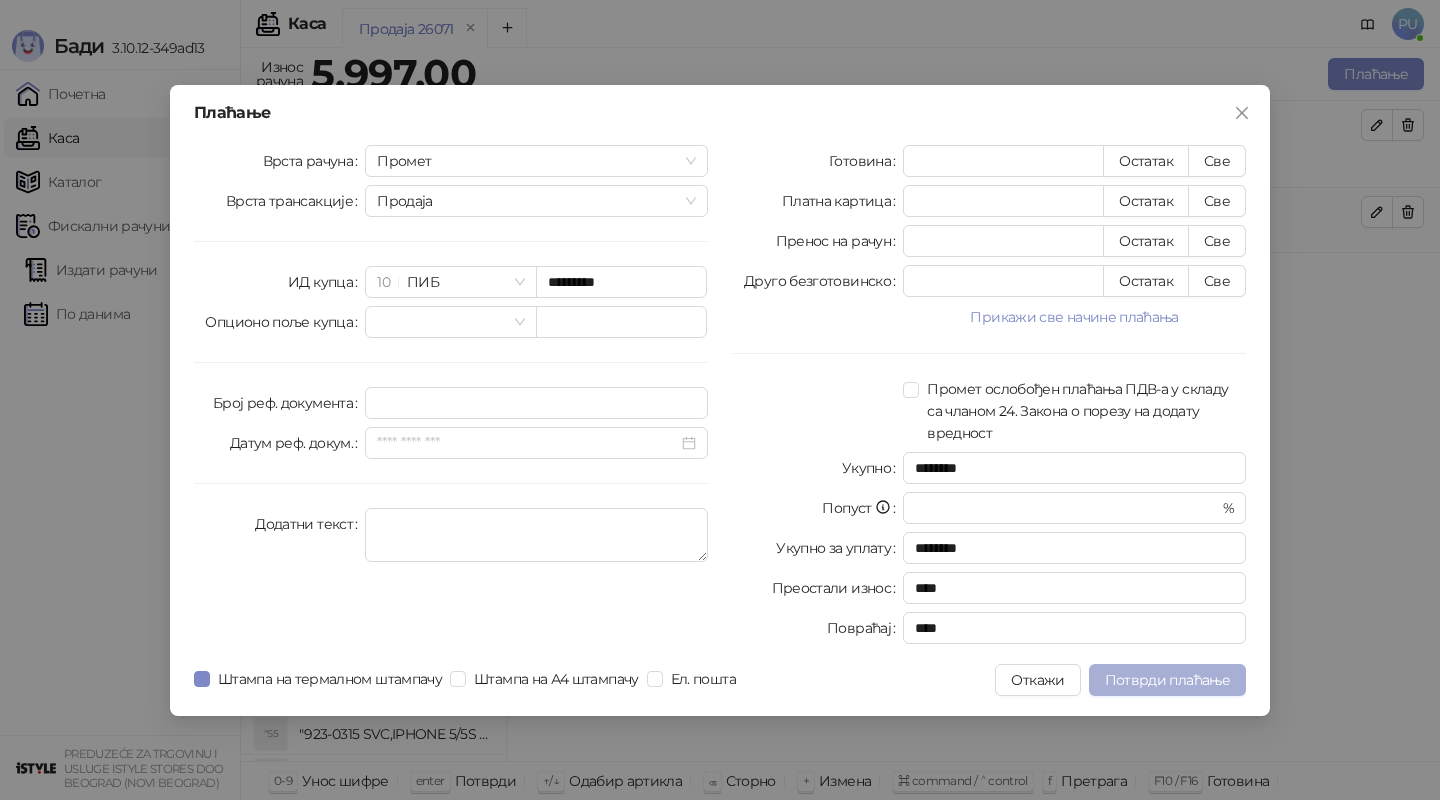 click on "Потврди плаћање" at bounding box center [1167, 680] 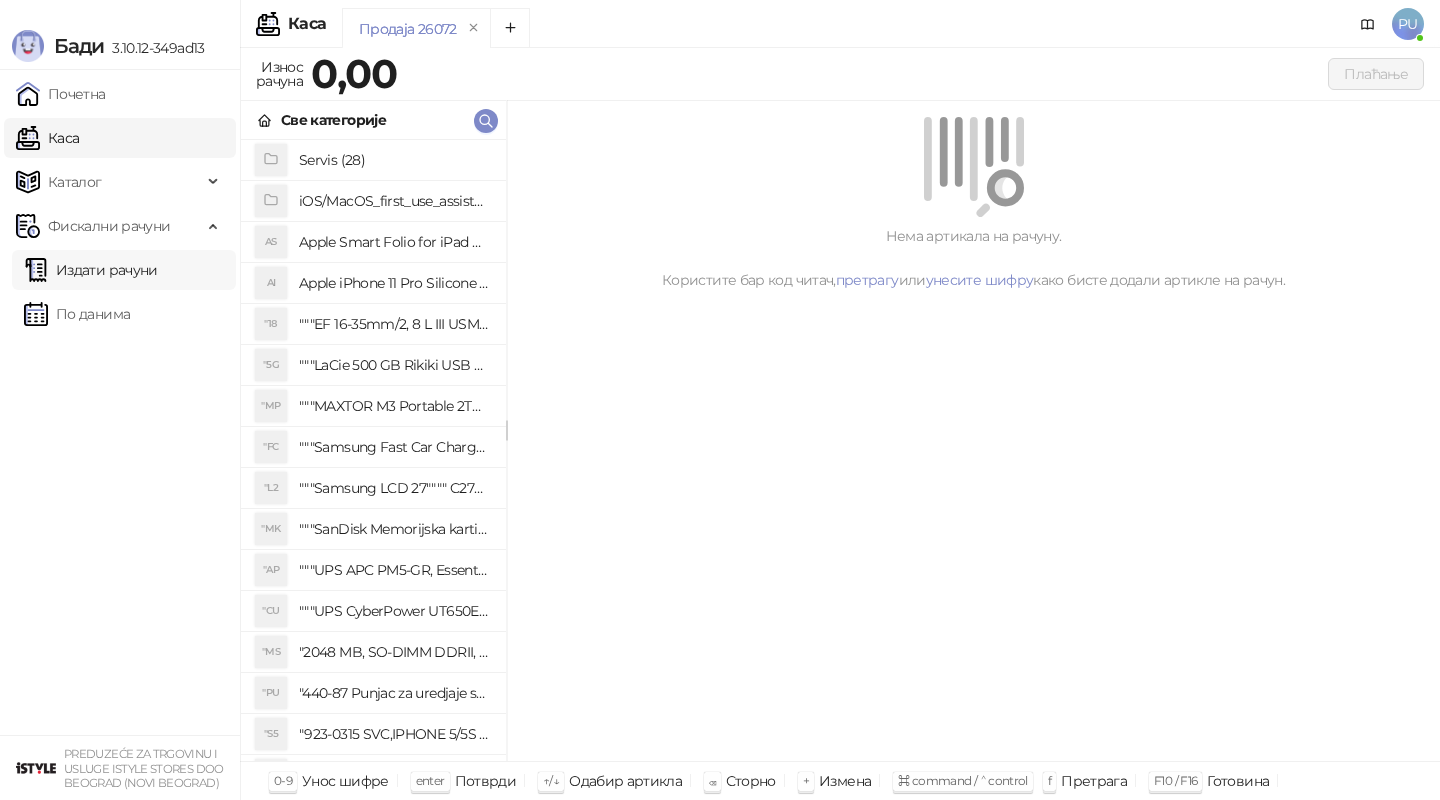 click on "Издати рачуни" at bounding box center (91, 270) 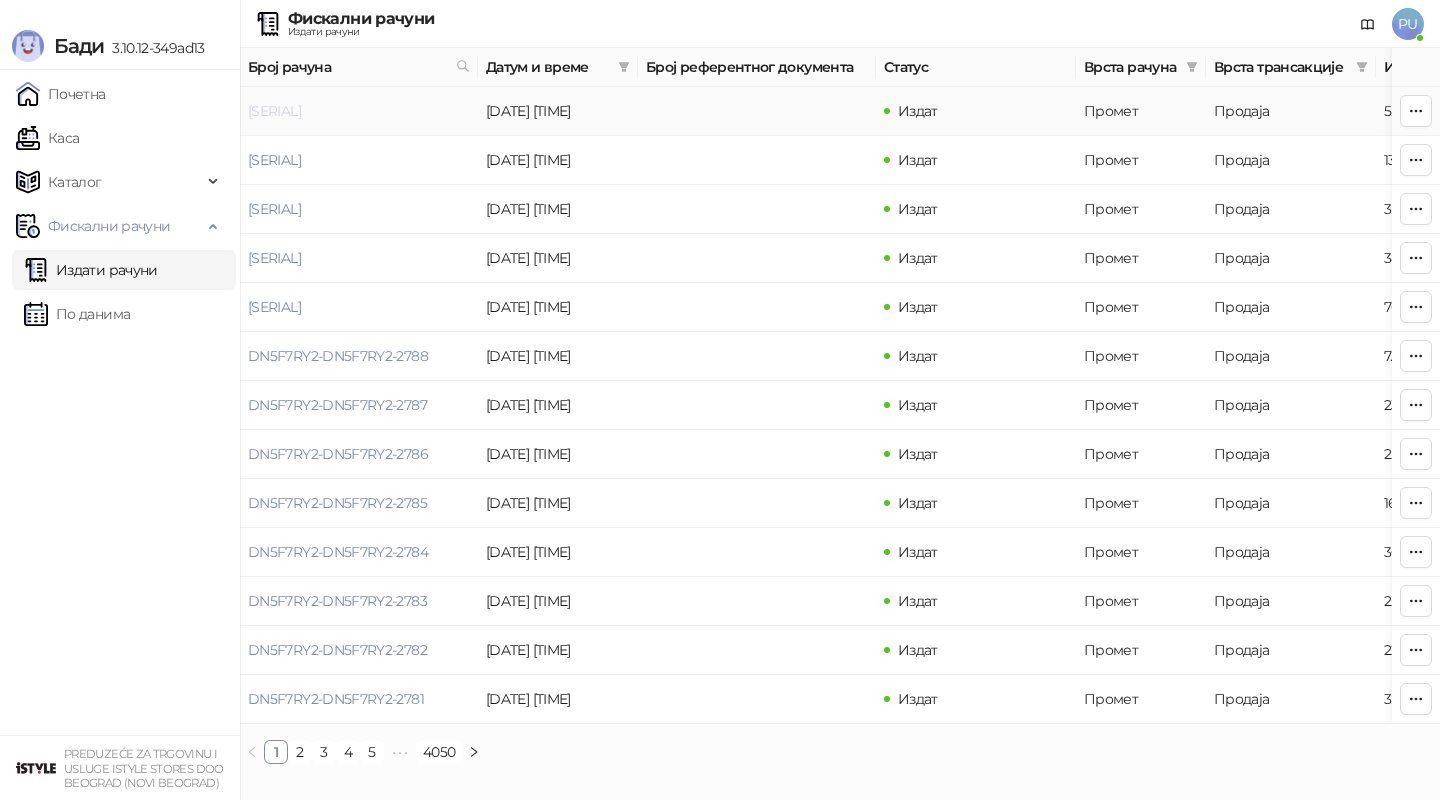 click on "[SERIAL]" at bounding box center [274, 111] 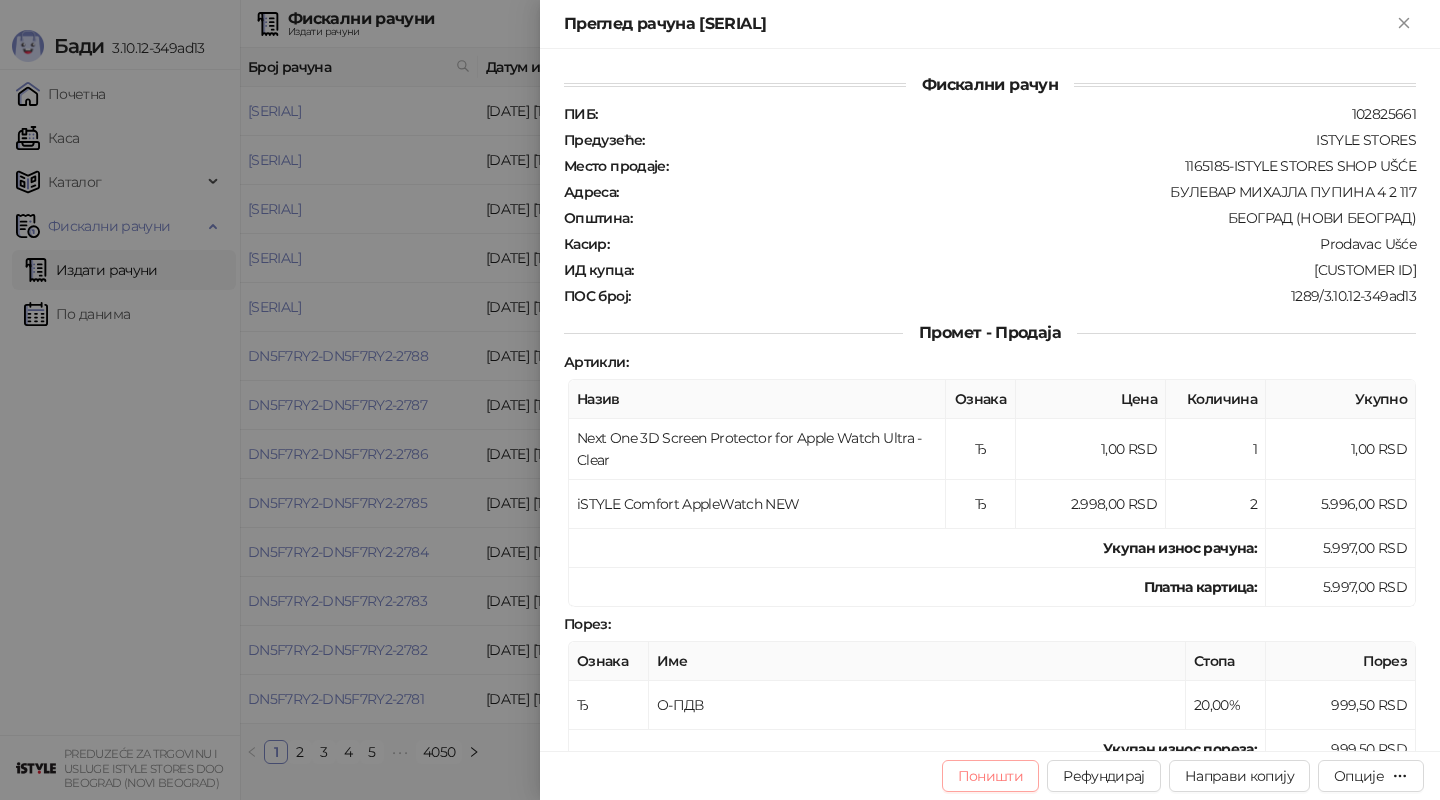 click on "Поништи" at bounding box center [991, 776] 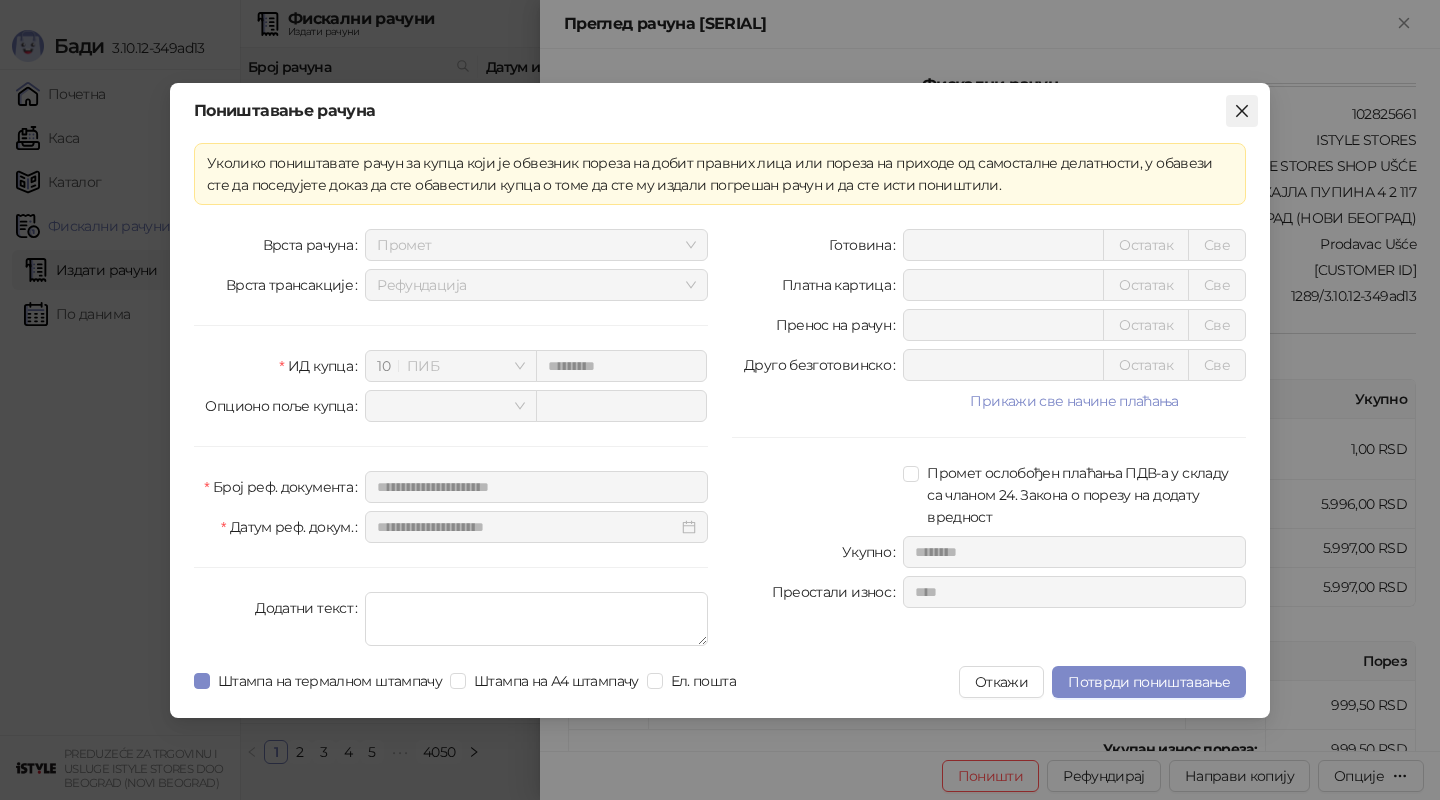 click 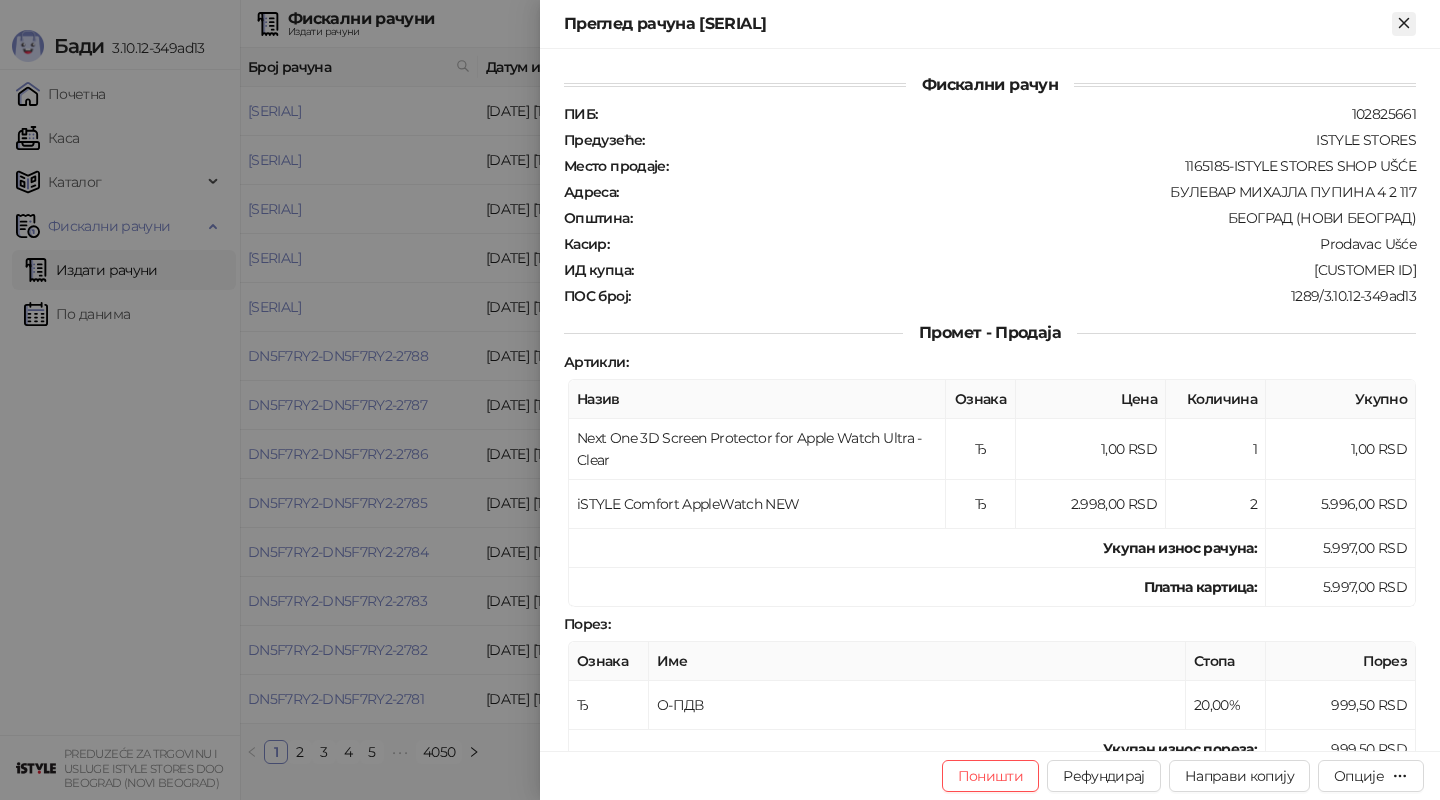 click 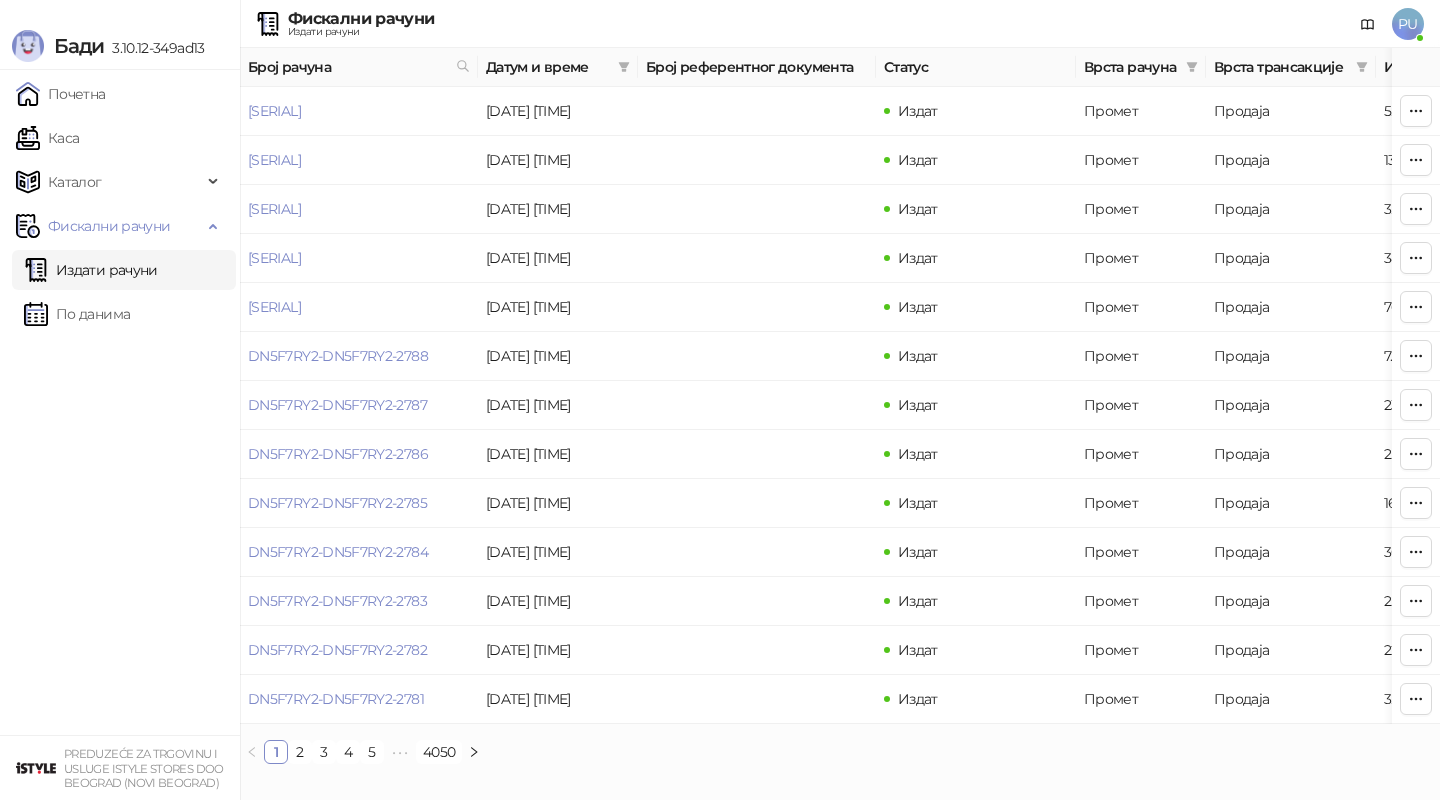 click on "Издати рачуни" at bounding box center (91, 270) 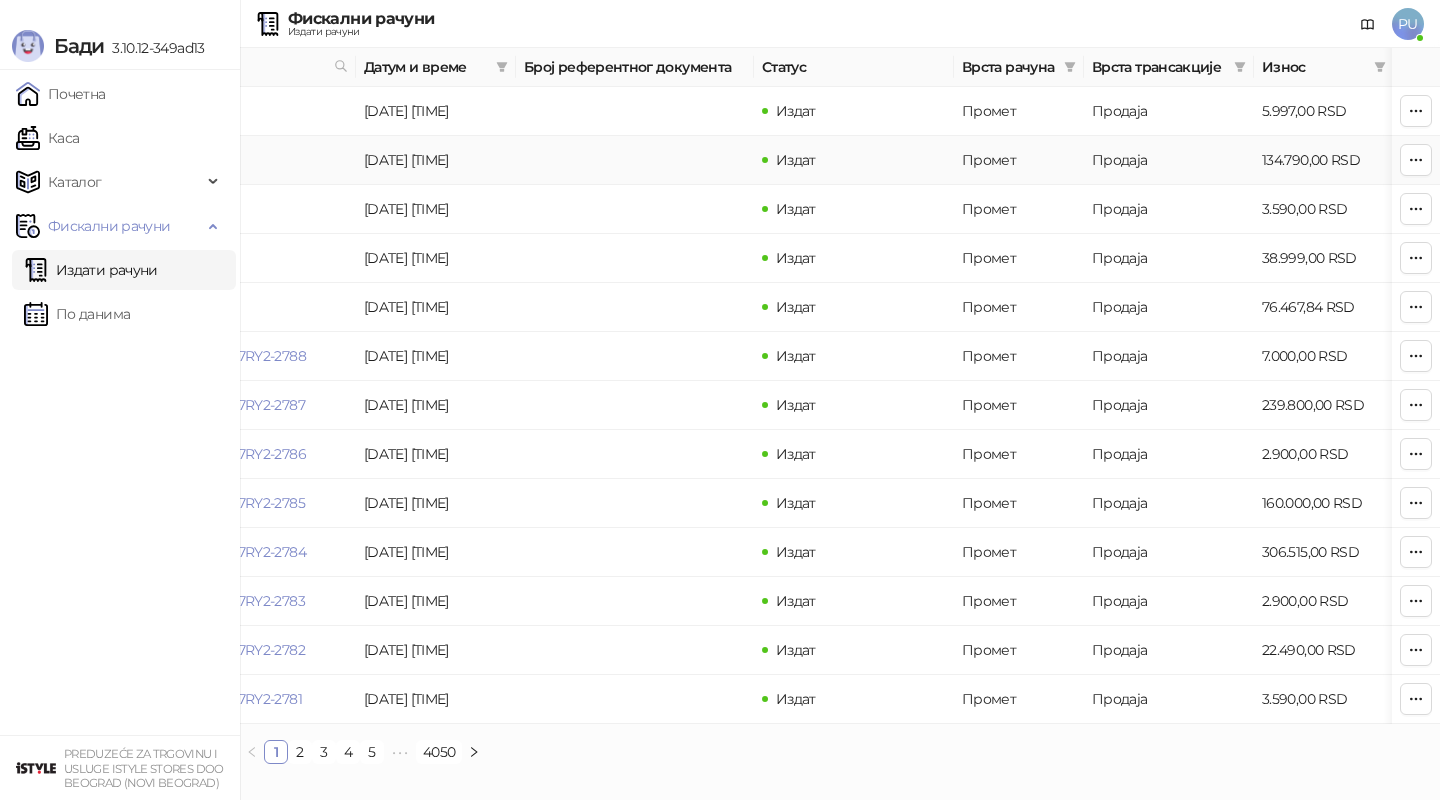 scroll, scrollTop: 0, scrollLeft: 0, axis: both 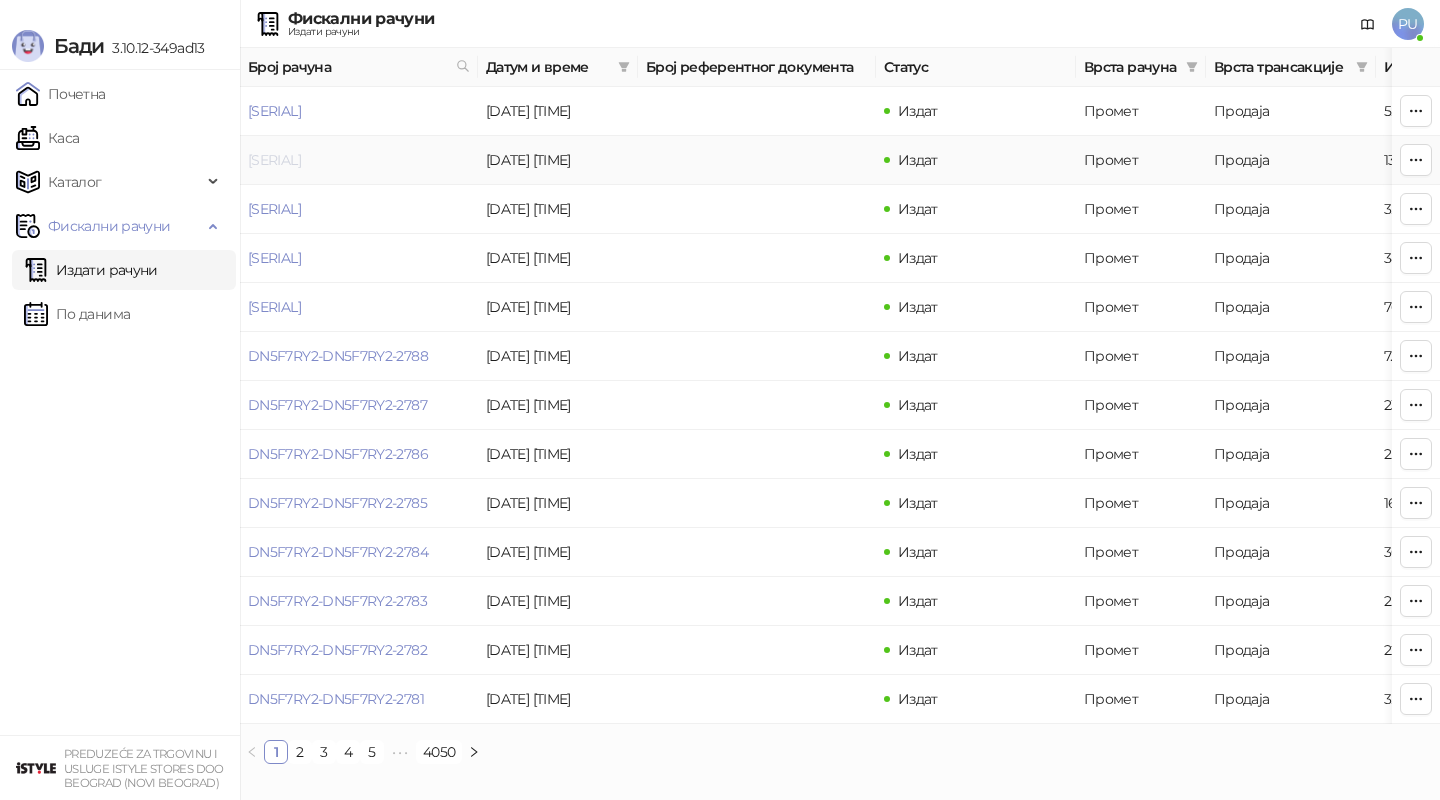 click on "[SERIAL]" at bounding box center (274, 160) 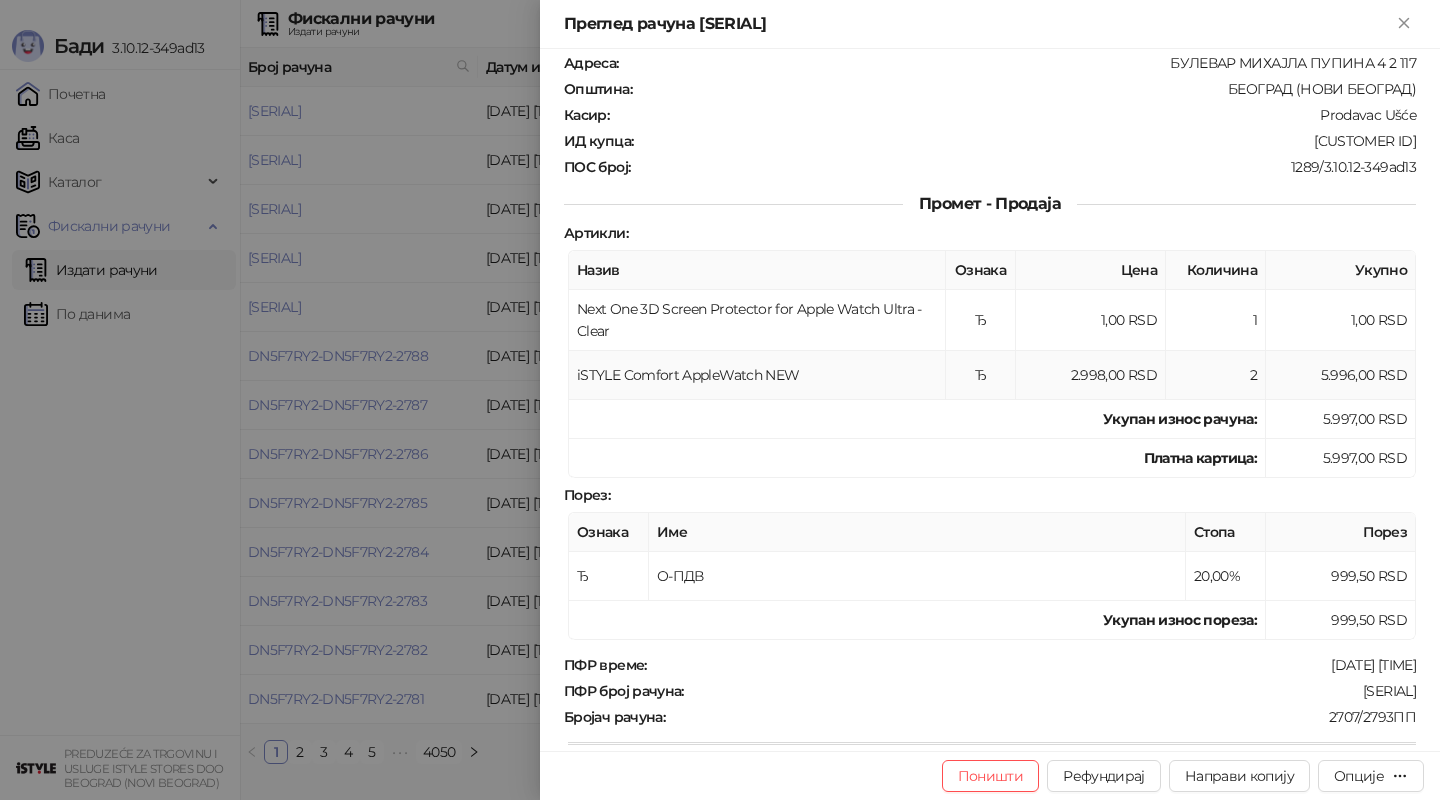scroll, scrollTop: 0, scrollLeft: 0, axis: both 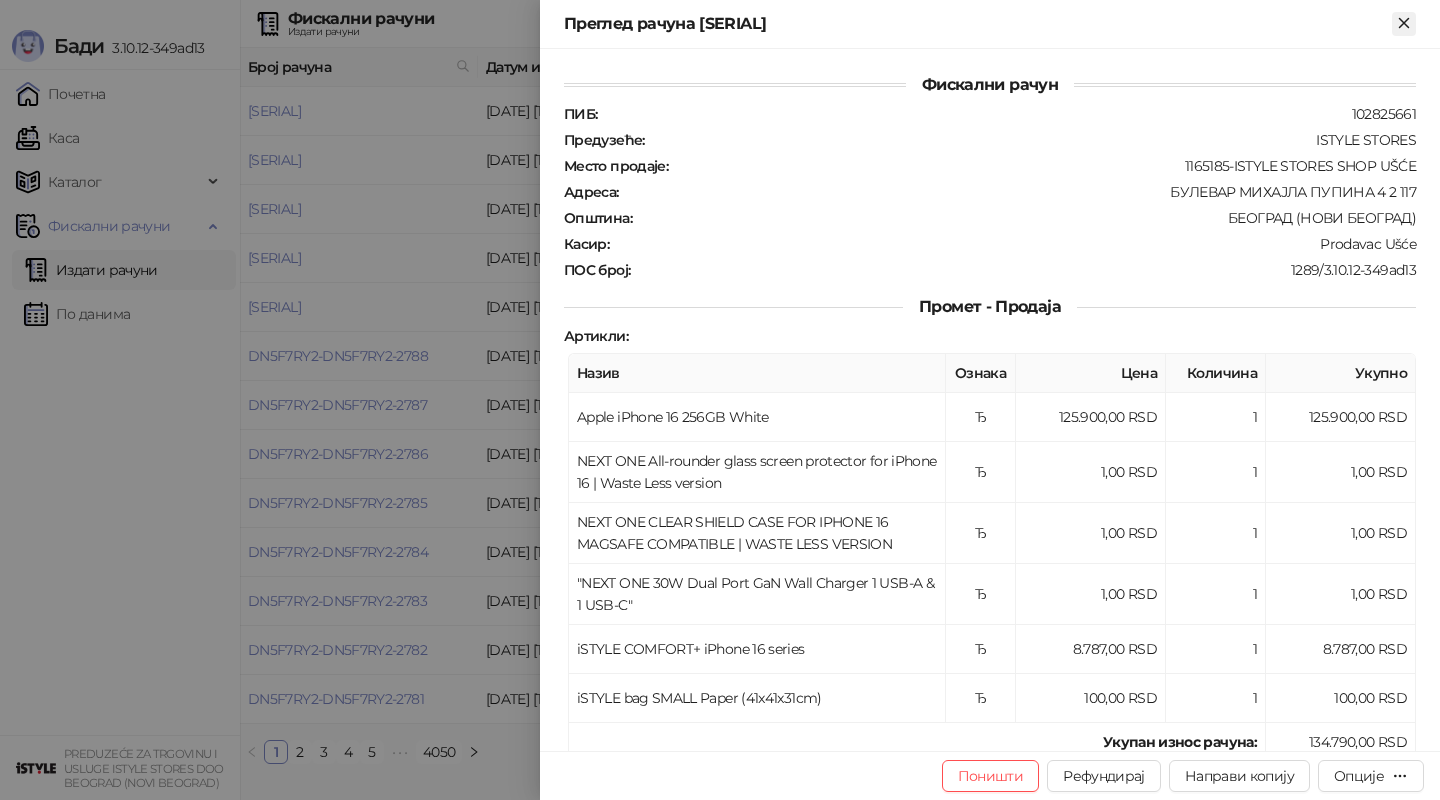 click 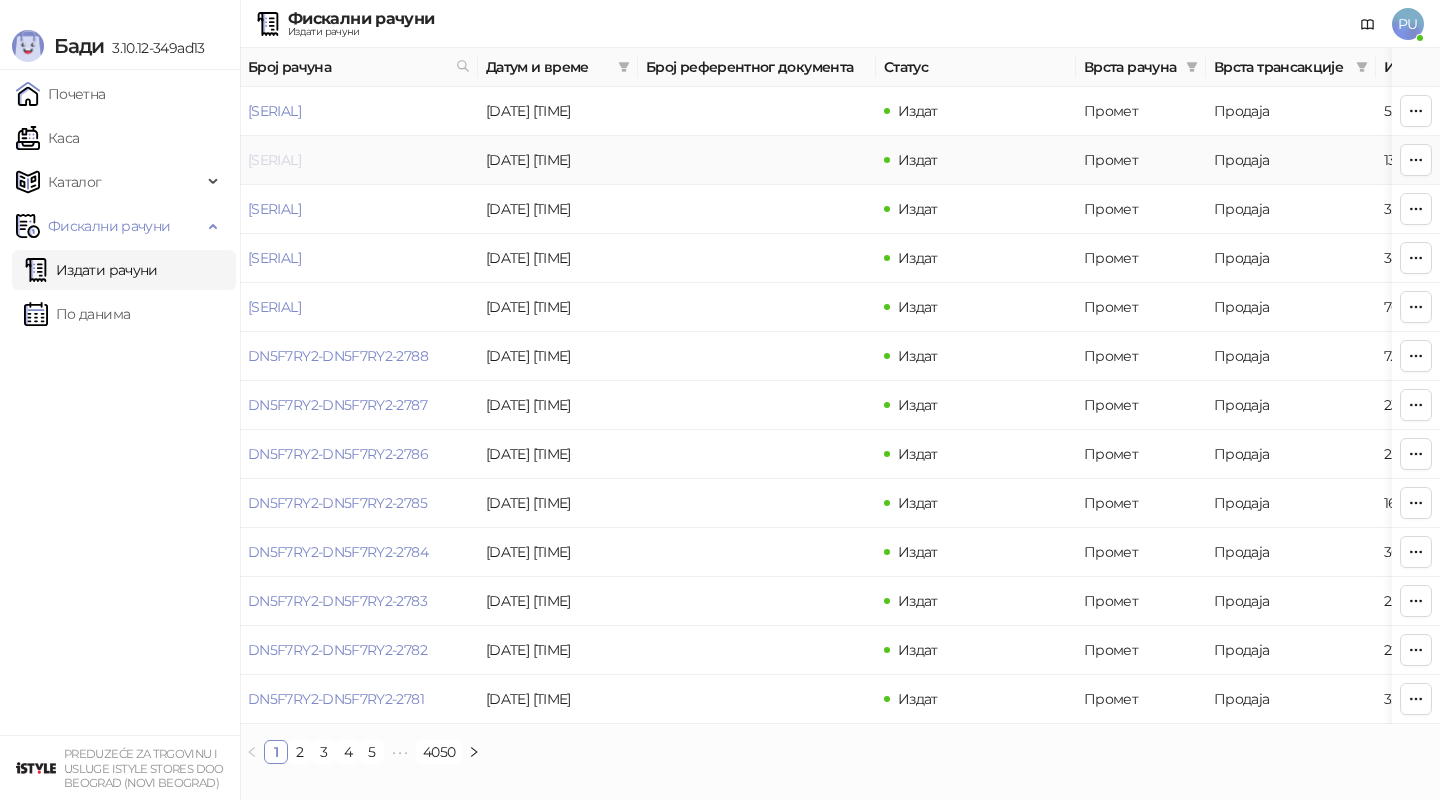 click on "[SERIAL]" at bounding box center [274, 160] 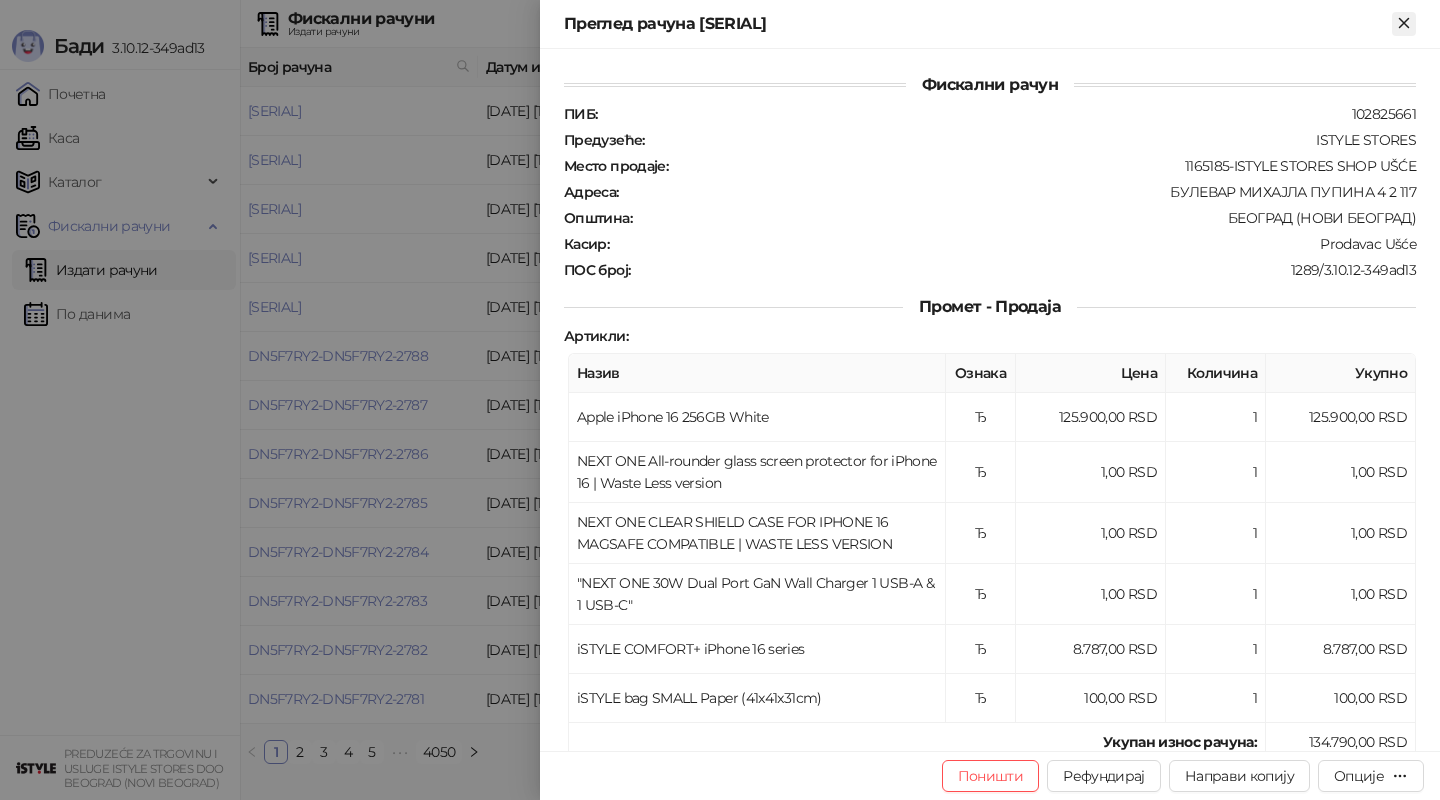 click 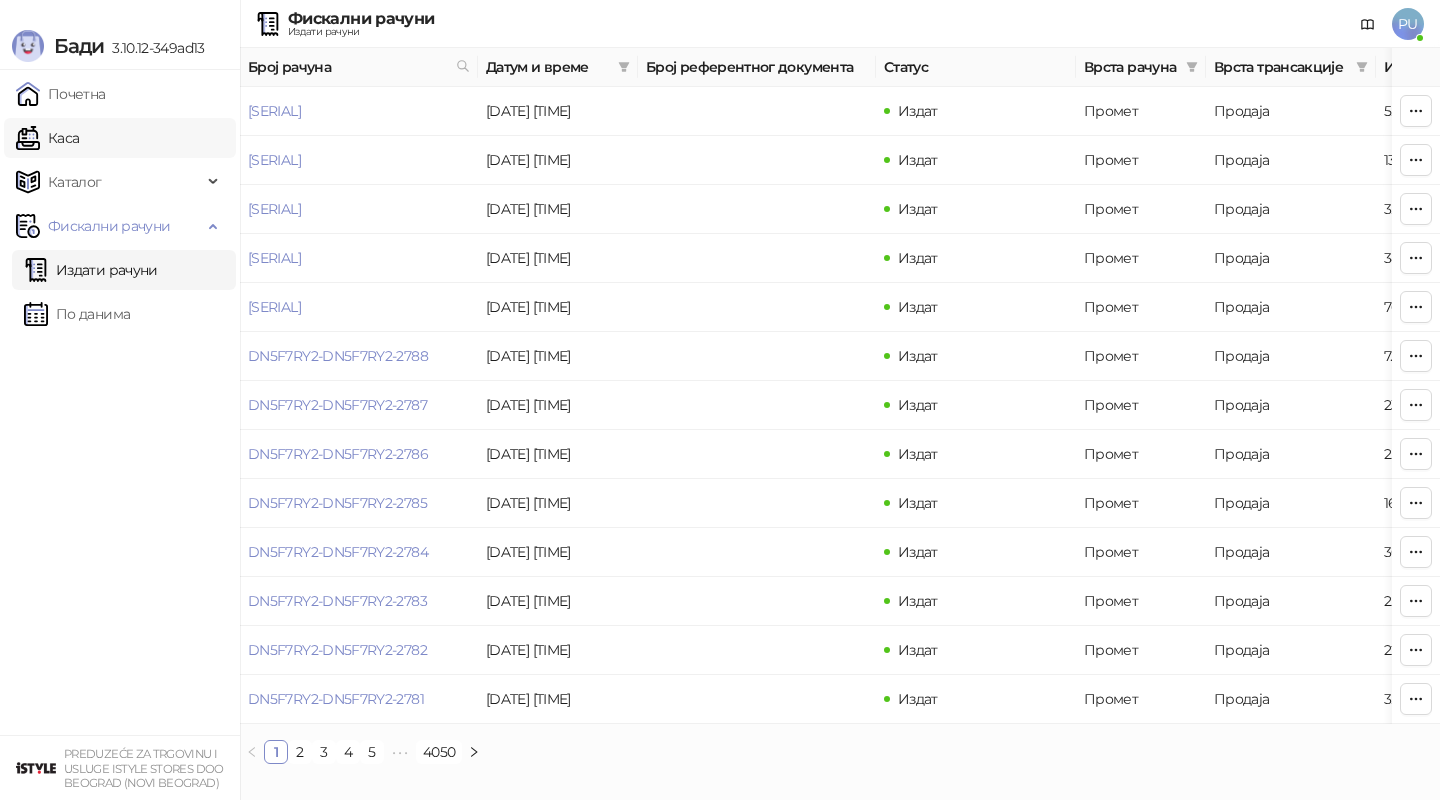 click on "Каса" at bounding box center [47, 138] 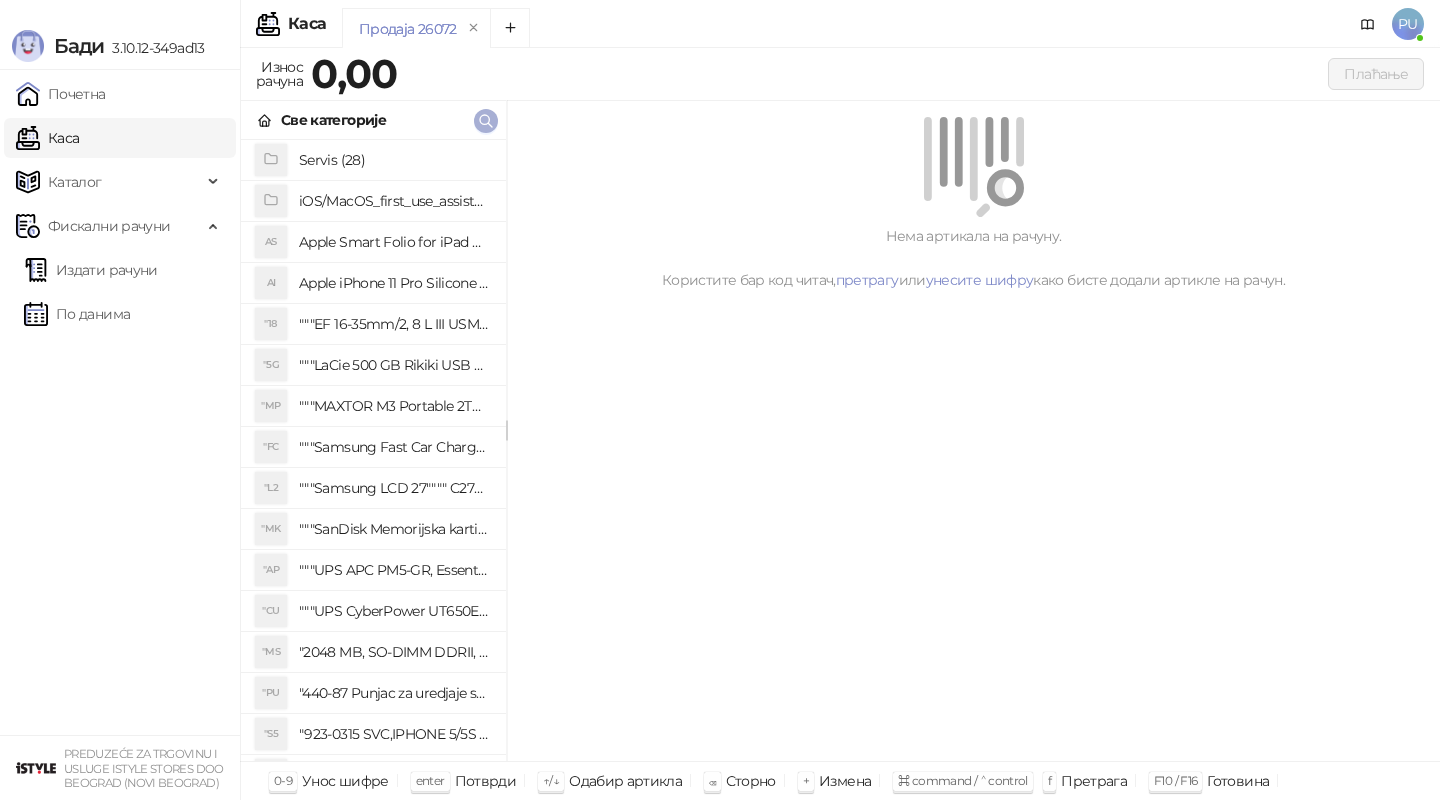click at bounding box center (486, 121) 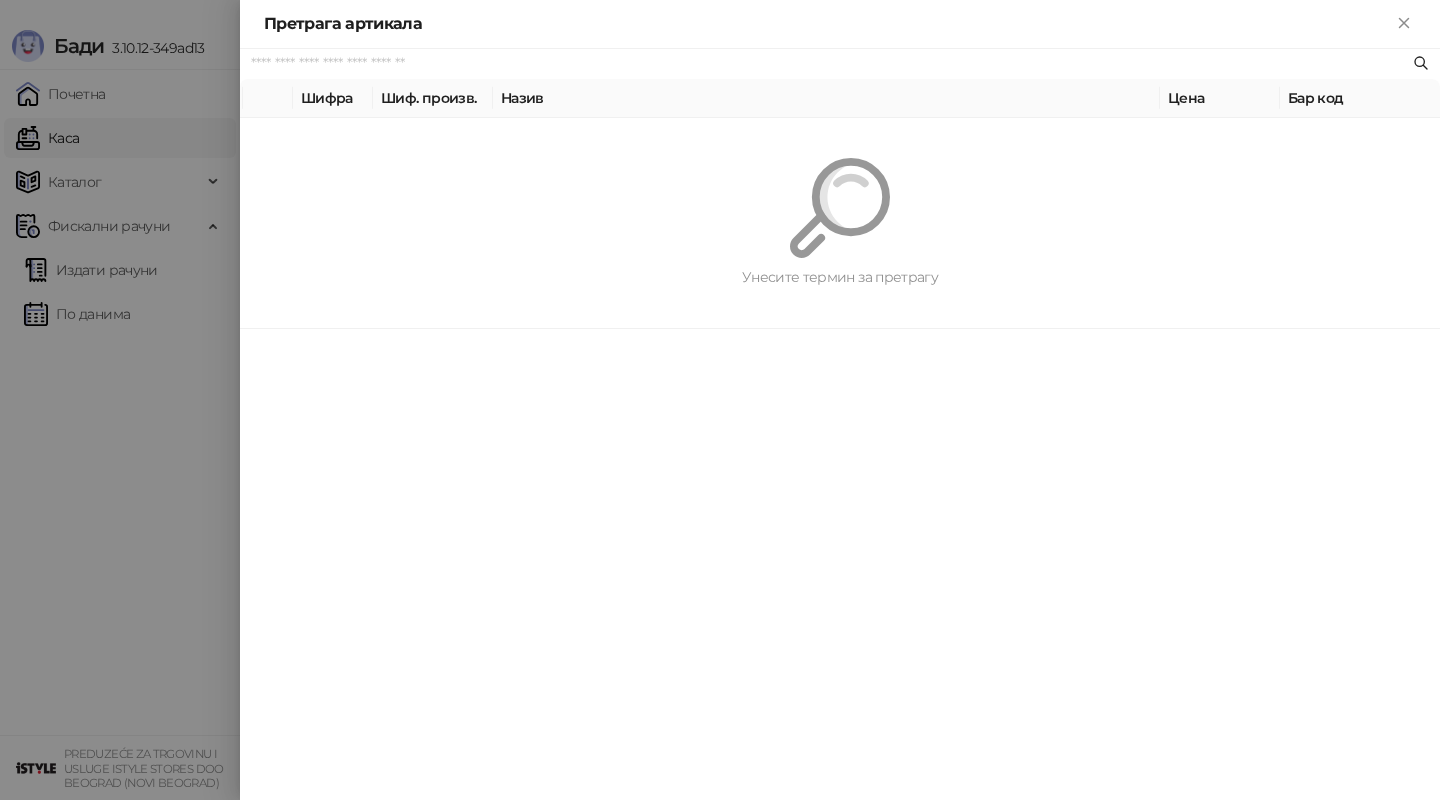 paste on "*********" 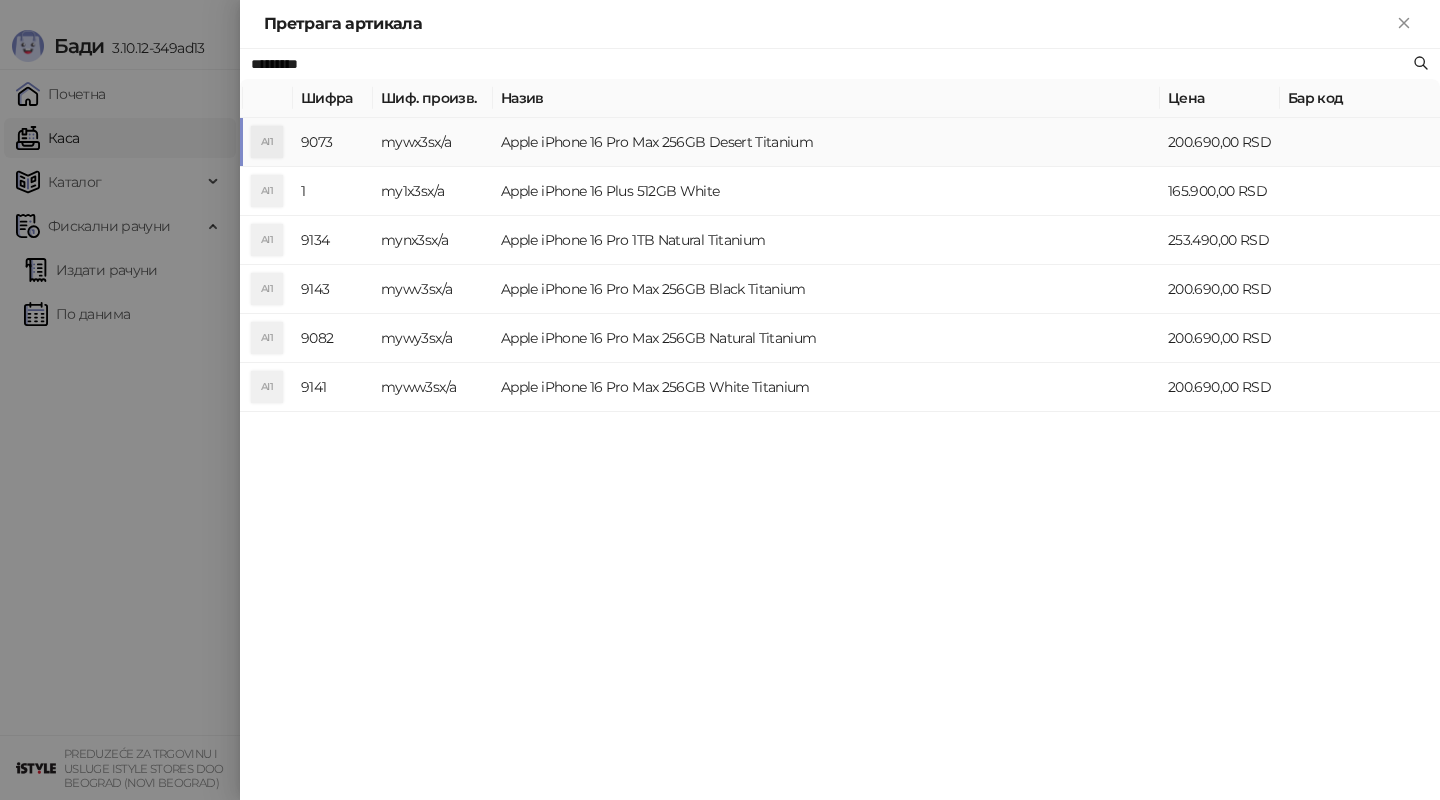 type on "*********" 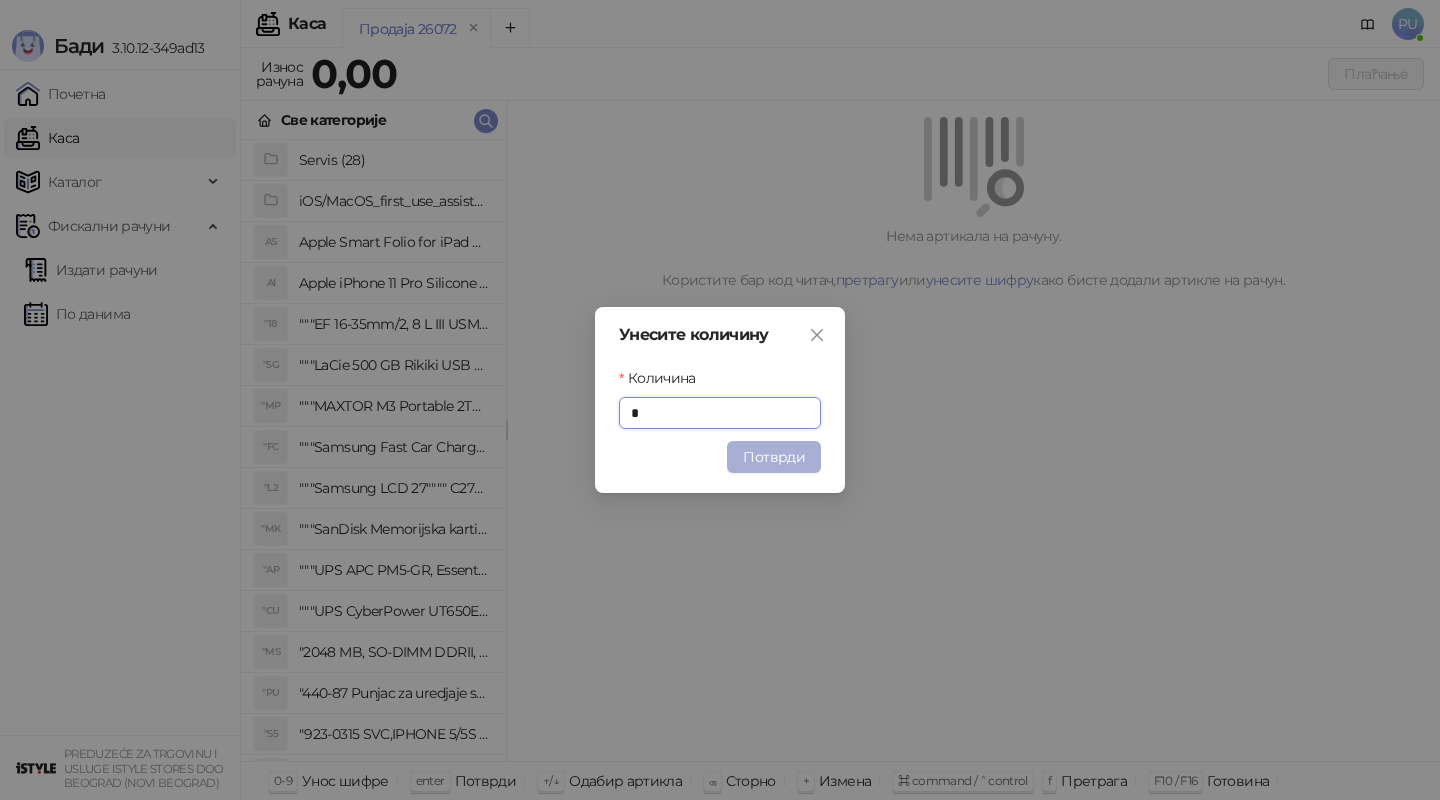 click on "Потврди" at bounding box center [774, 457] 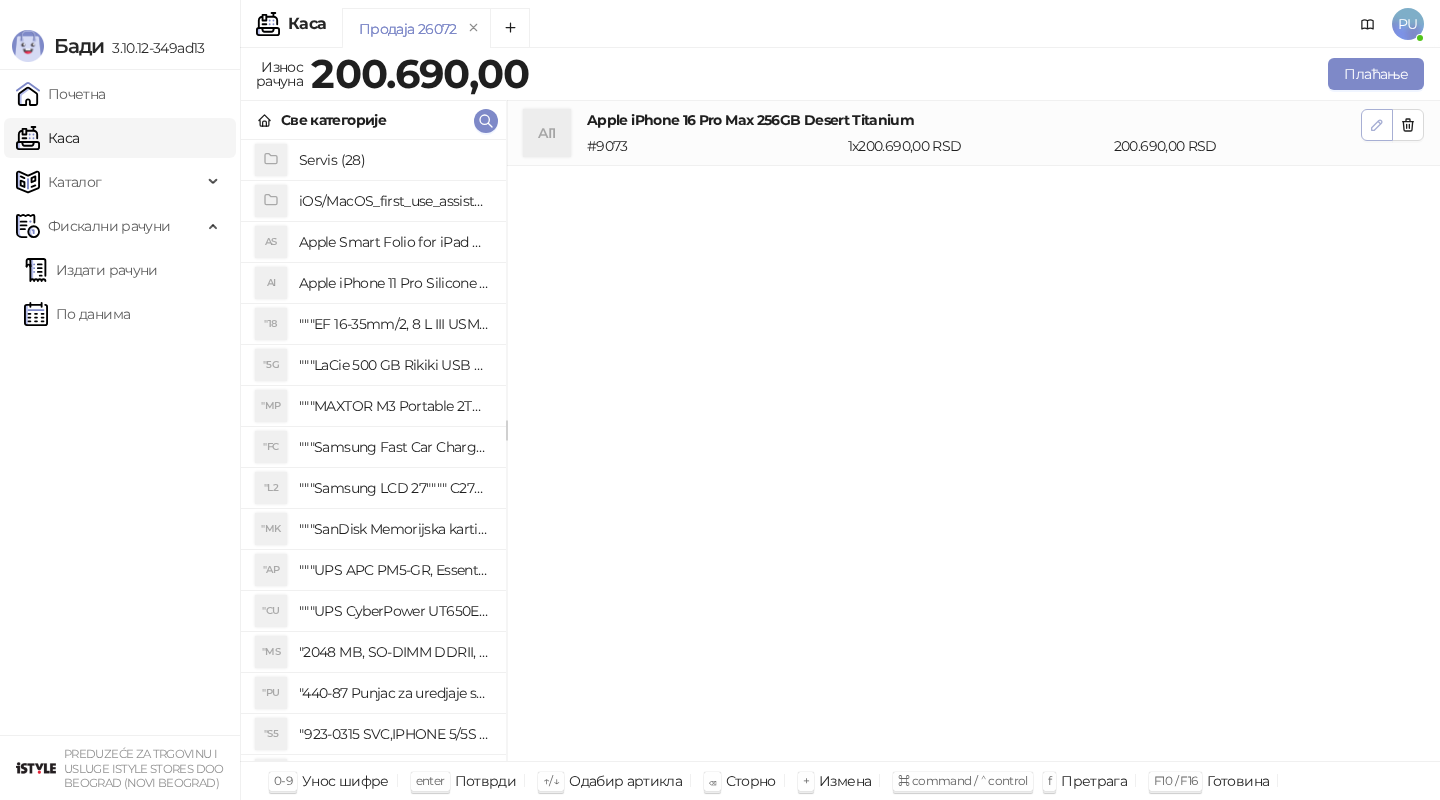 click 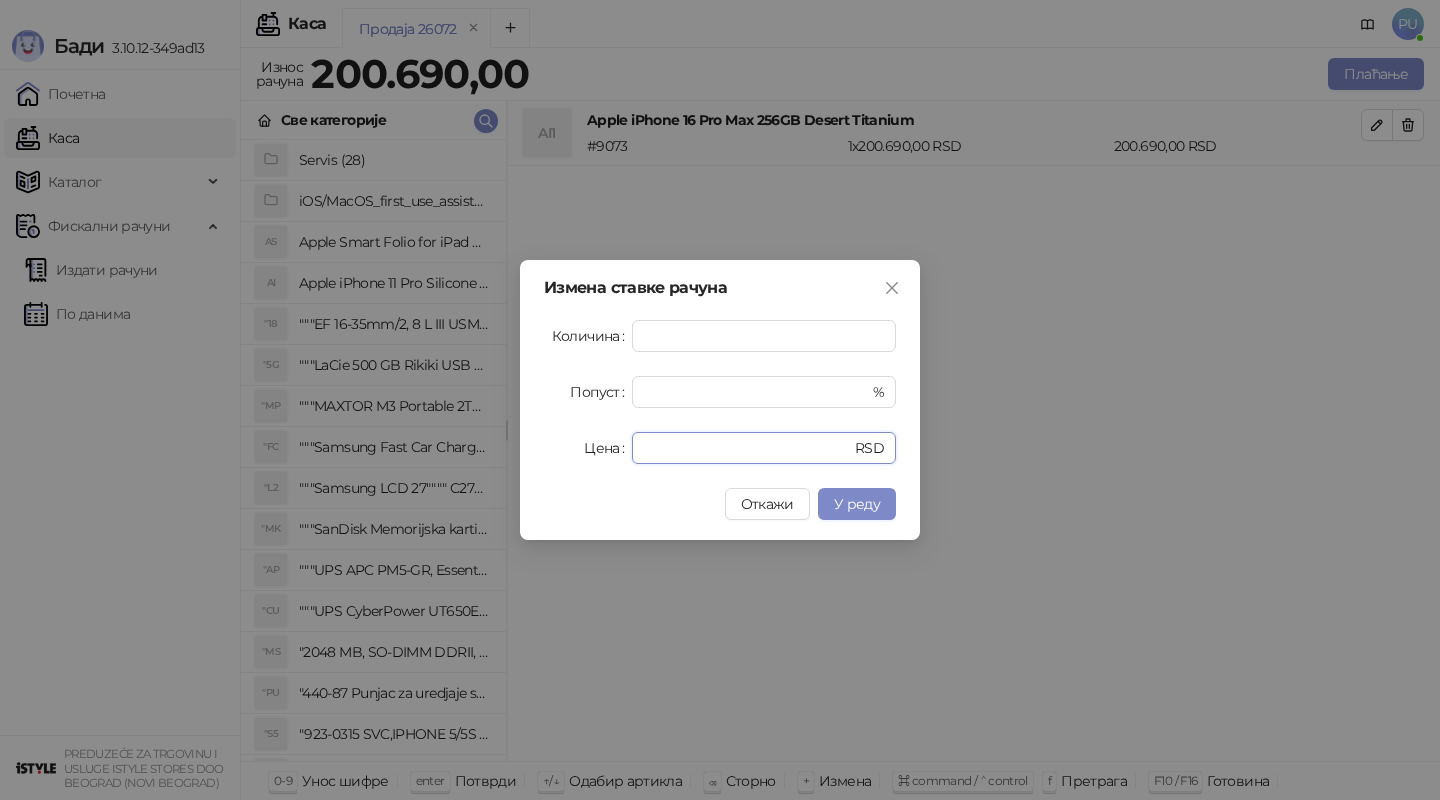 drag, startPoint x: 742, startPoint y: 449, endPoint x: 528, endPoint y: 439, distance: 214.23352 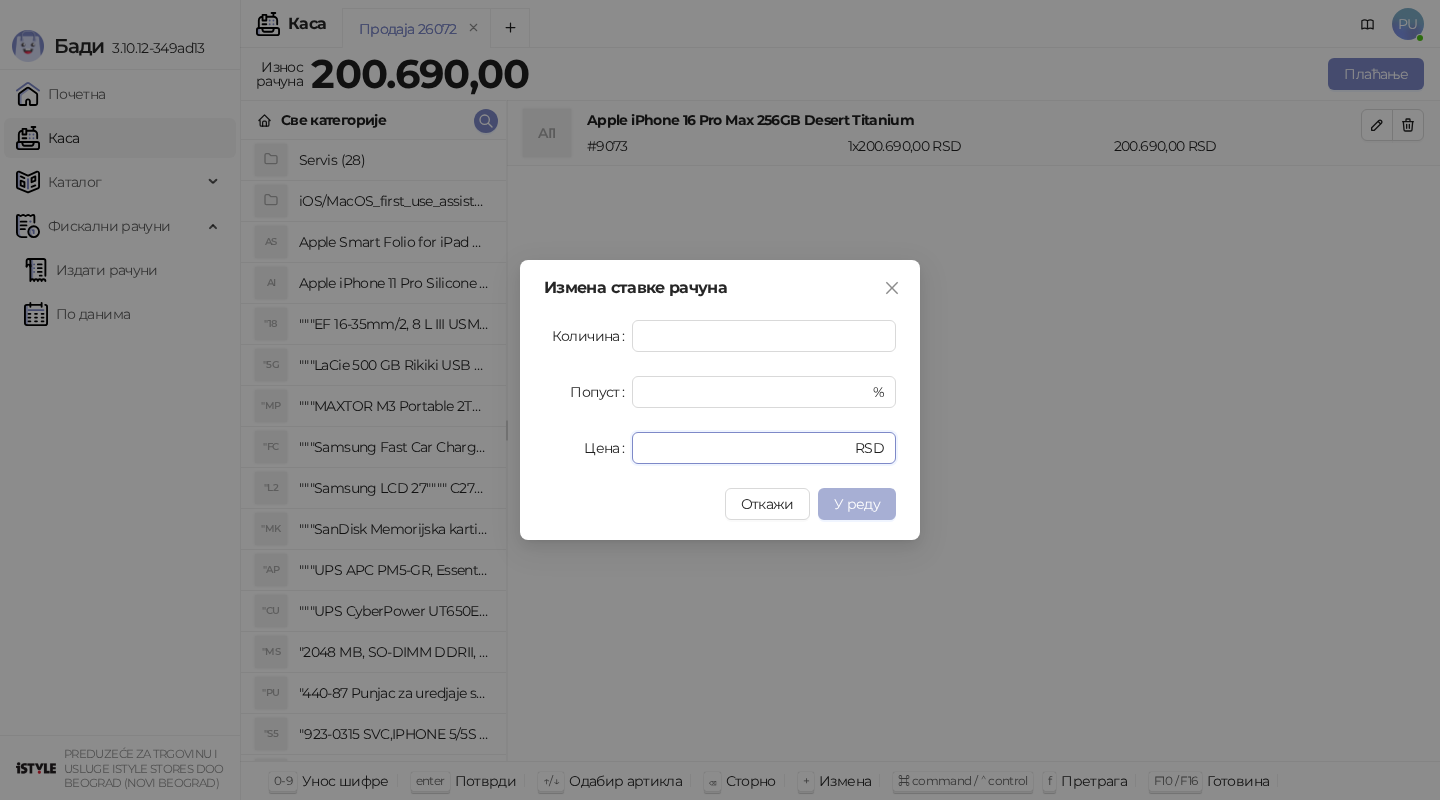 type on "******" 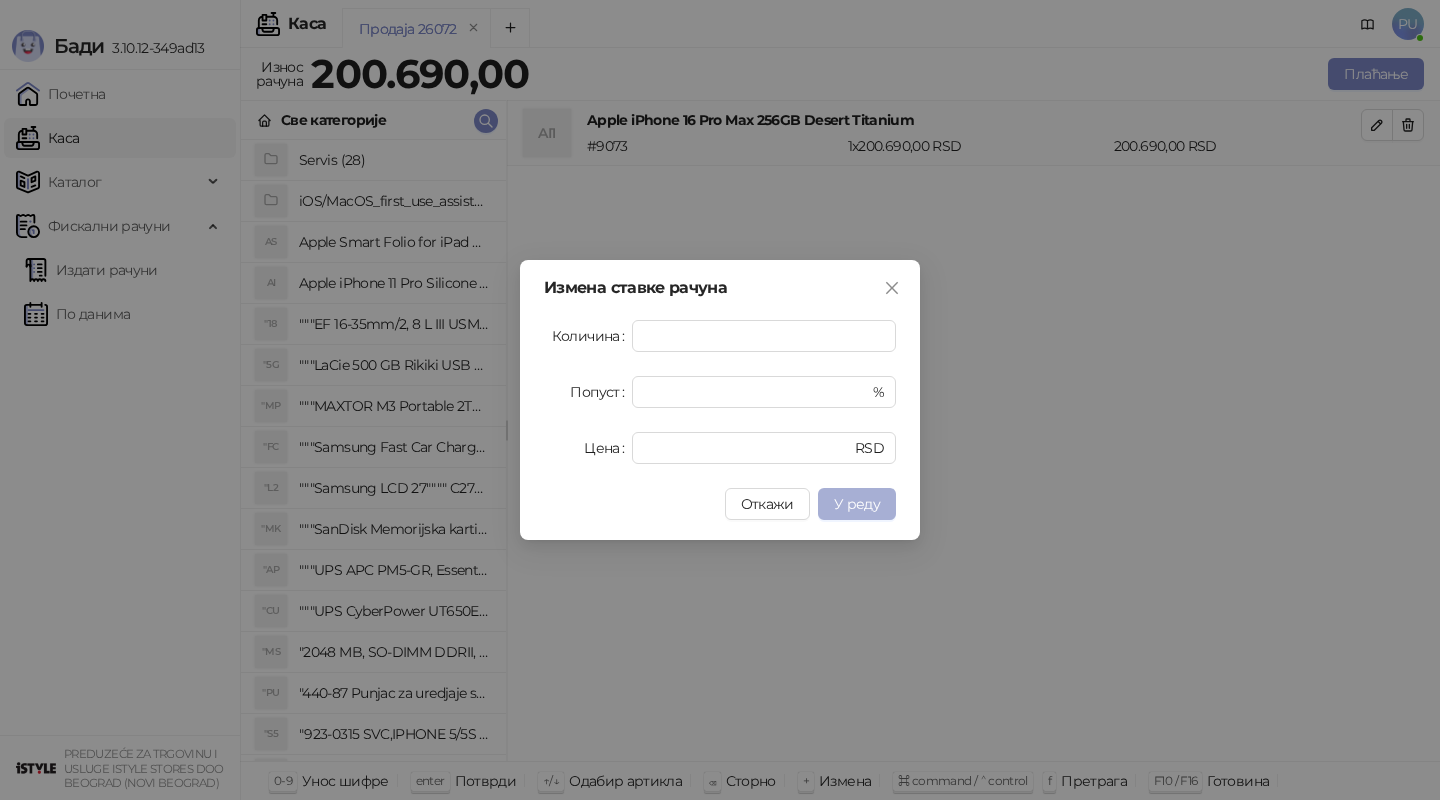 click on "У реду" at bounding box center [857, 504] 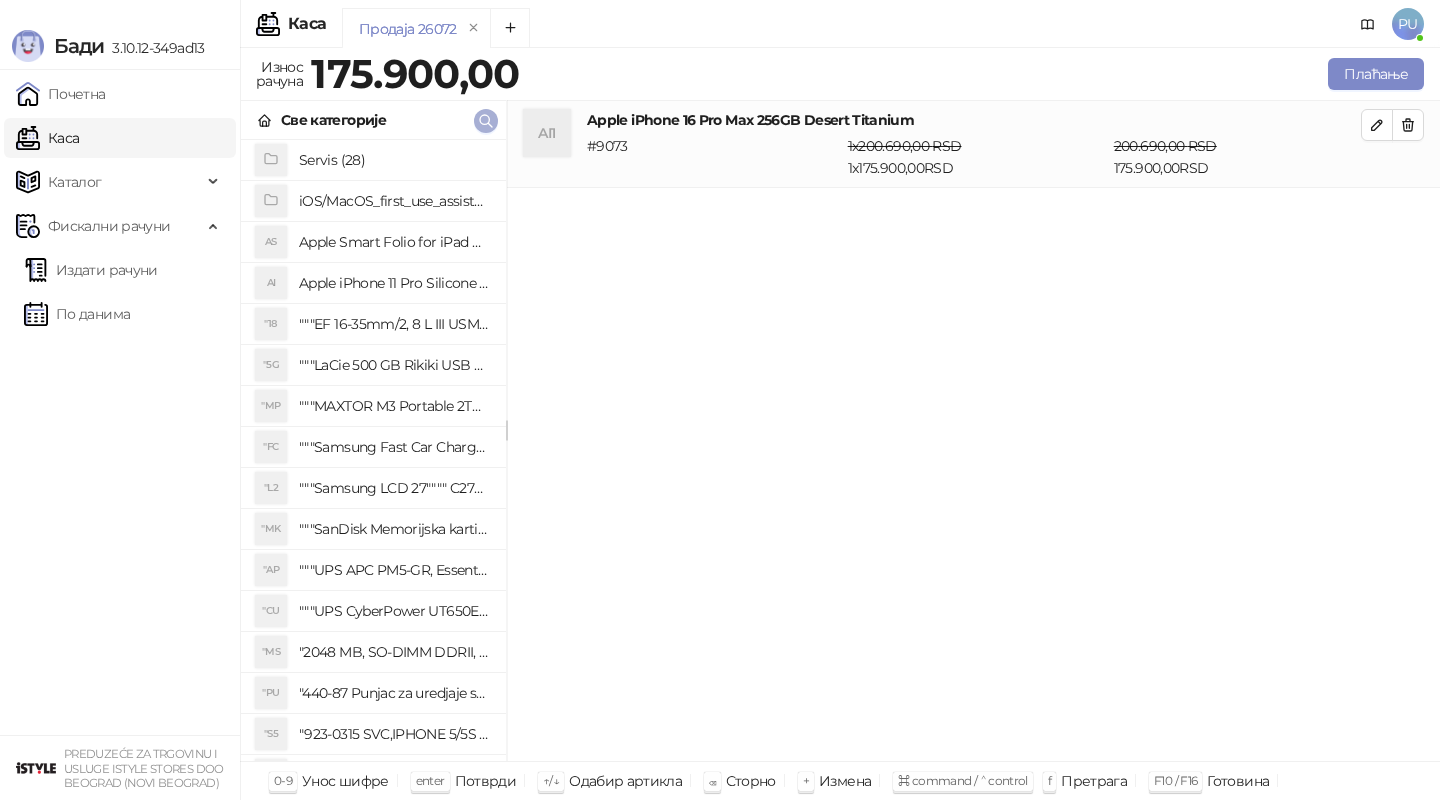 click 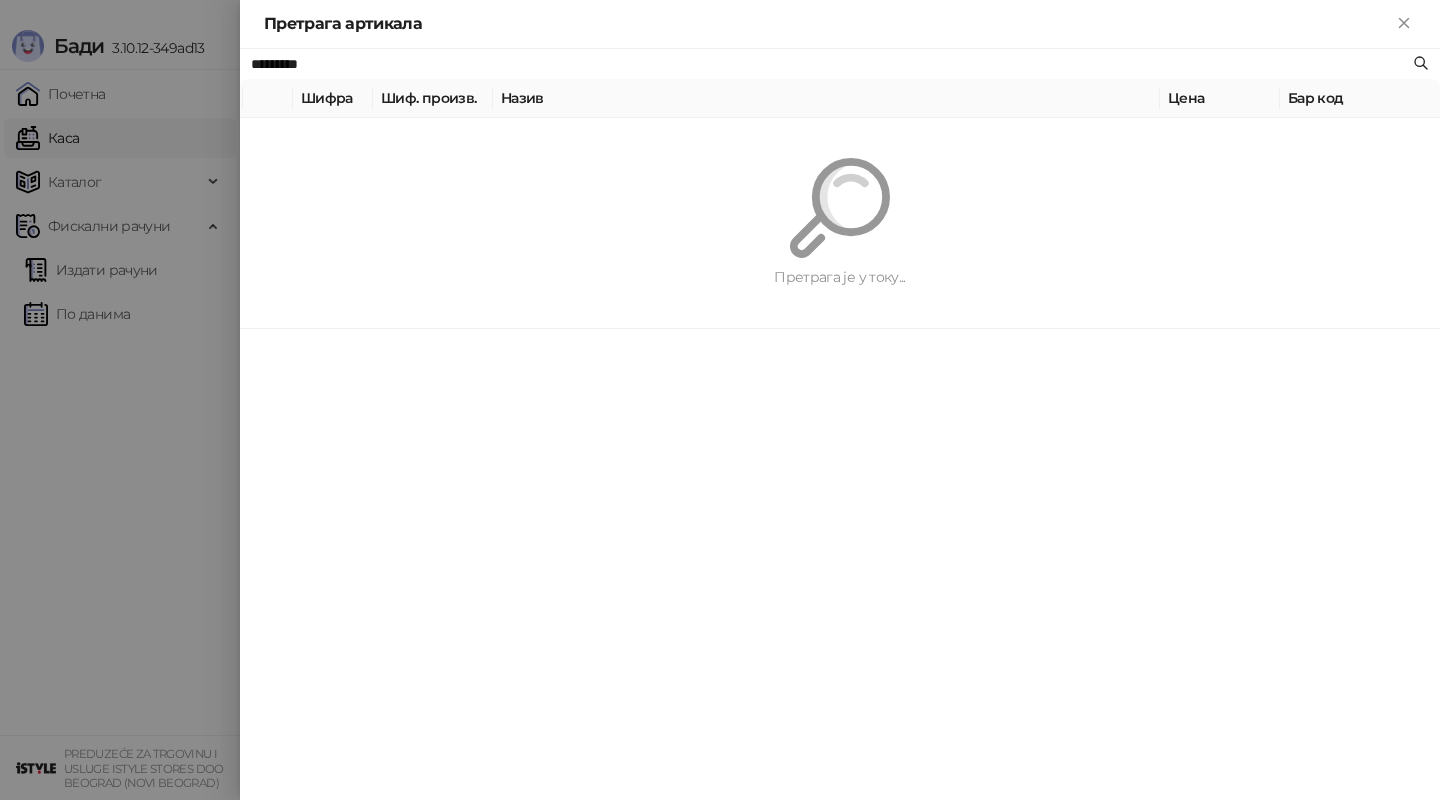 paste on "**********" 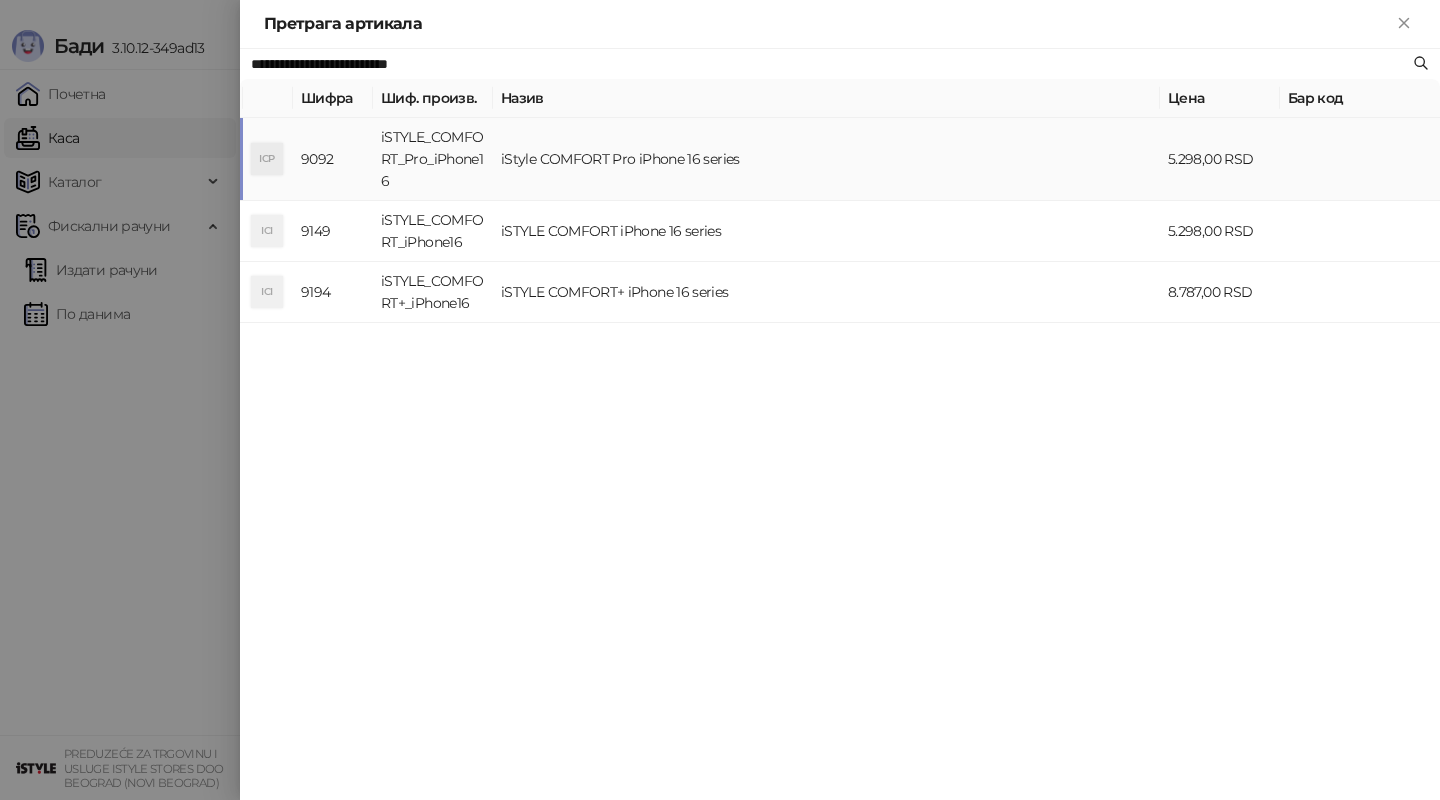 click on "iStyle COMFORT Pro iPhone 16 series" at bounding box center (826, 159) 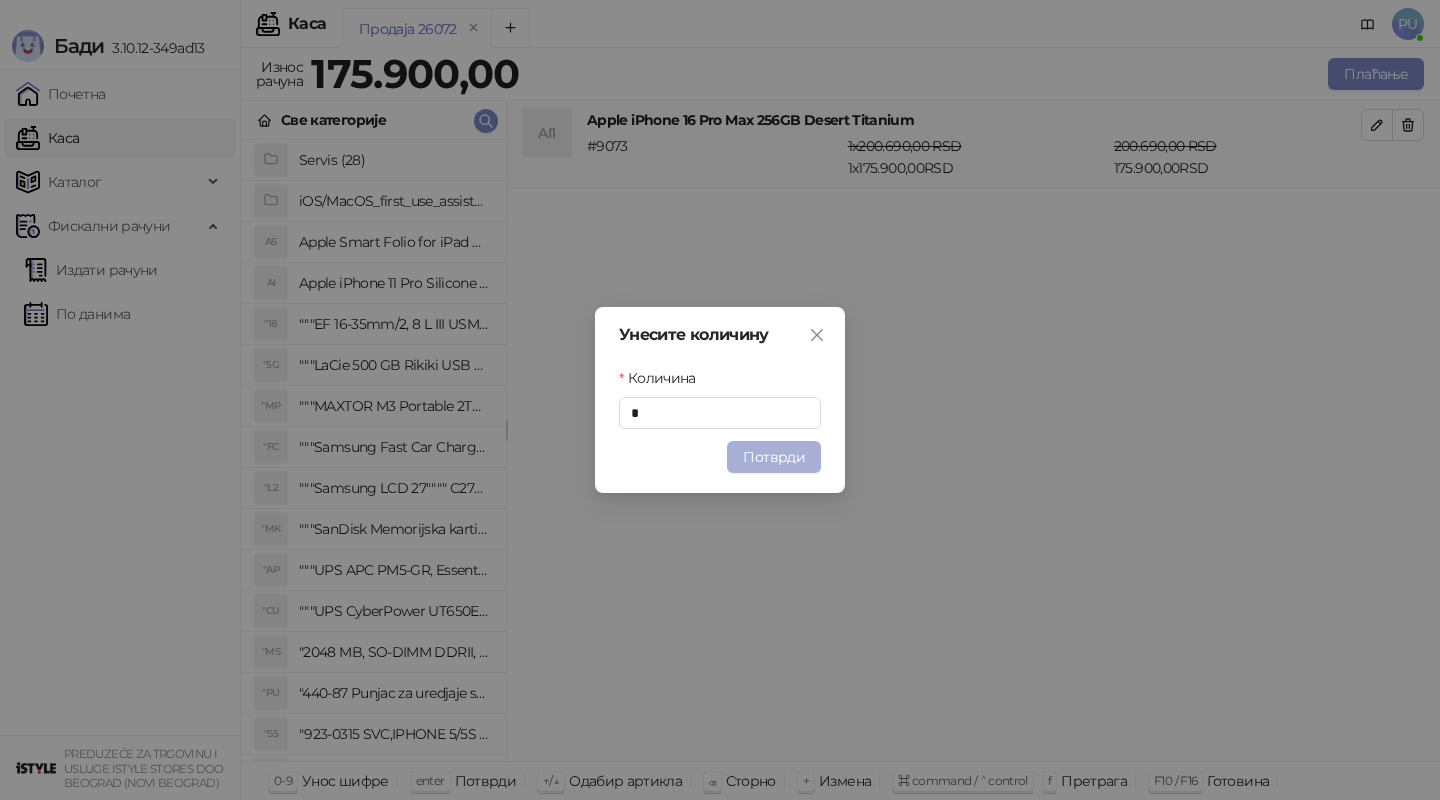 click on "Потврди" at bounding box center [774, 457] 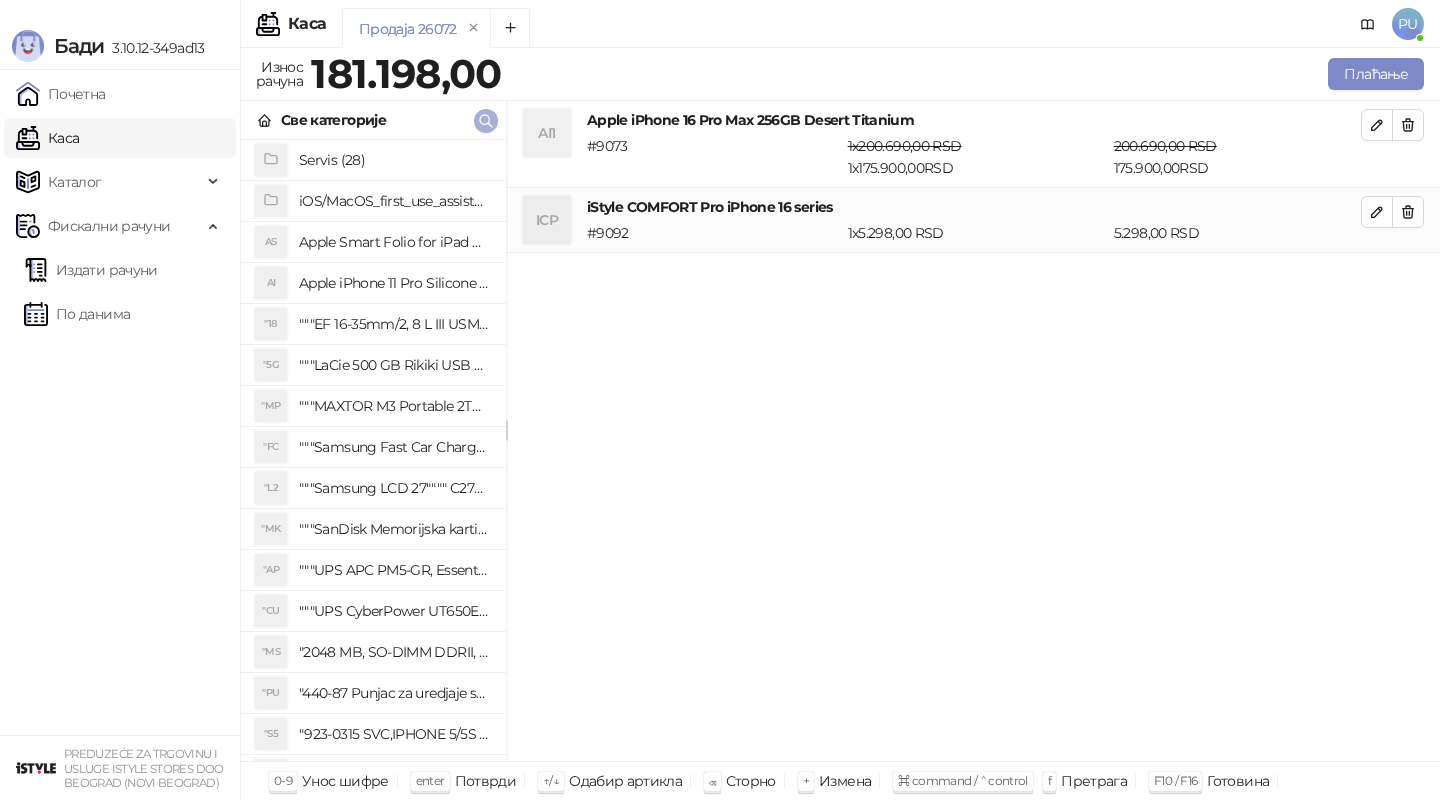 click at bounding box center [486, 121] 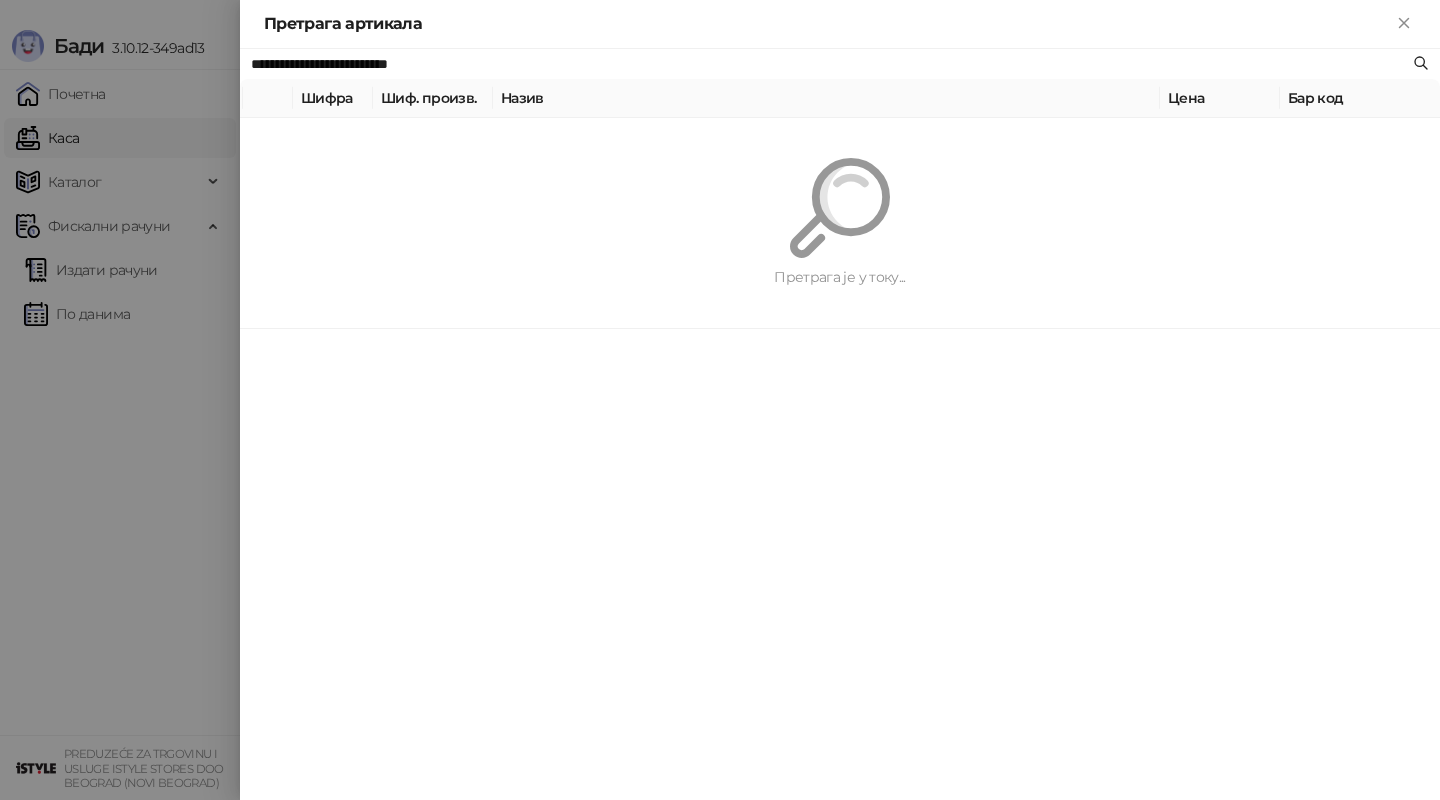 paste 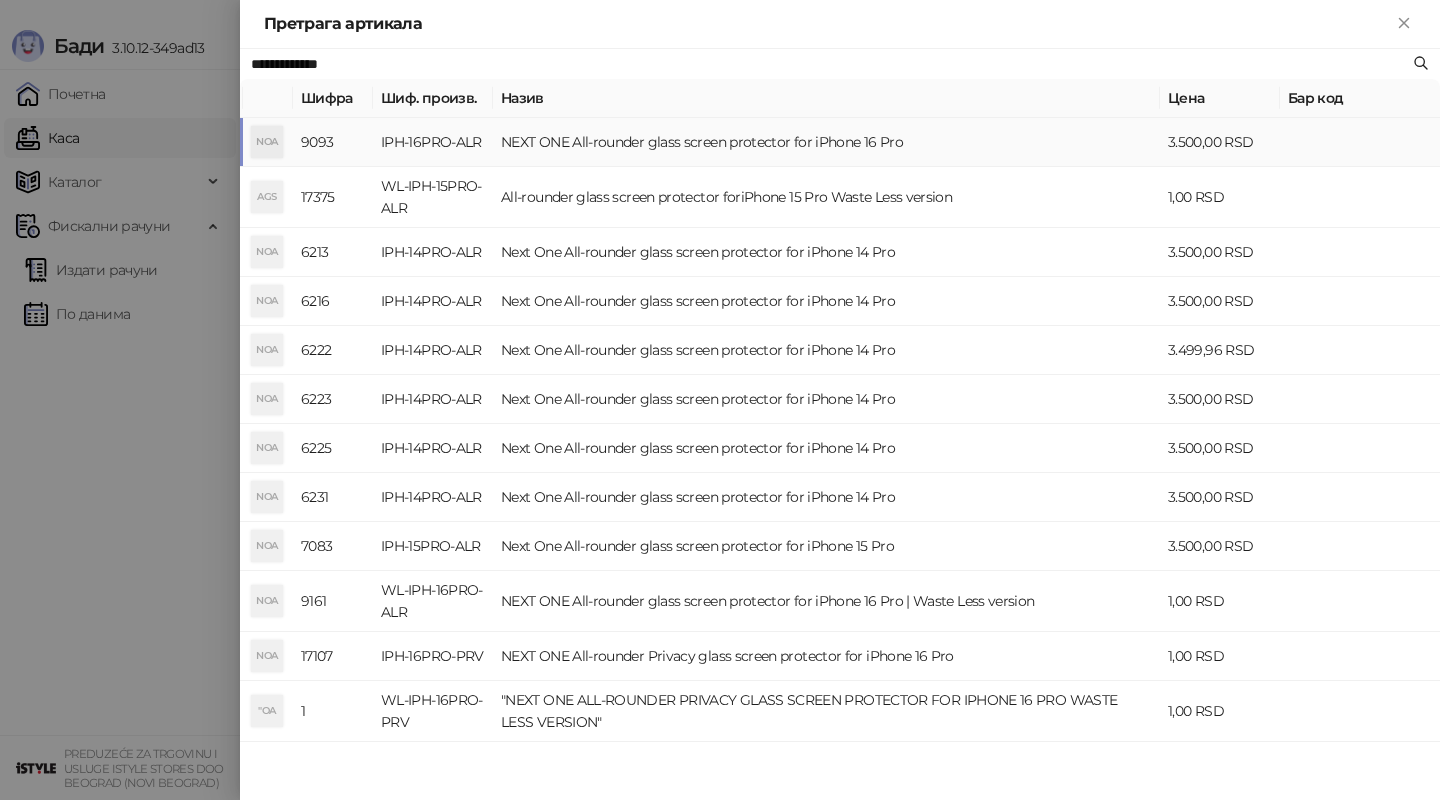 type on "**********" 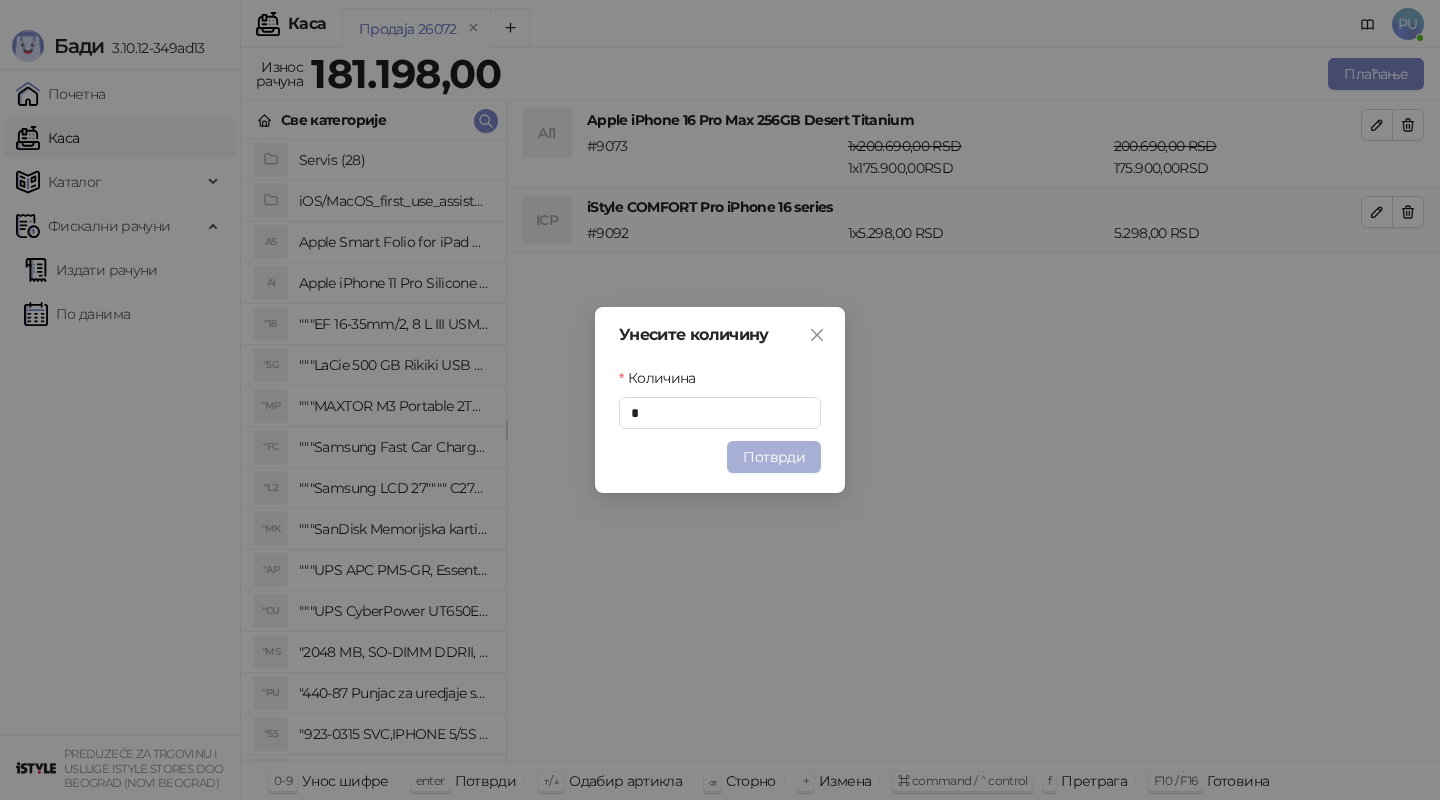 click on "Потврди" at bounding box center (774, 457) 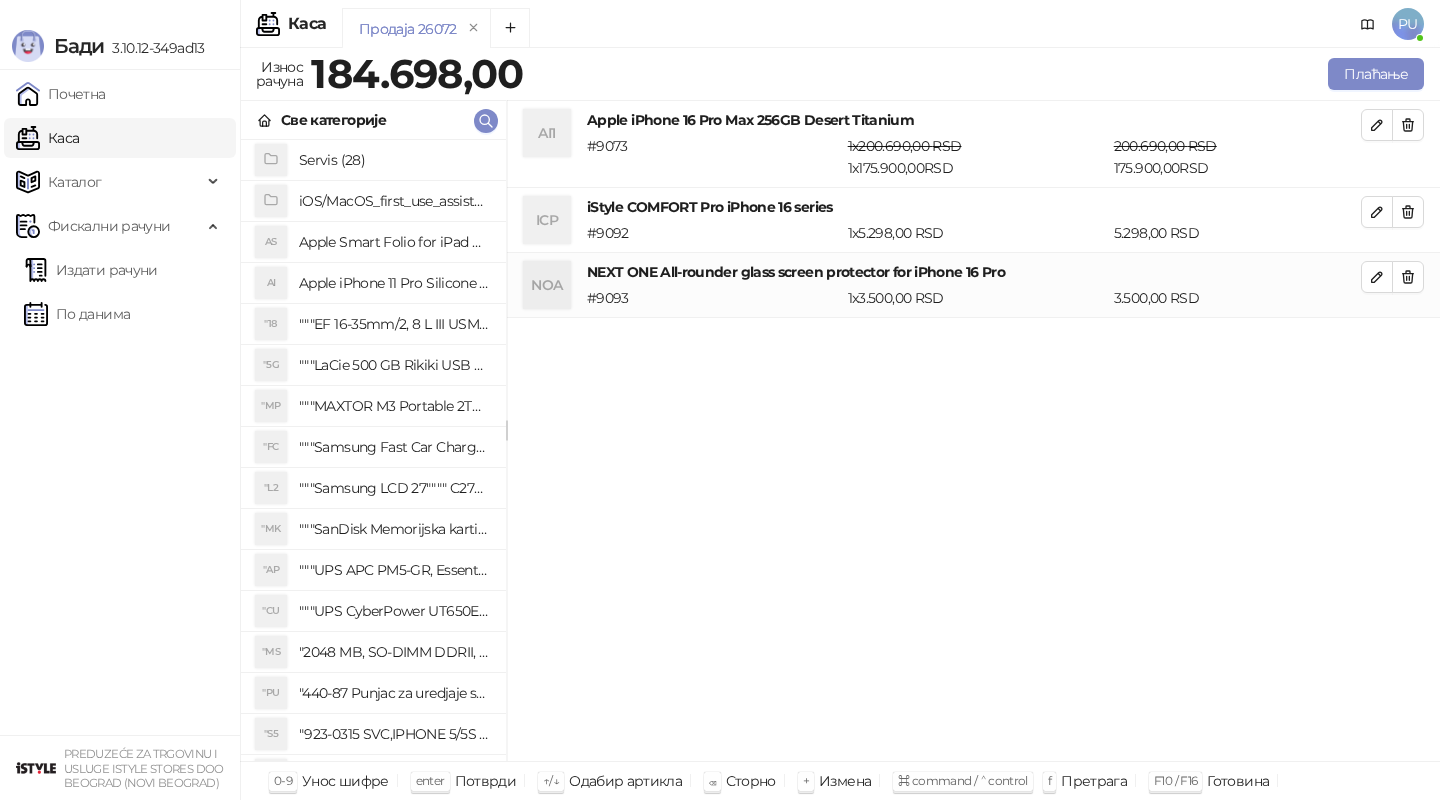 click on "Унесите количину Количина * Потврди" at bounding box center [720, 400] 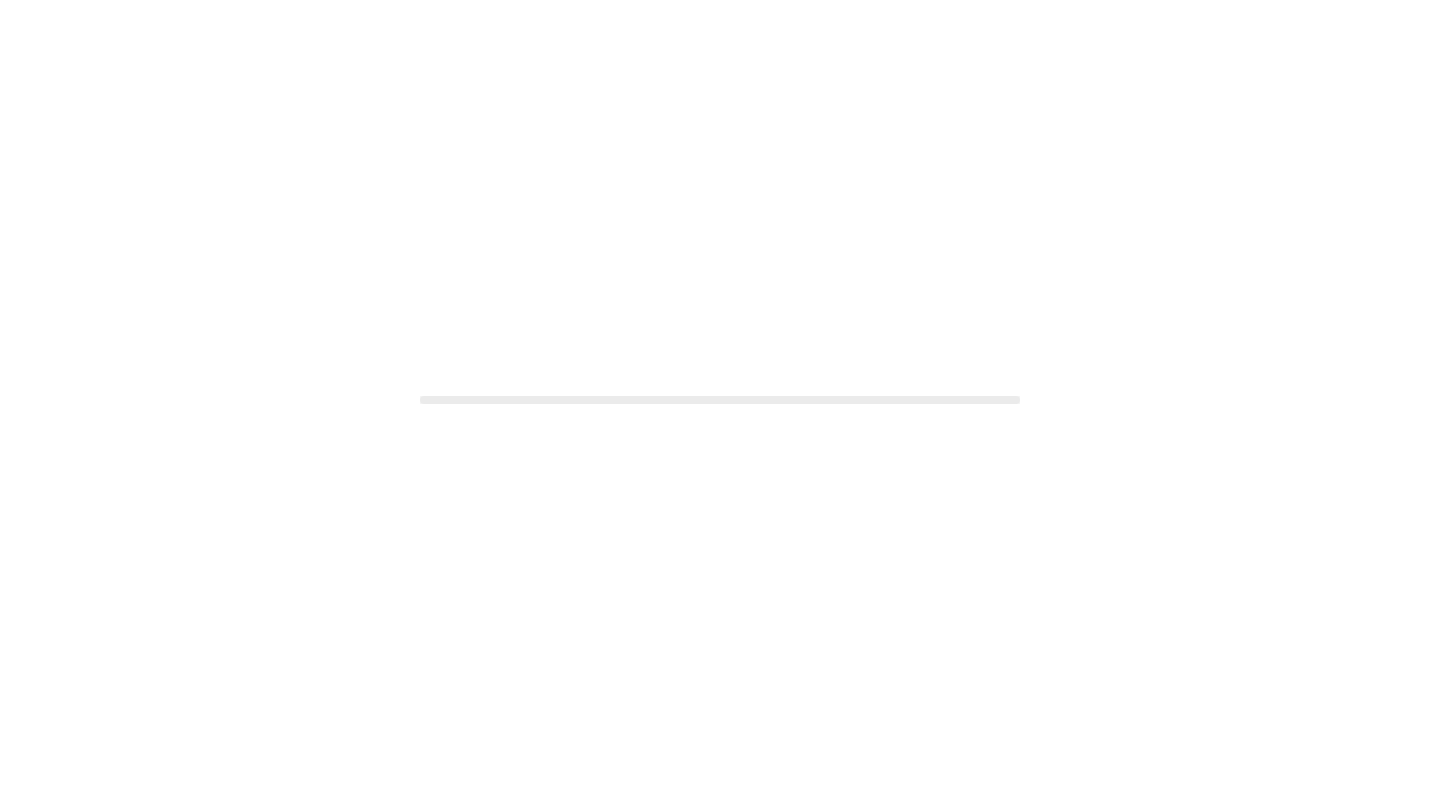 scroll, scrollTop: 0, scrollLeft: 0, axis: both 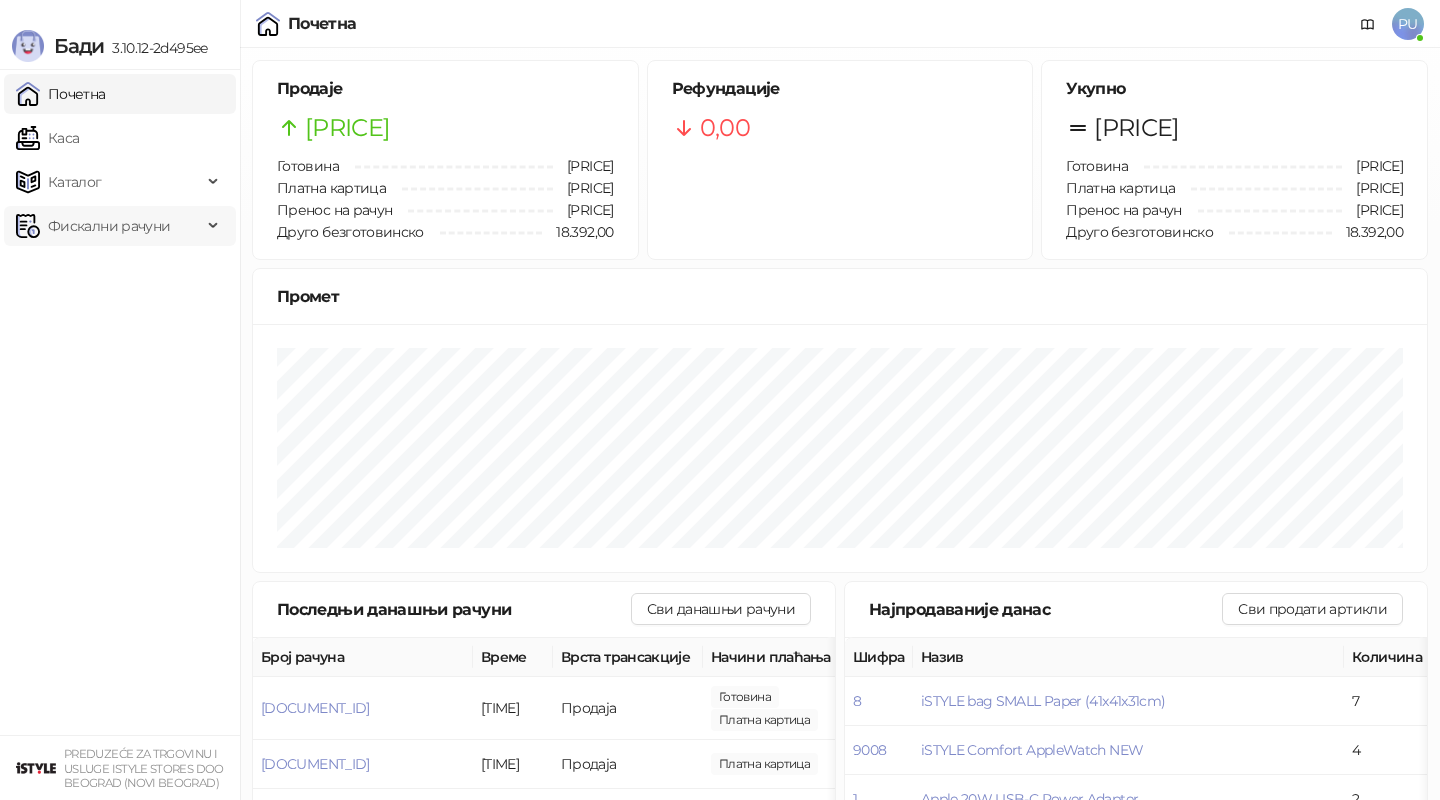 click on "Фискални рачуни" at bounding box center [109, 226] 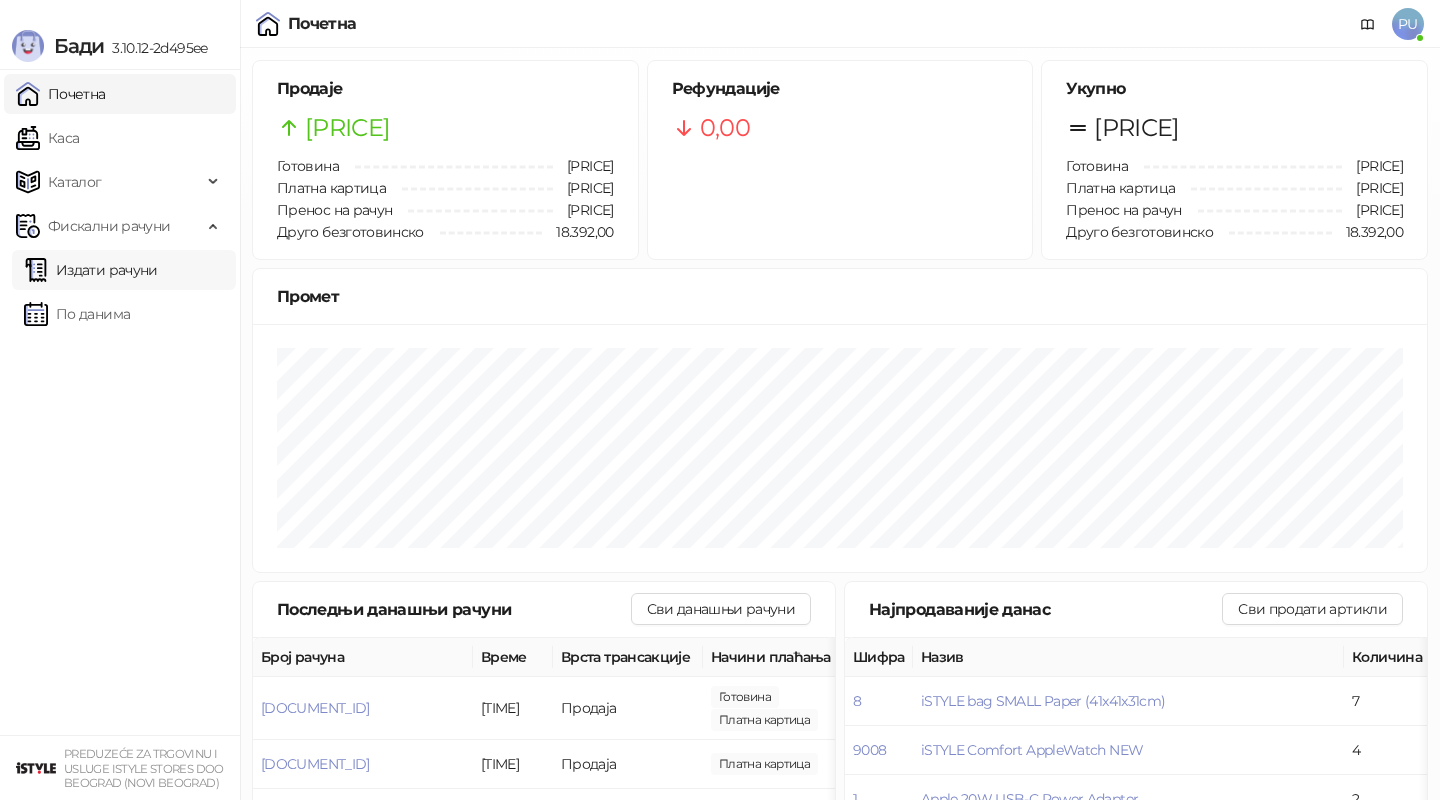 click on "Издати рачуни" at bounding box center (91, 270) 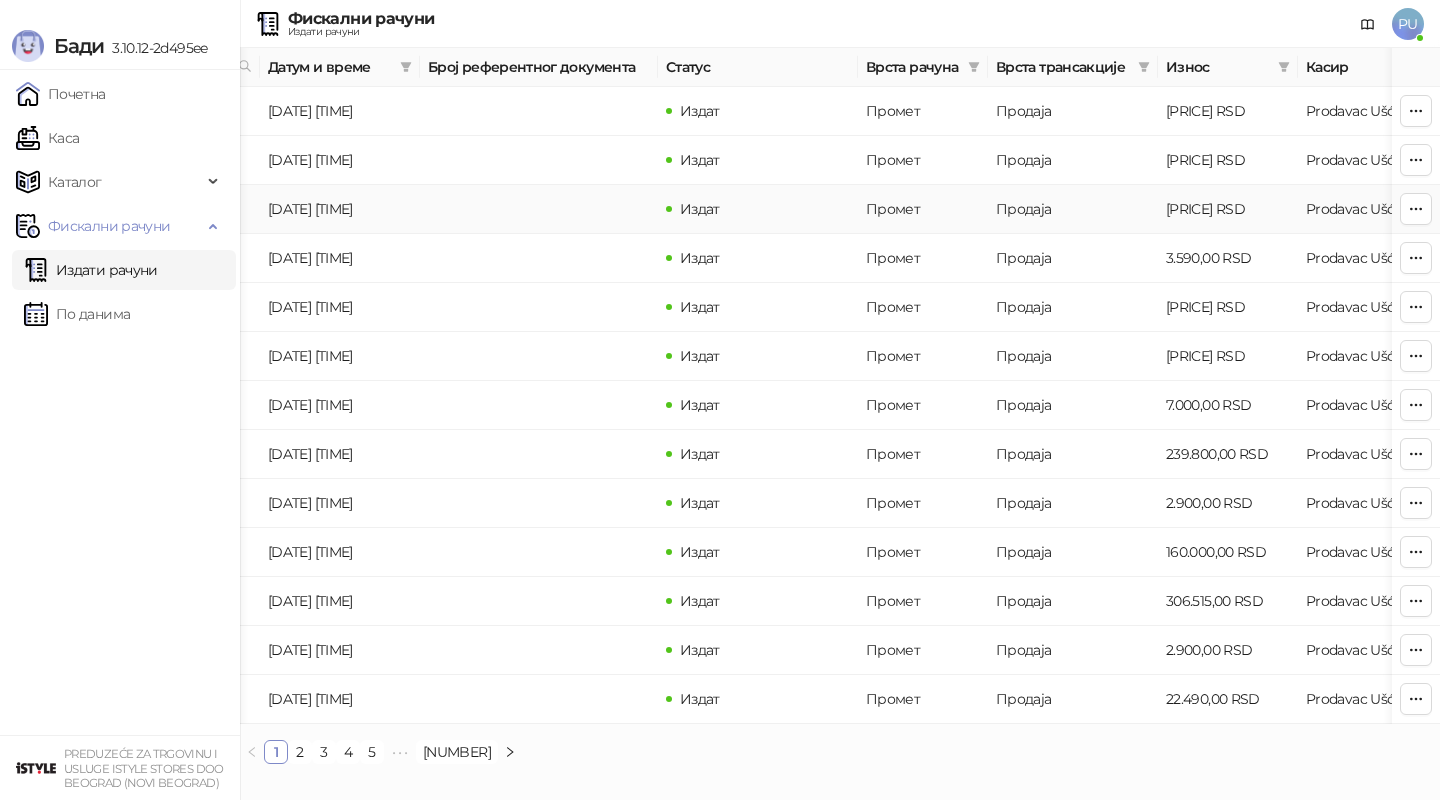 scroll, scrollTop: 0, scrollLeft: 0, axis: both 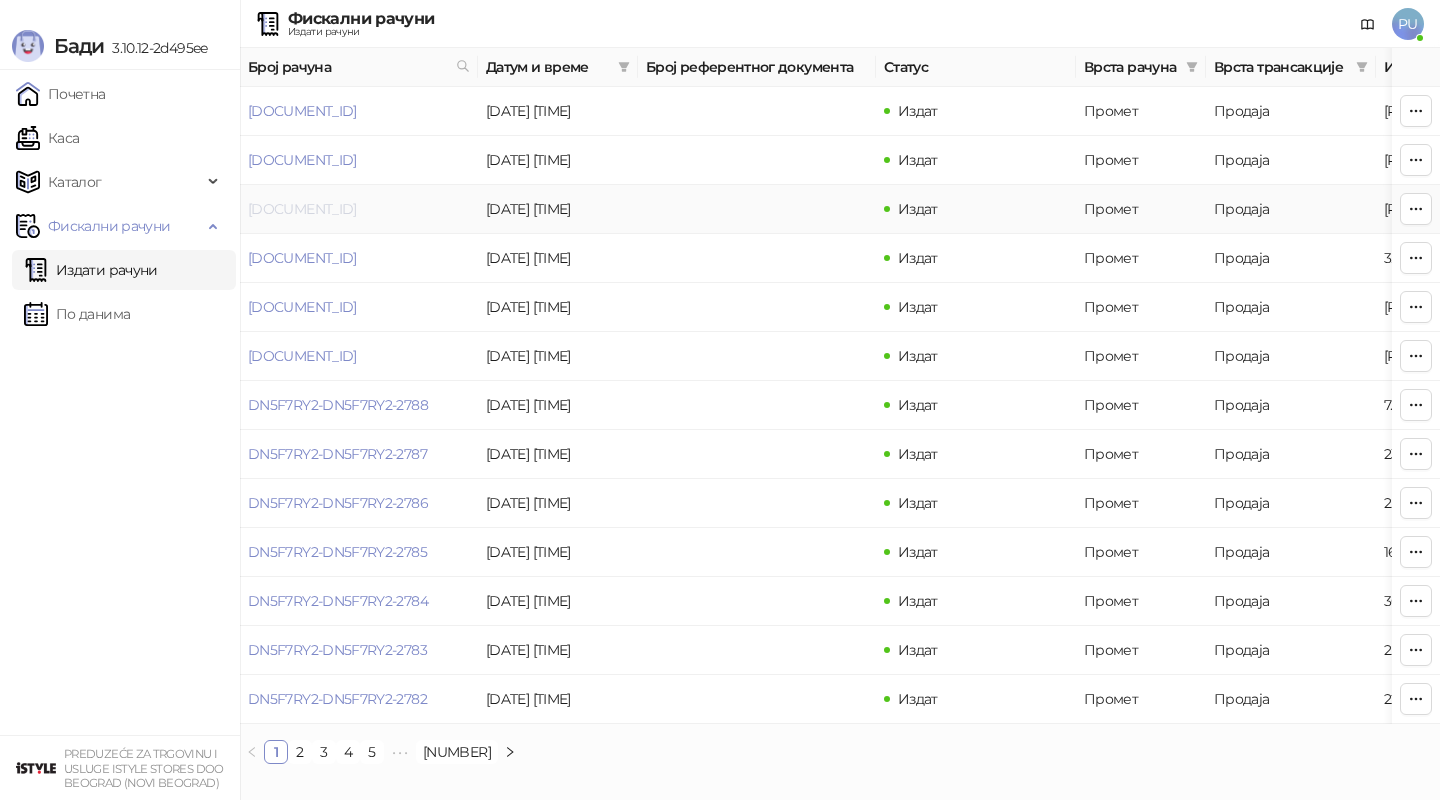 click on "[SERIAL]" at bounding box center (302, 209) 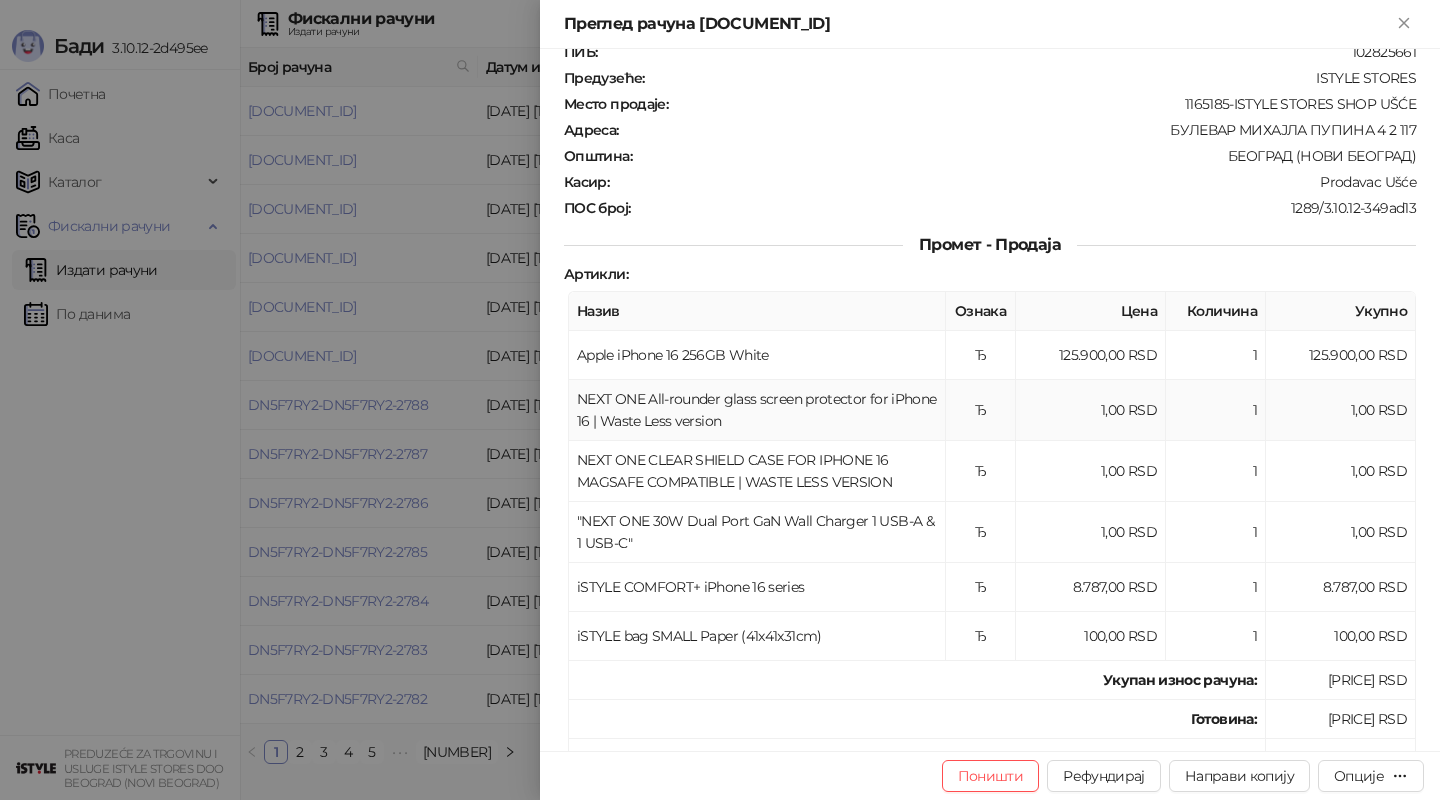 scroll, scrollTop: 80, scrollLeft: 0, axis: vertical 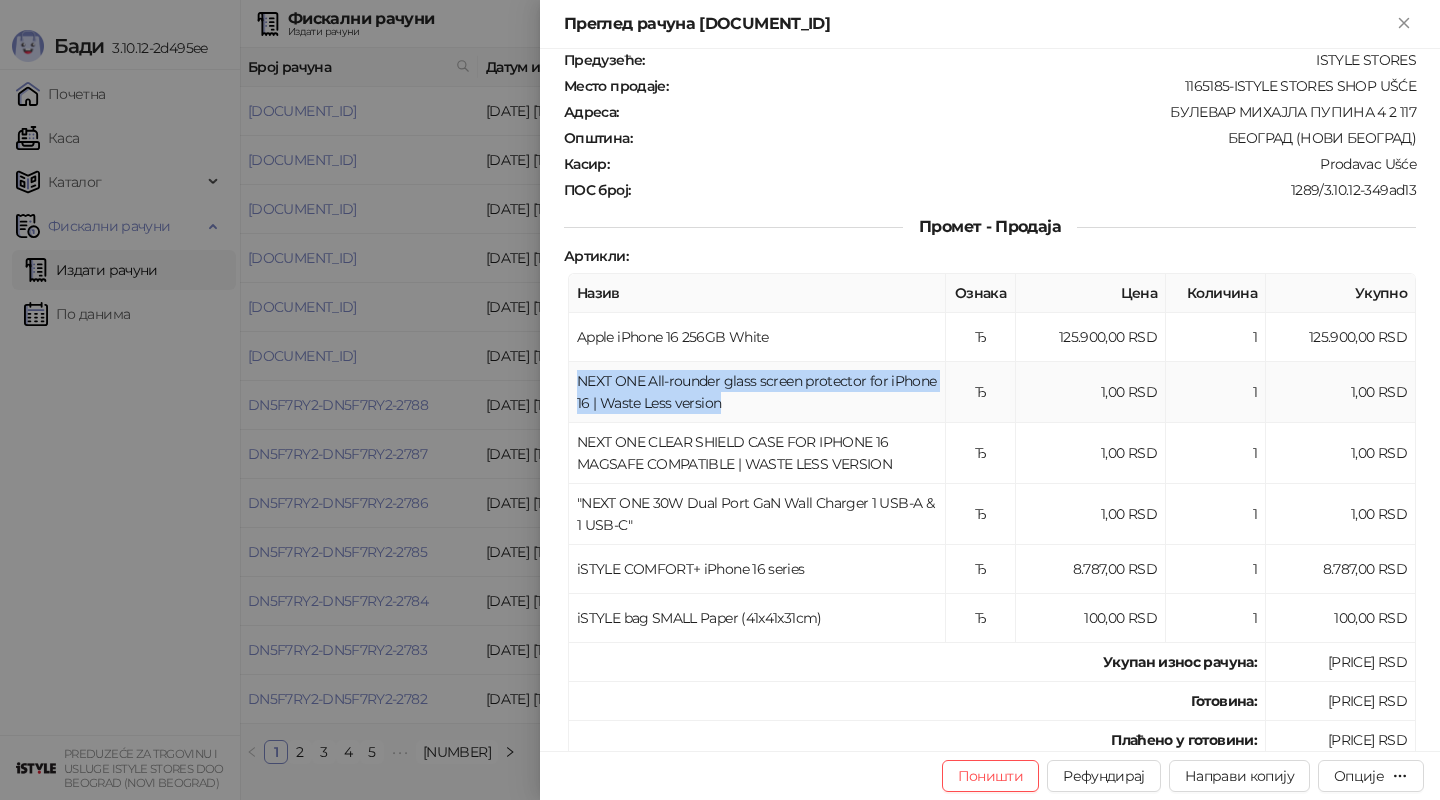 drag, startPoint x: 732, startPoint y: 397, endPoint x: 579, endPoint y: 366, distance: 156.10893 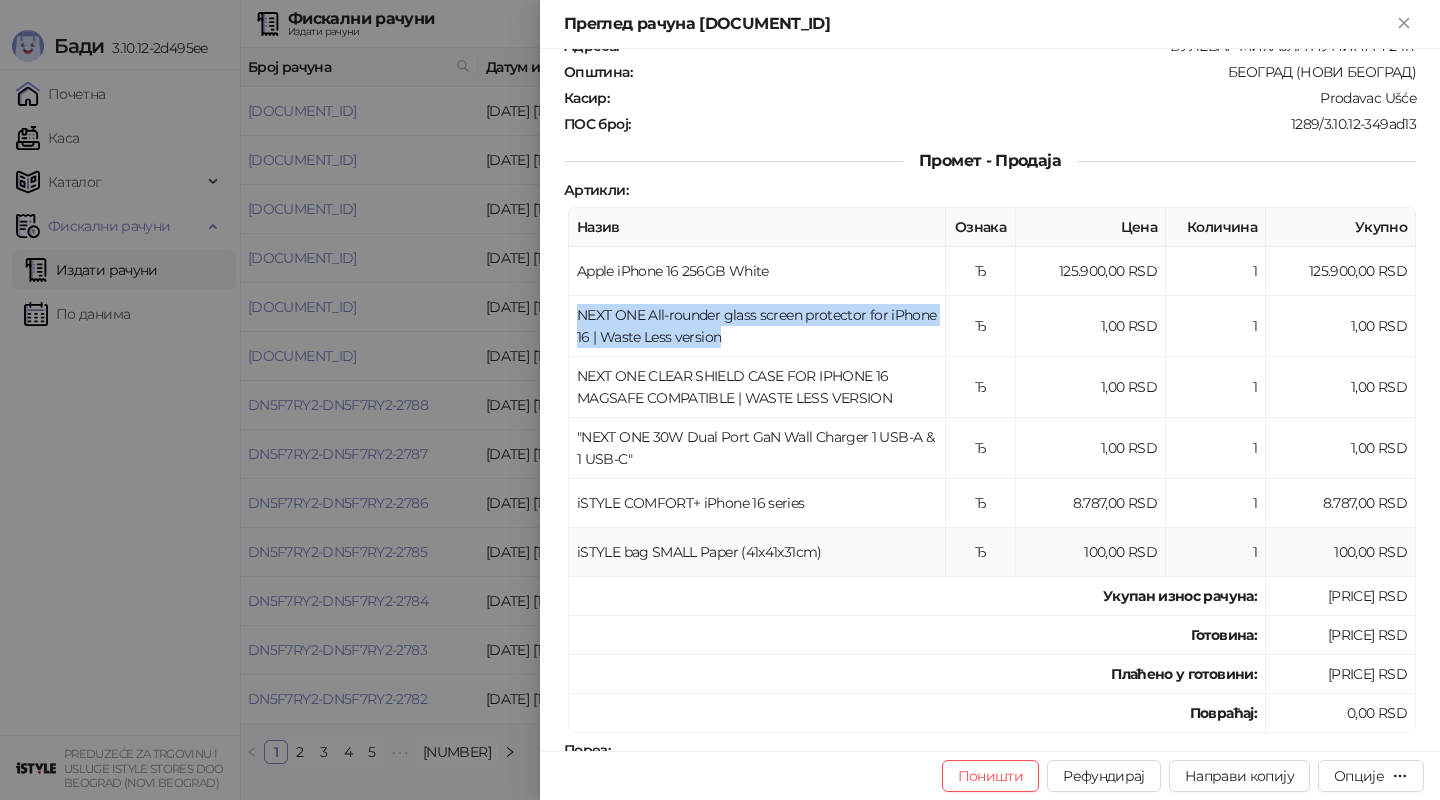 scroll, scrollTop: 153, scrollLeft: 0, axis: vertical 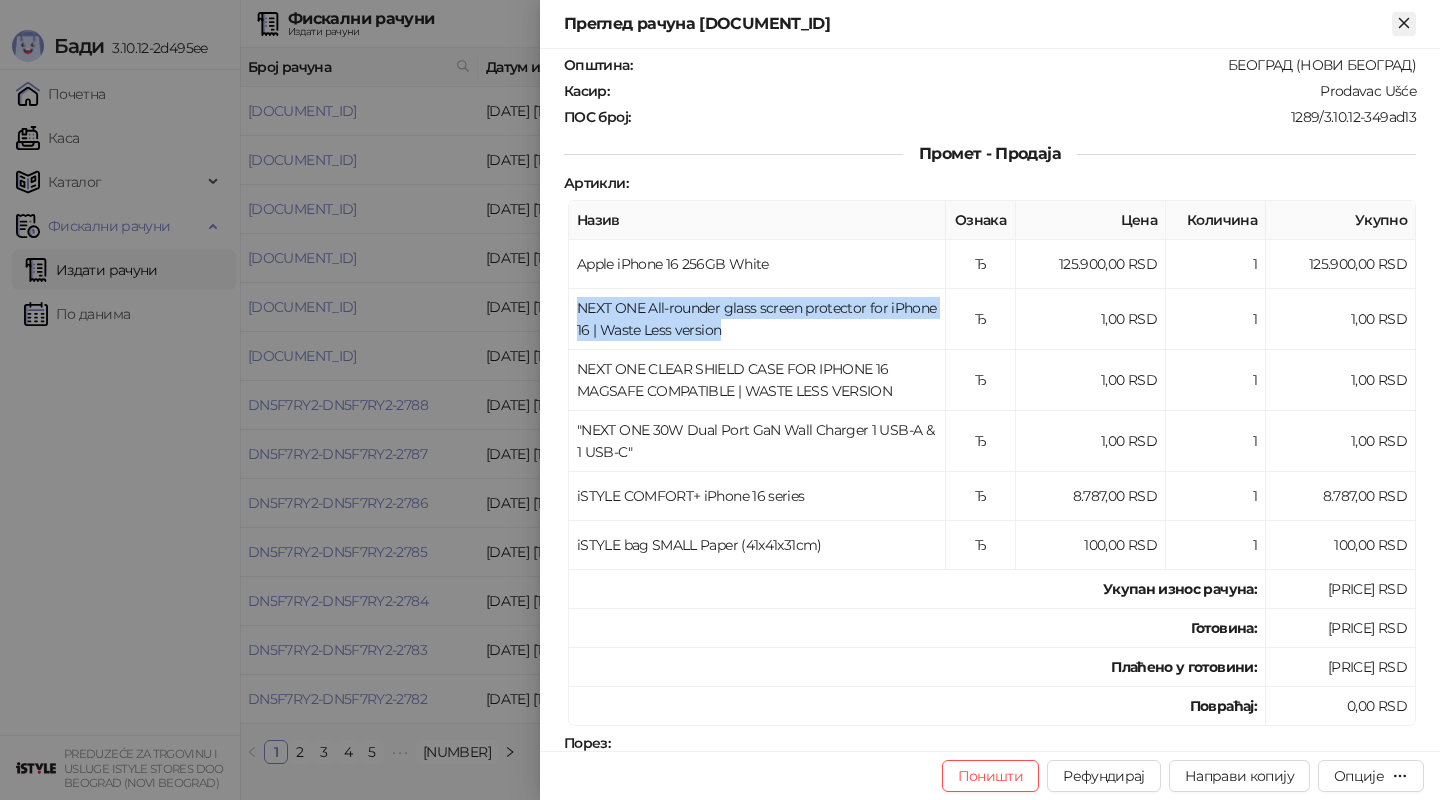click 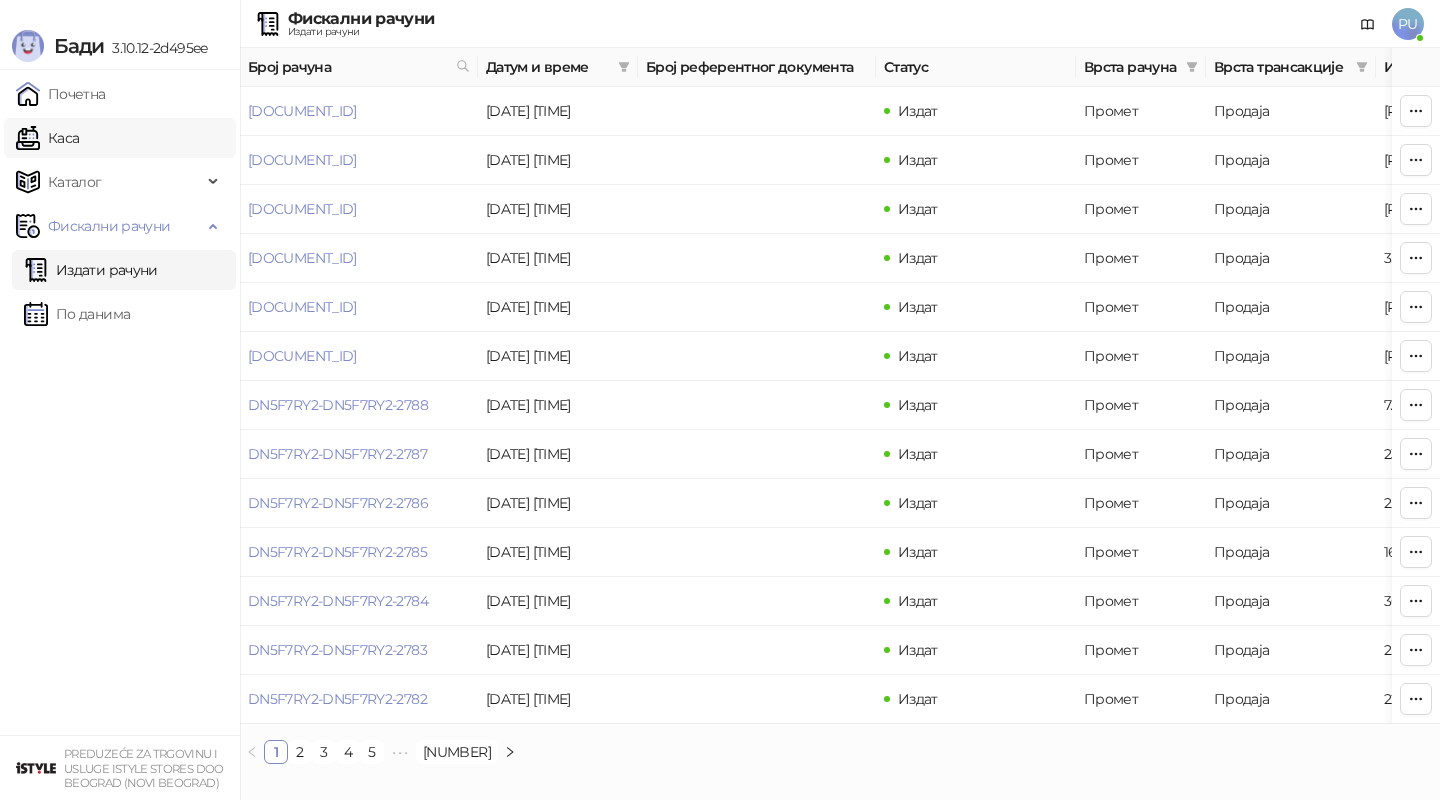 click on "Каса" at bounding box center [47, 138] 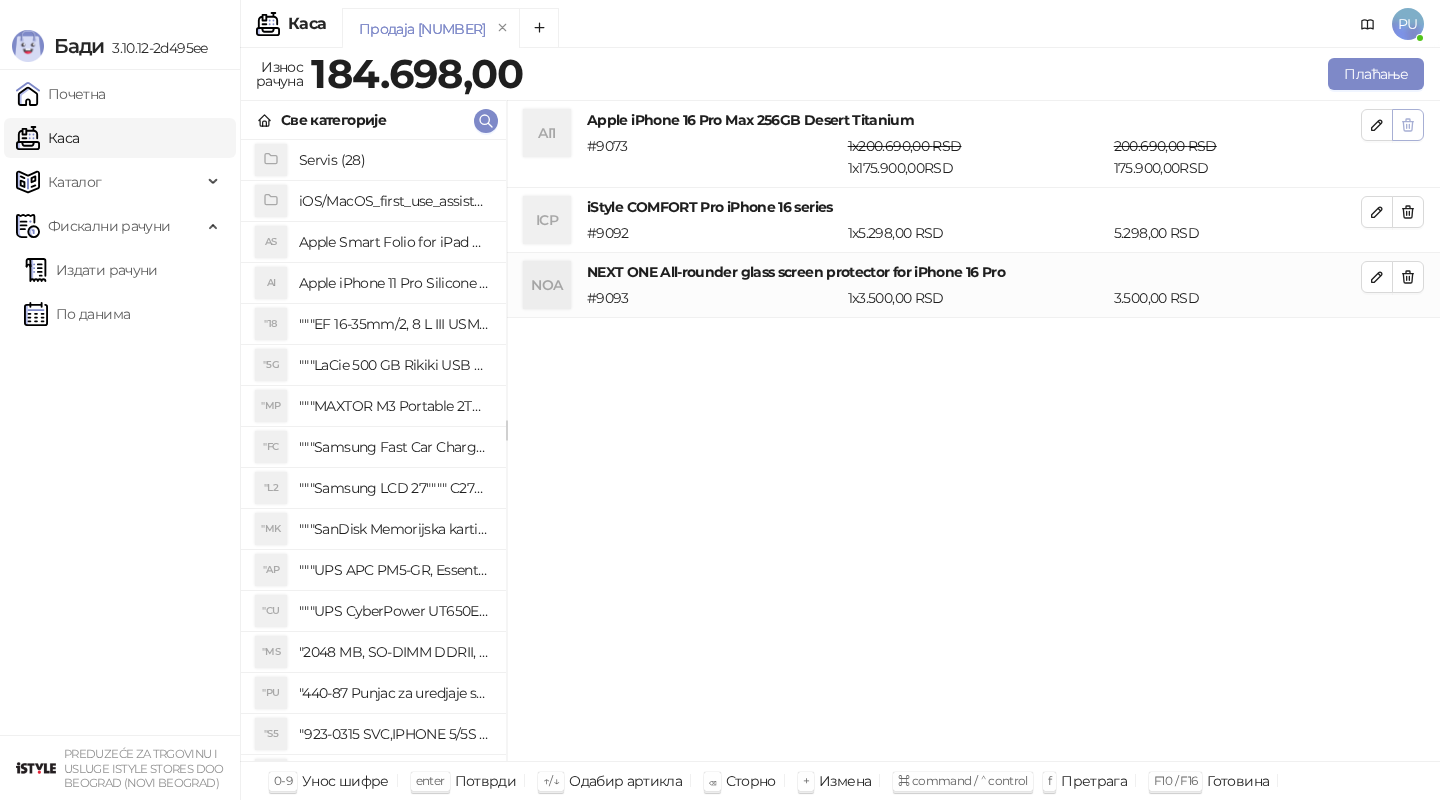 click 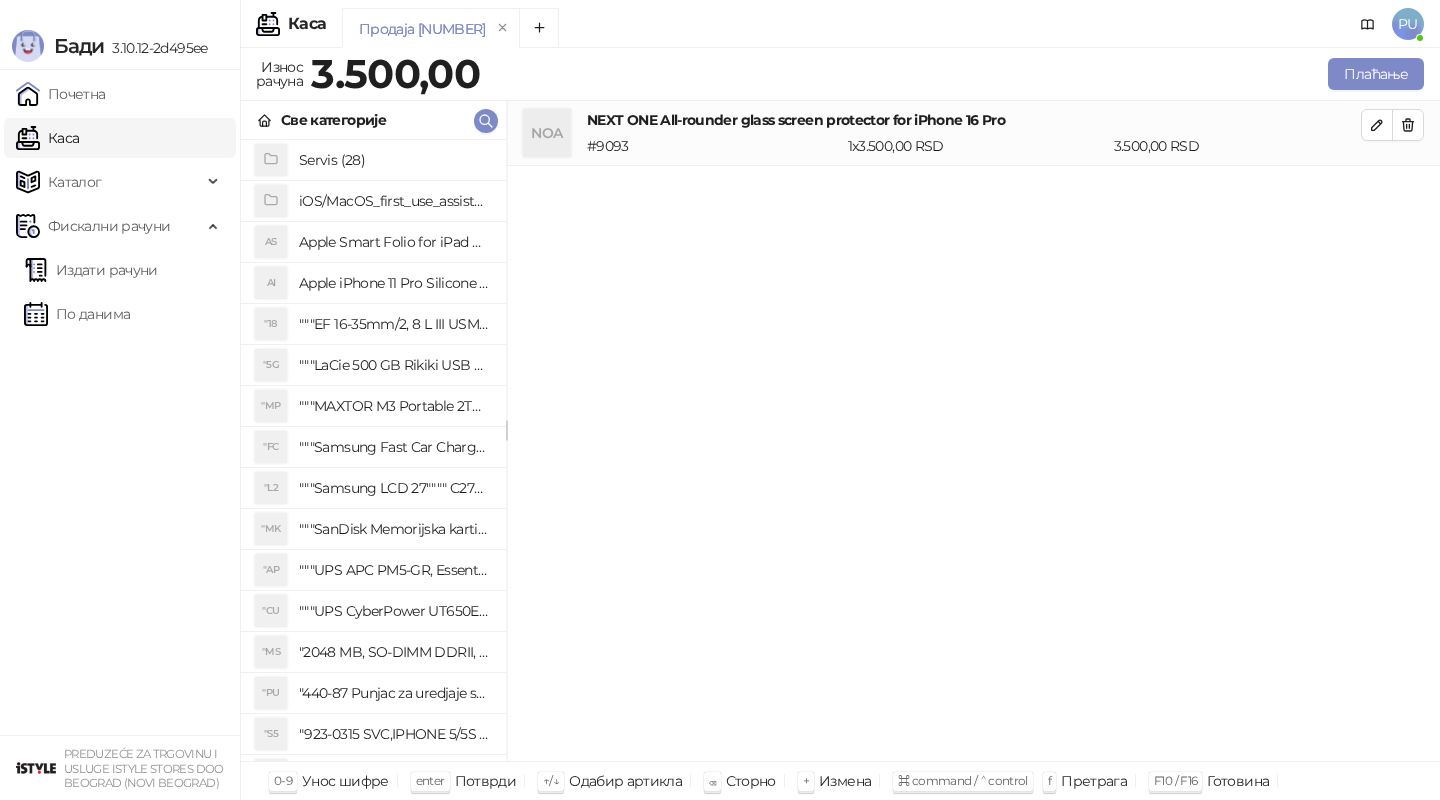 click 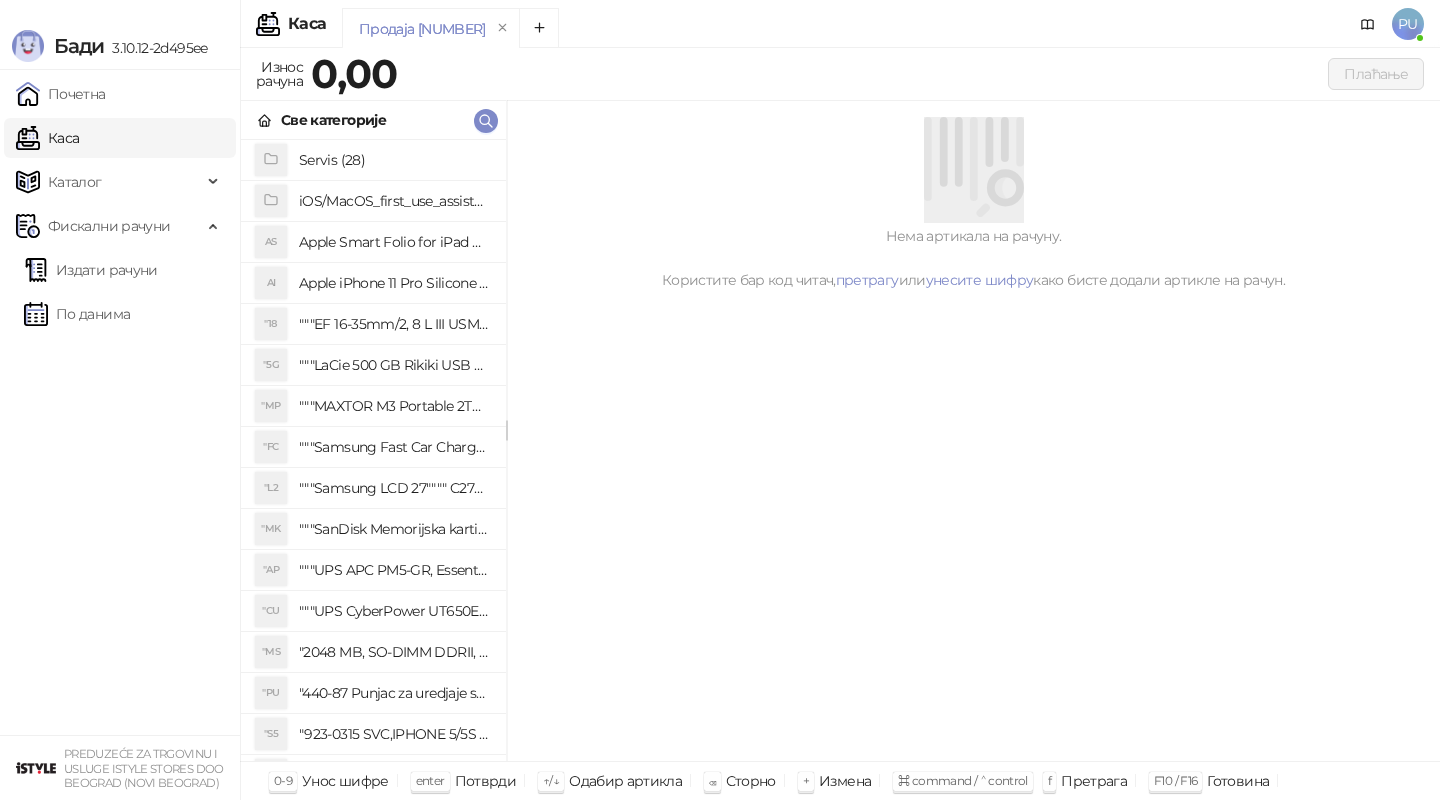 click at bounding box center (973, 167) 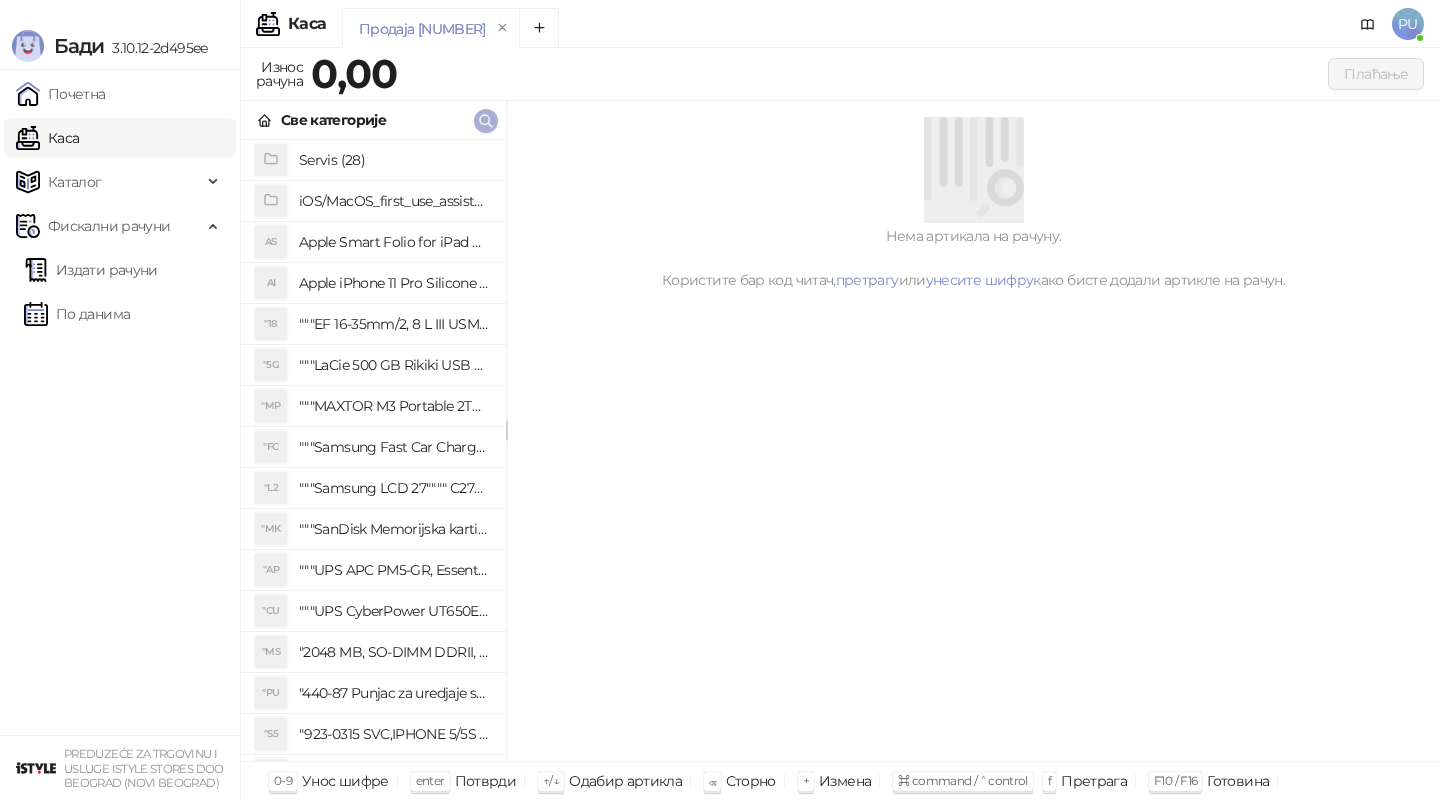 click 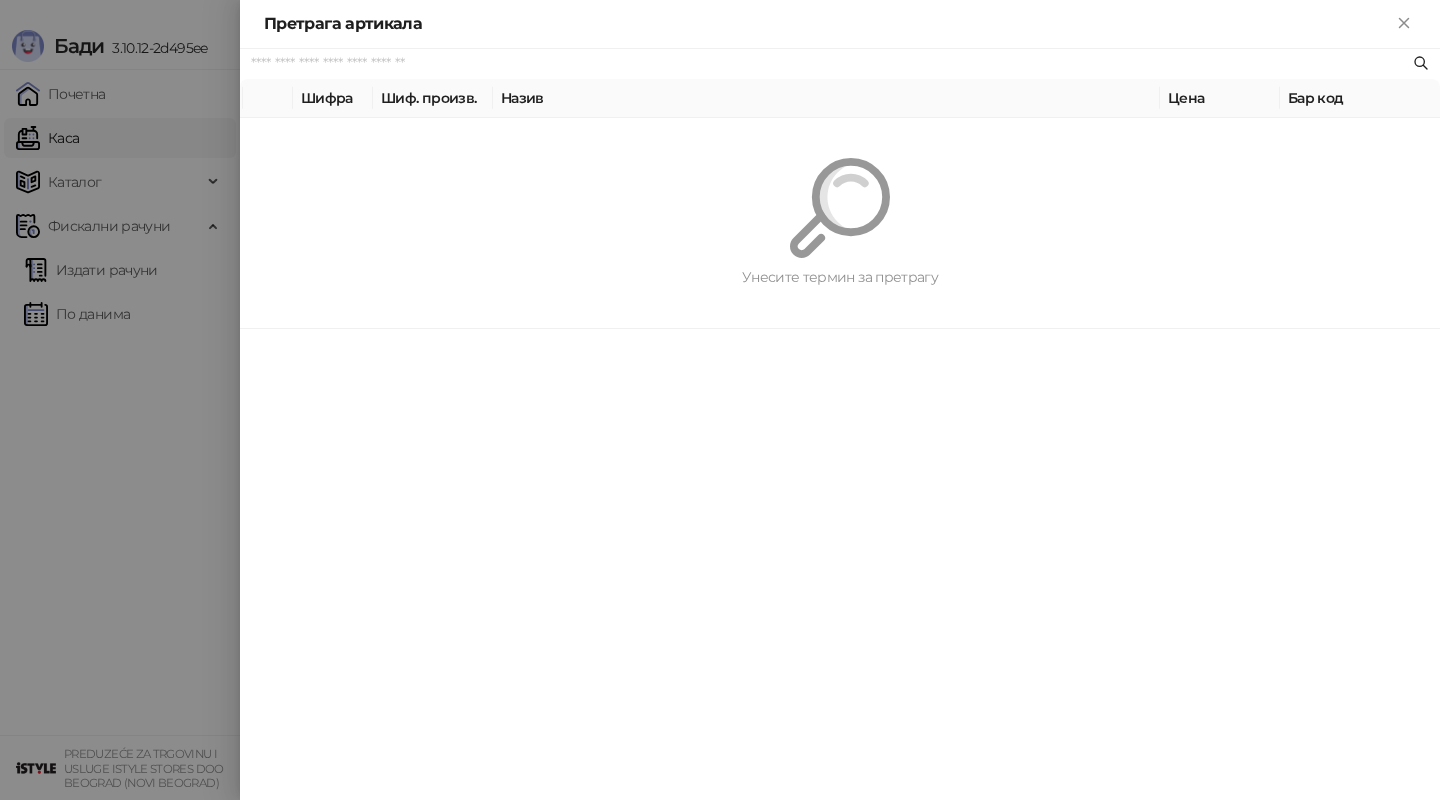 paste on "*********" 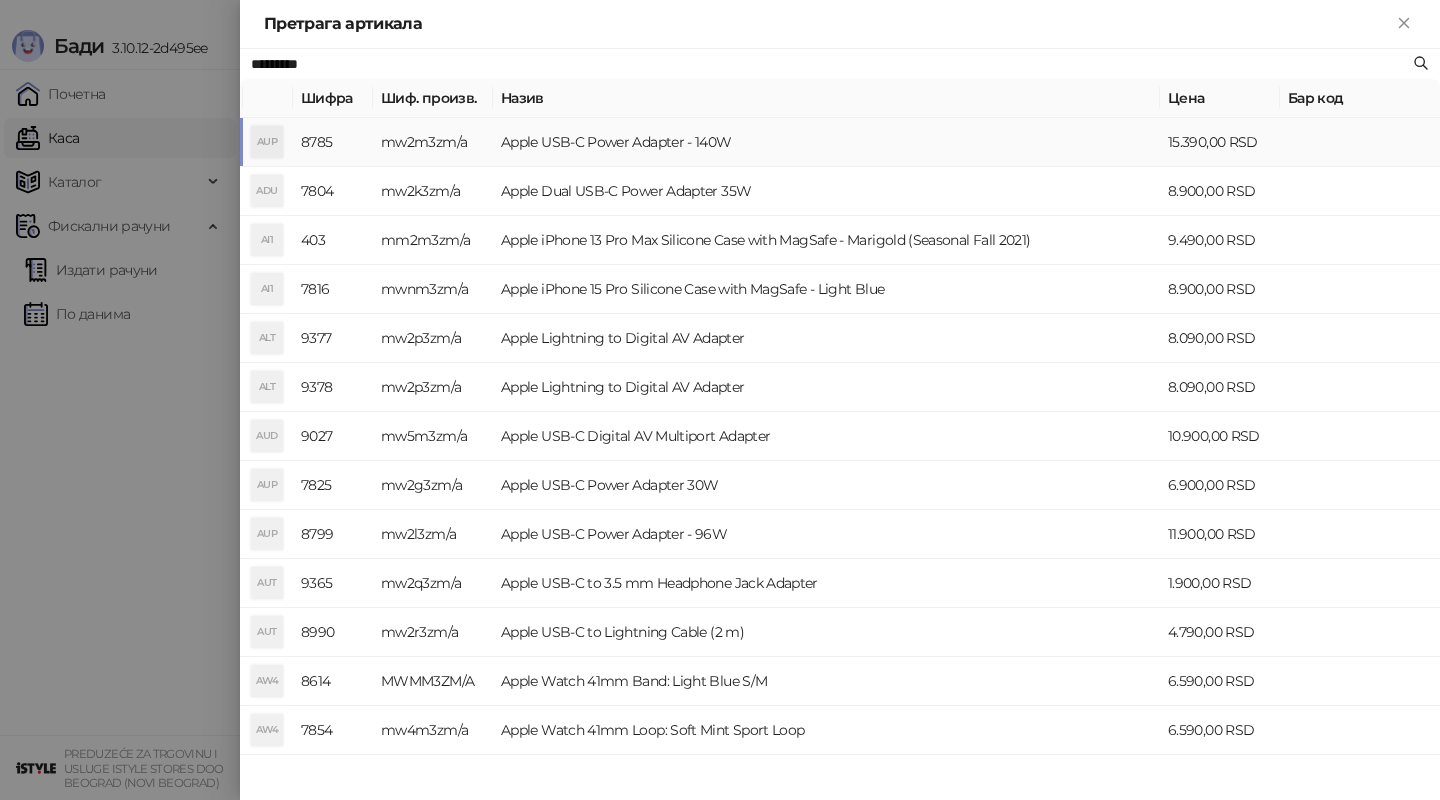 type on "*********" 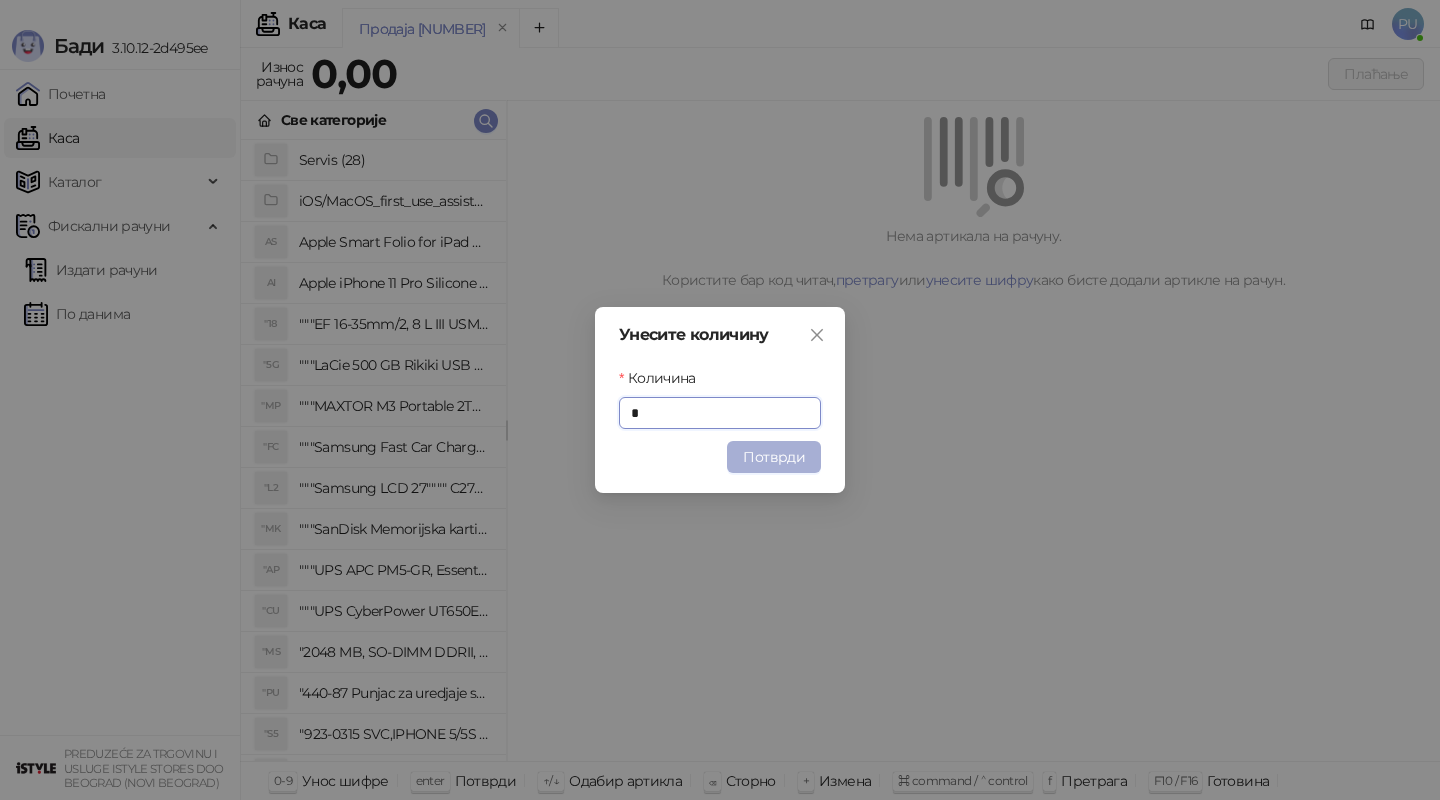 click on "Потврди" at bounding box center [774, 457] 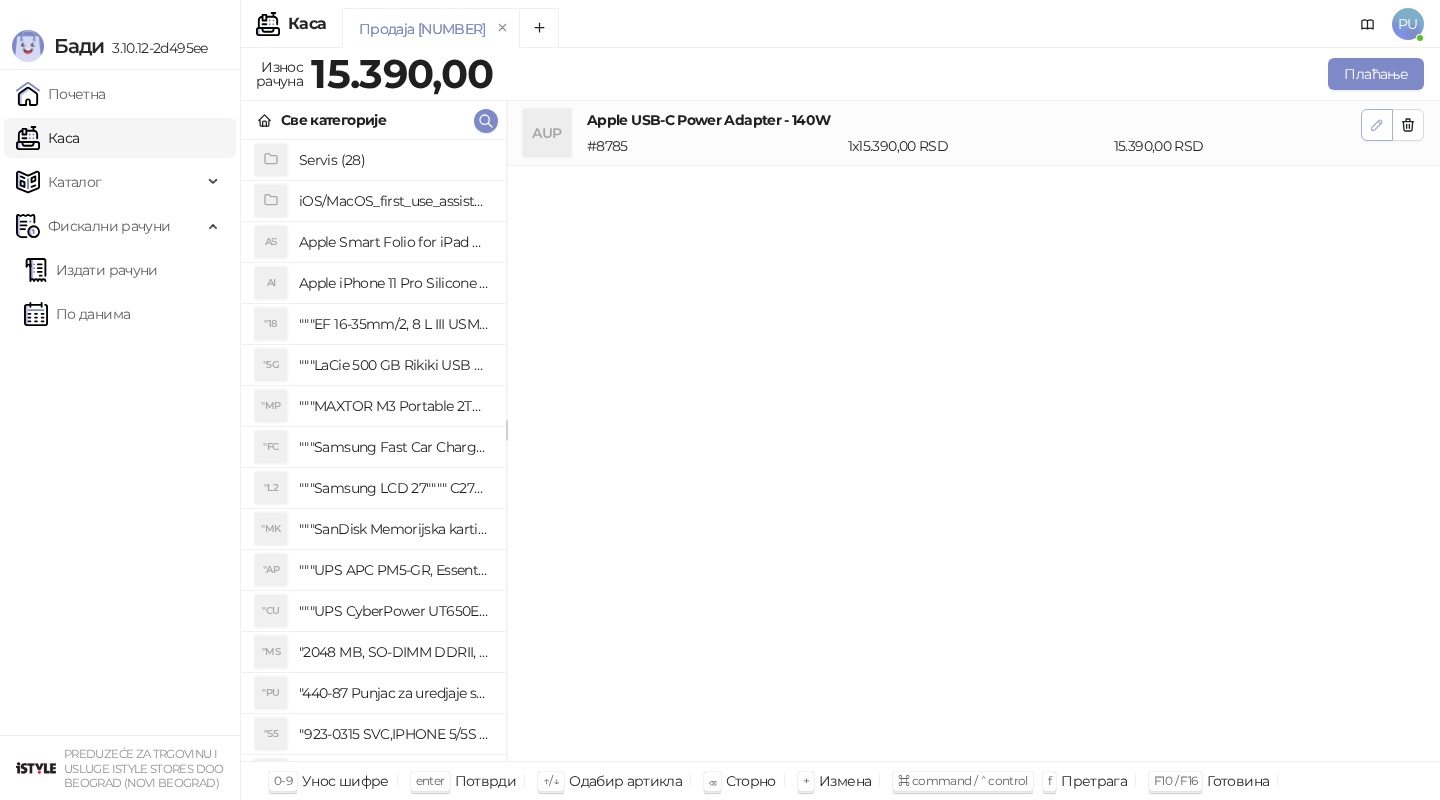 click 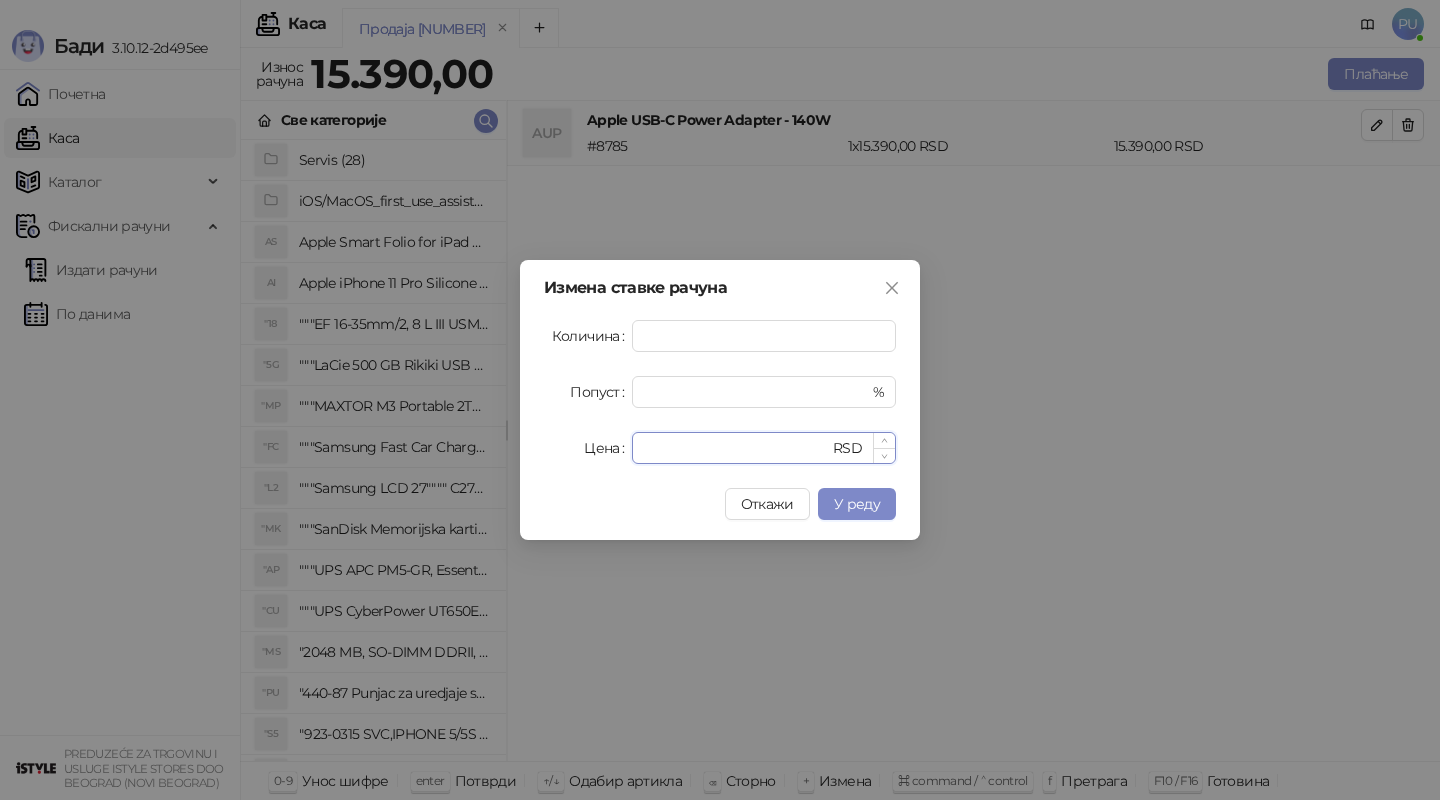click on "*****" at bounding box center (736, 448) 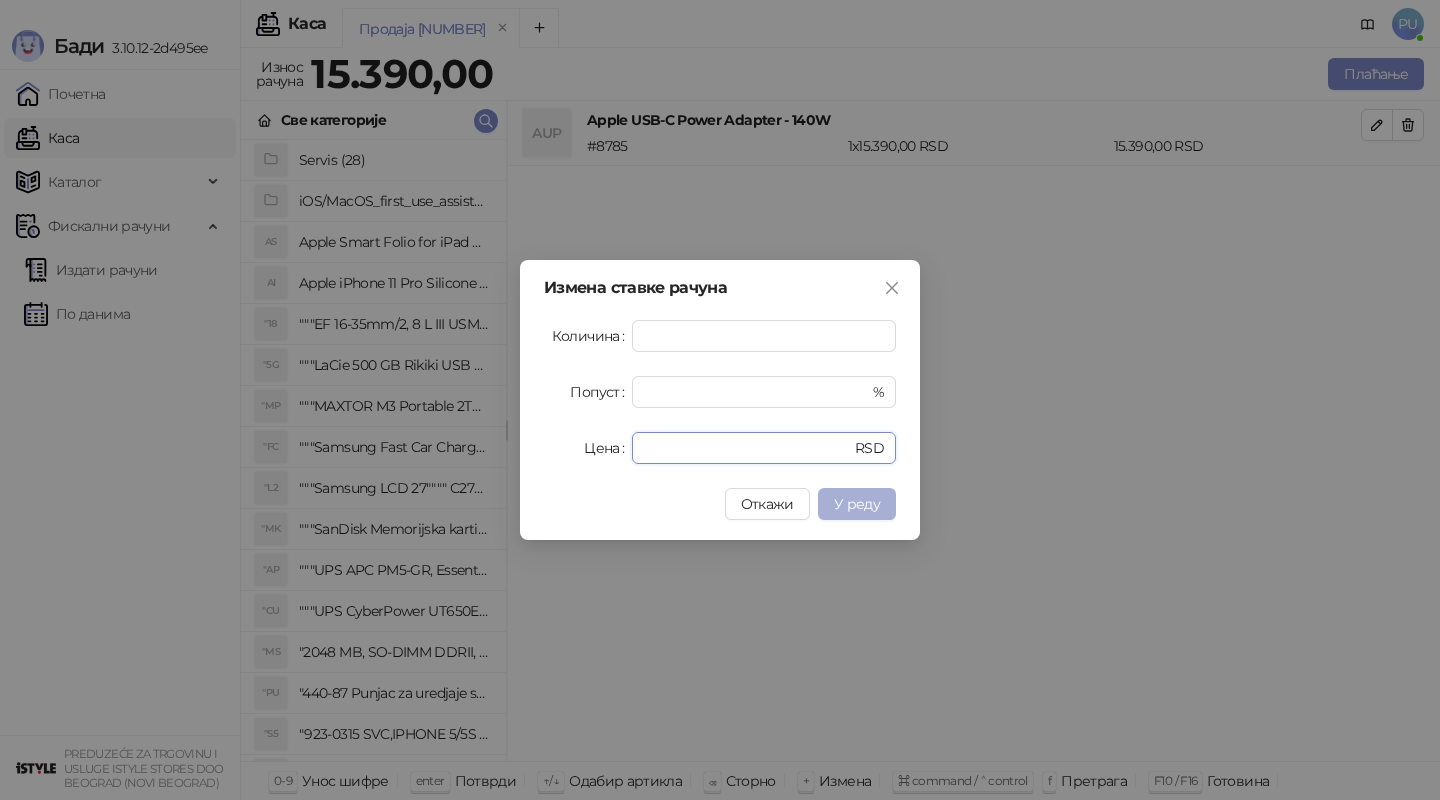 type on "*****" 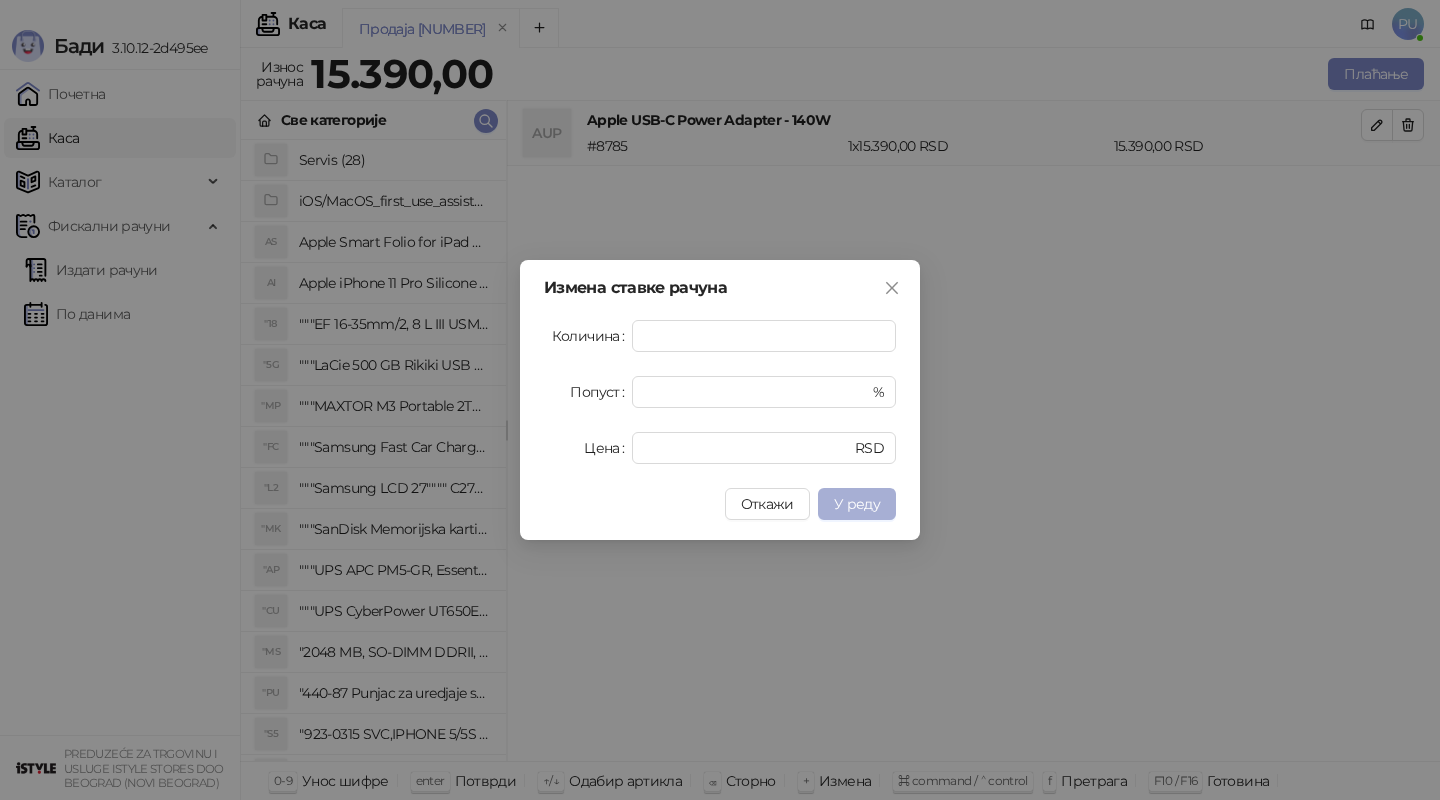 click on "У реду" at bounding box center [857, 504] 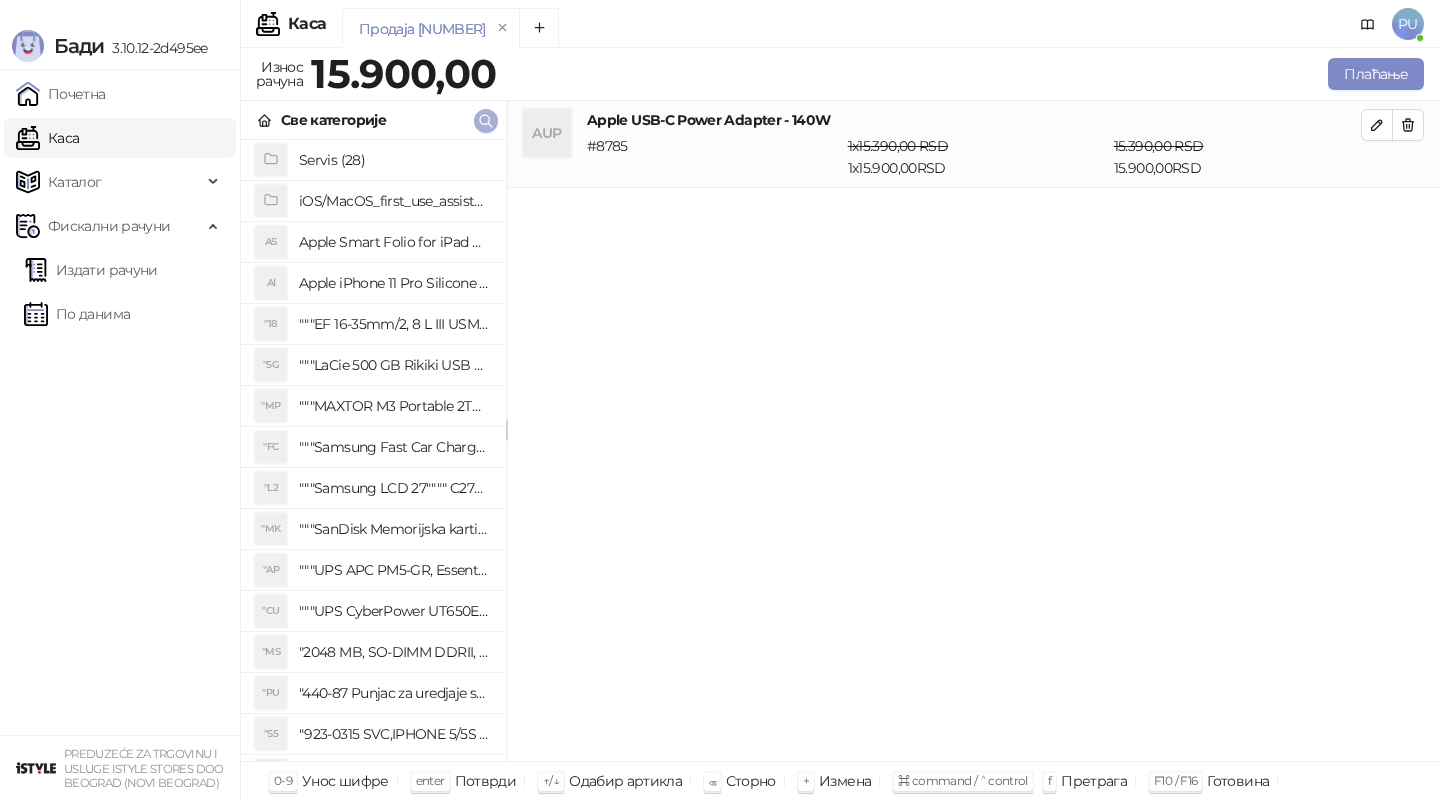 click 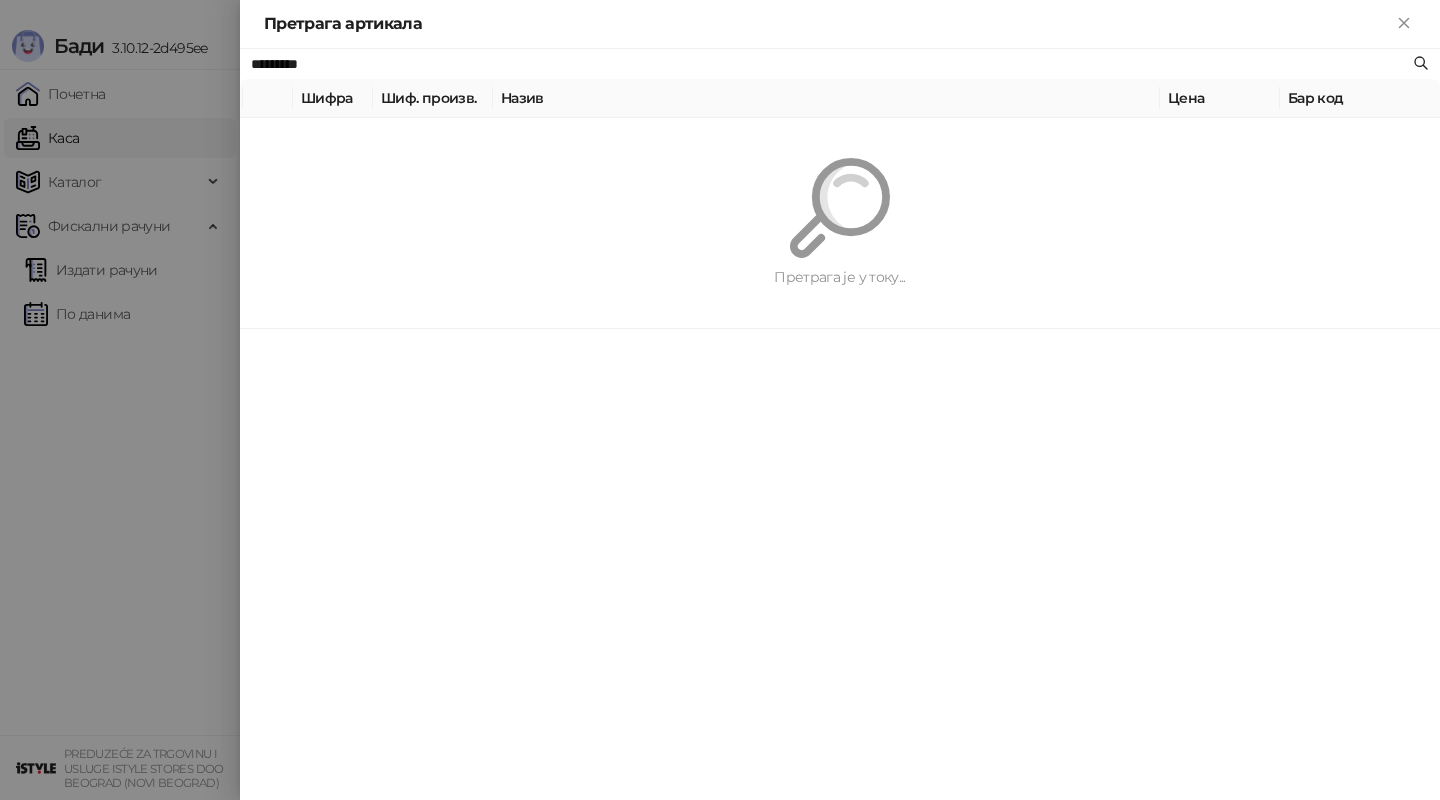 paste 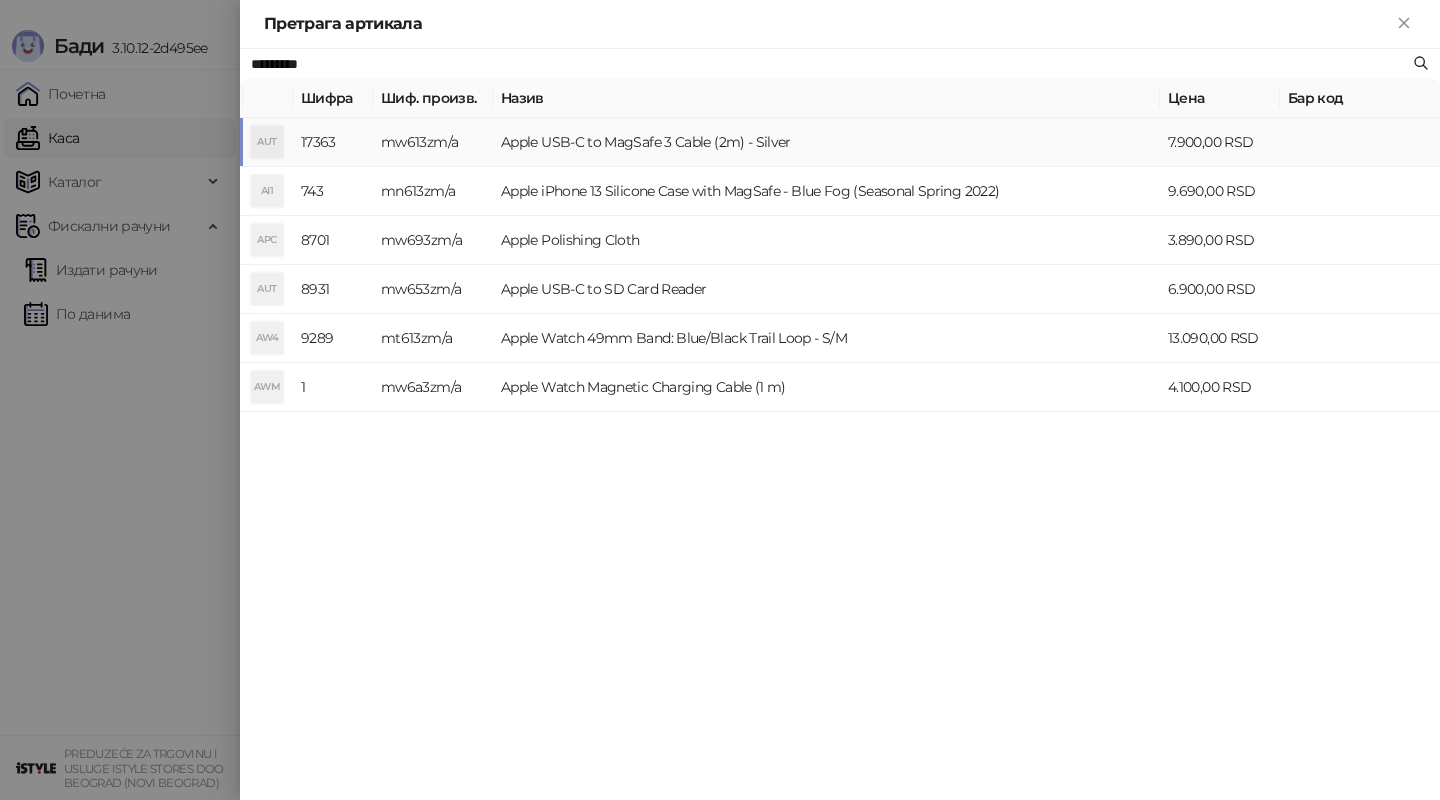 click on "Apple USB-C to MagSafe 3 Cable (2m) - Silver" at bounding box center (826, 142) 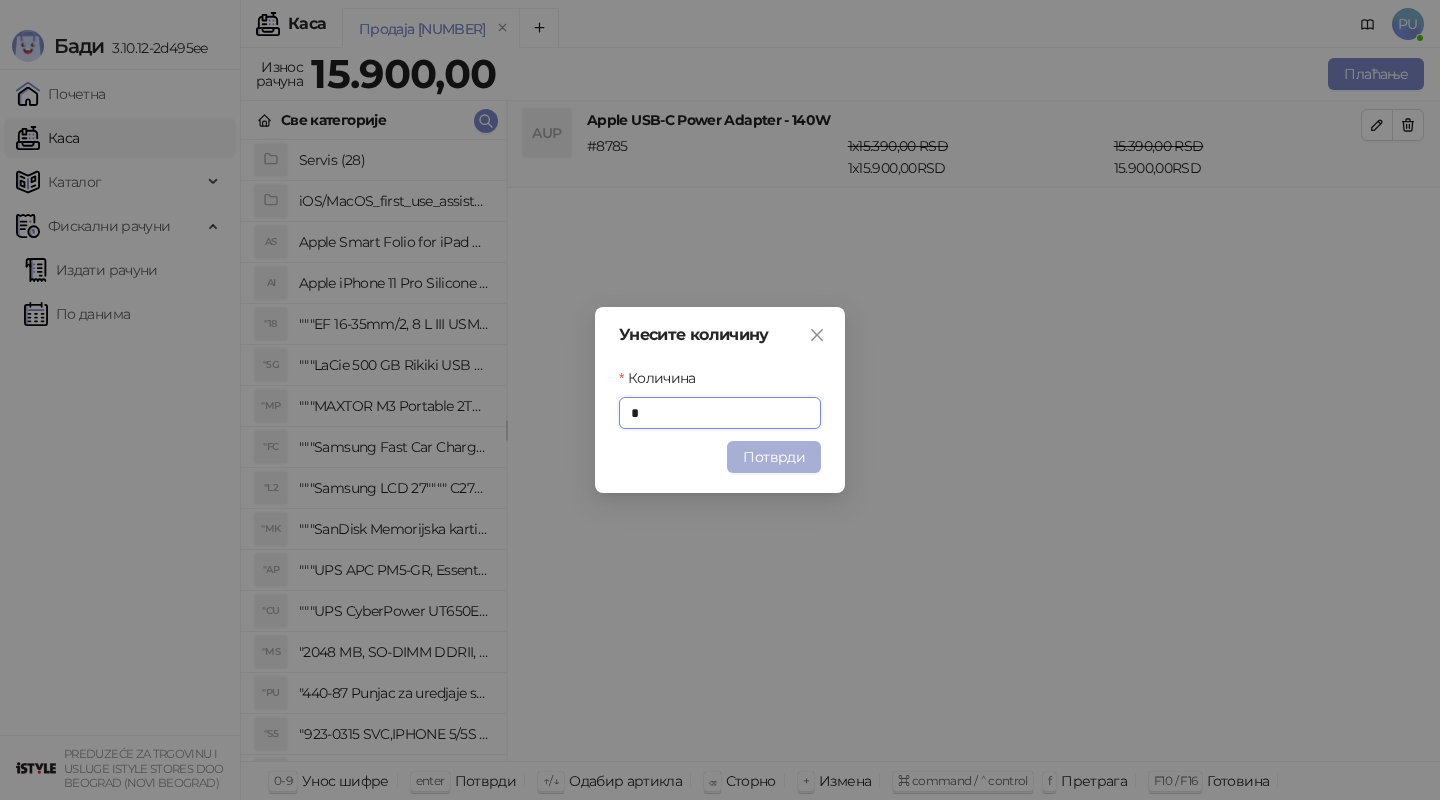click on "Потврди" at bounding box center (774, 457) 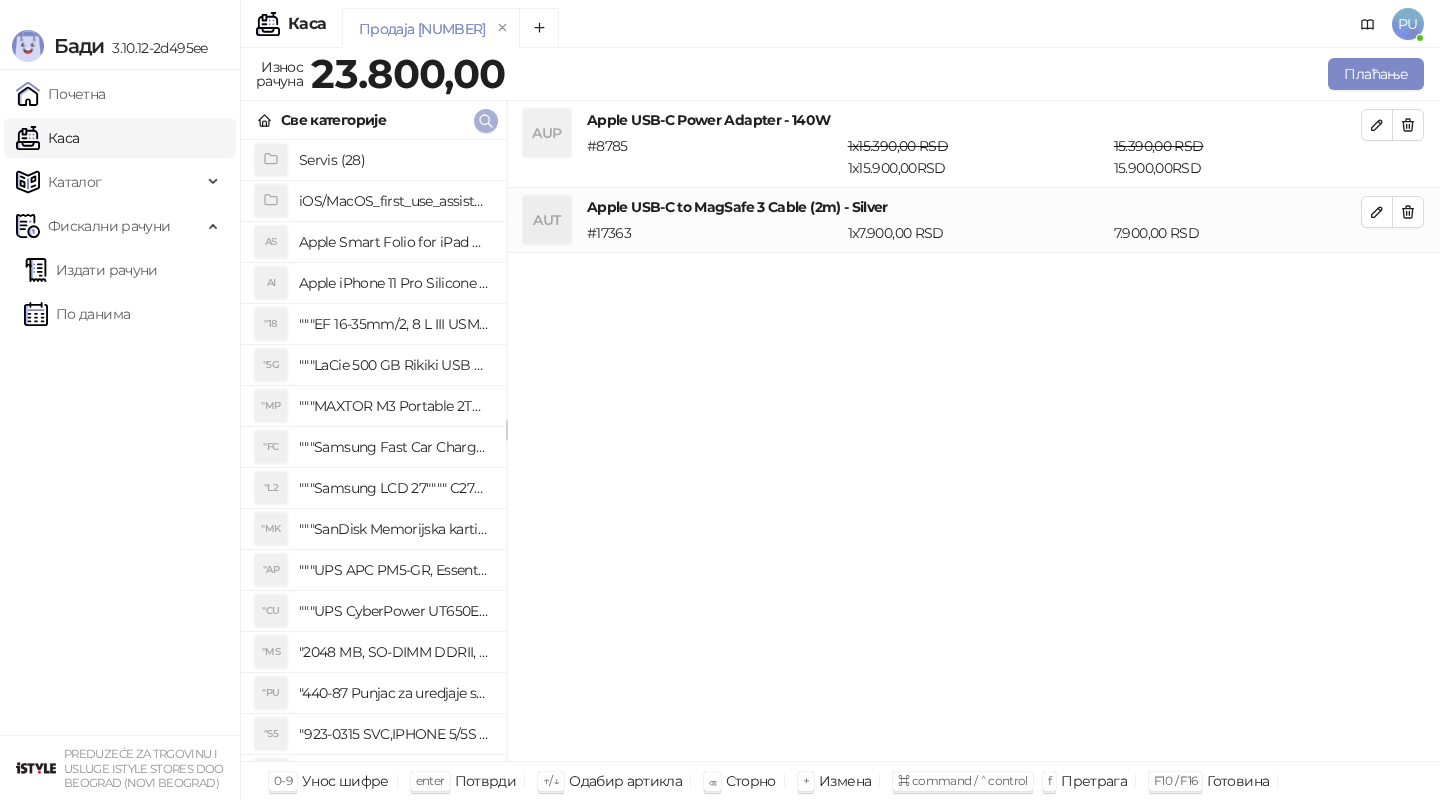 click 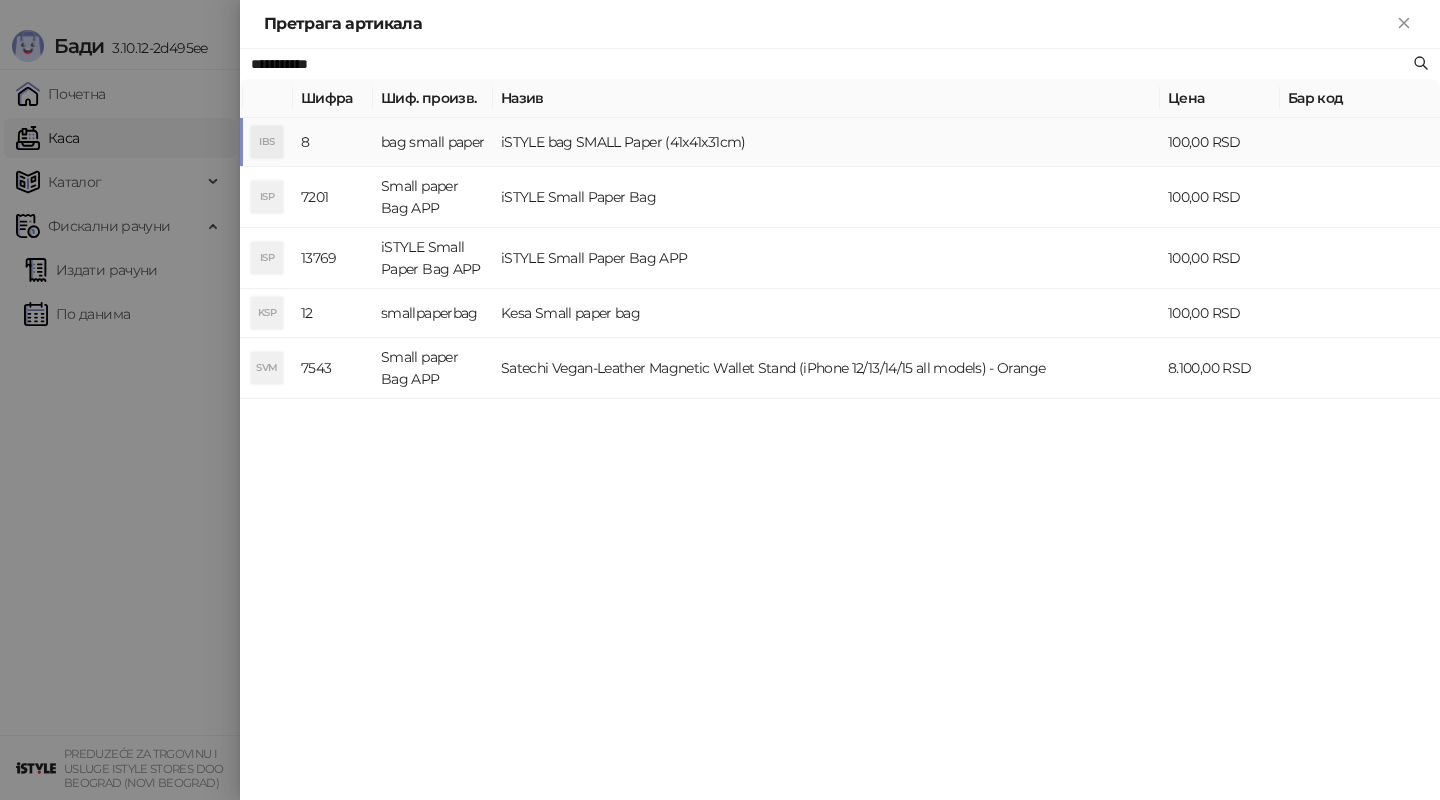 type on "**********" 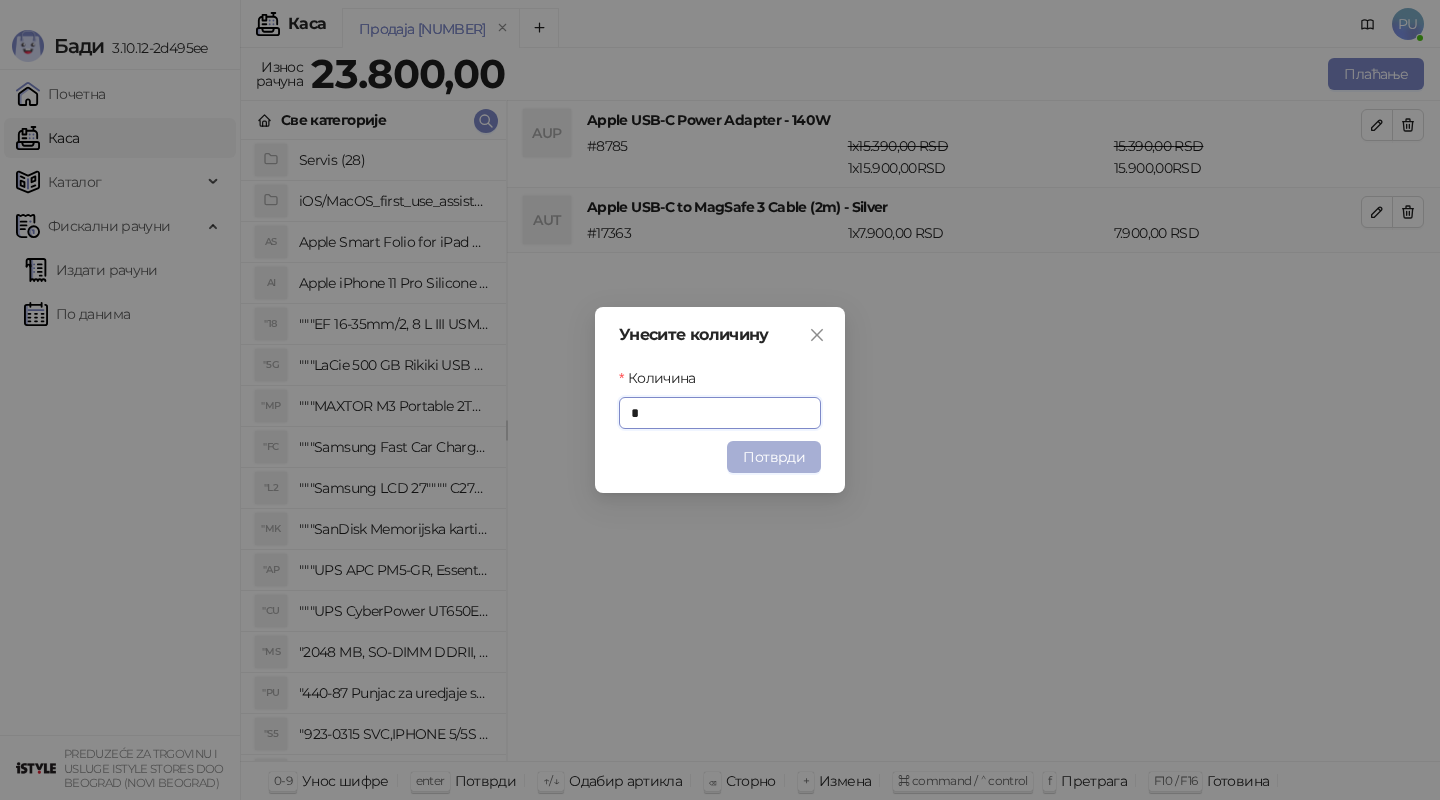 click on "Потврди" at bounding box center (774, 457) 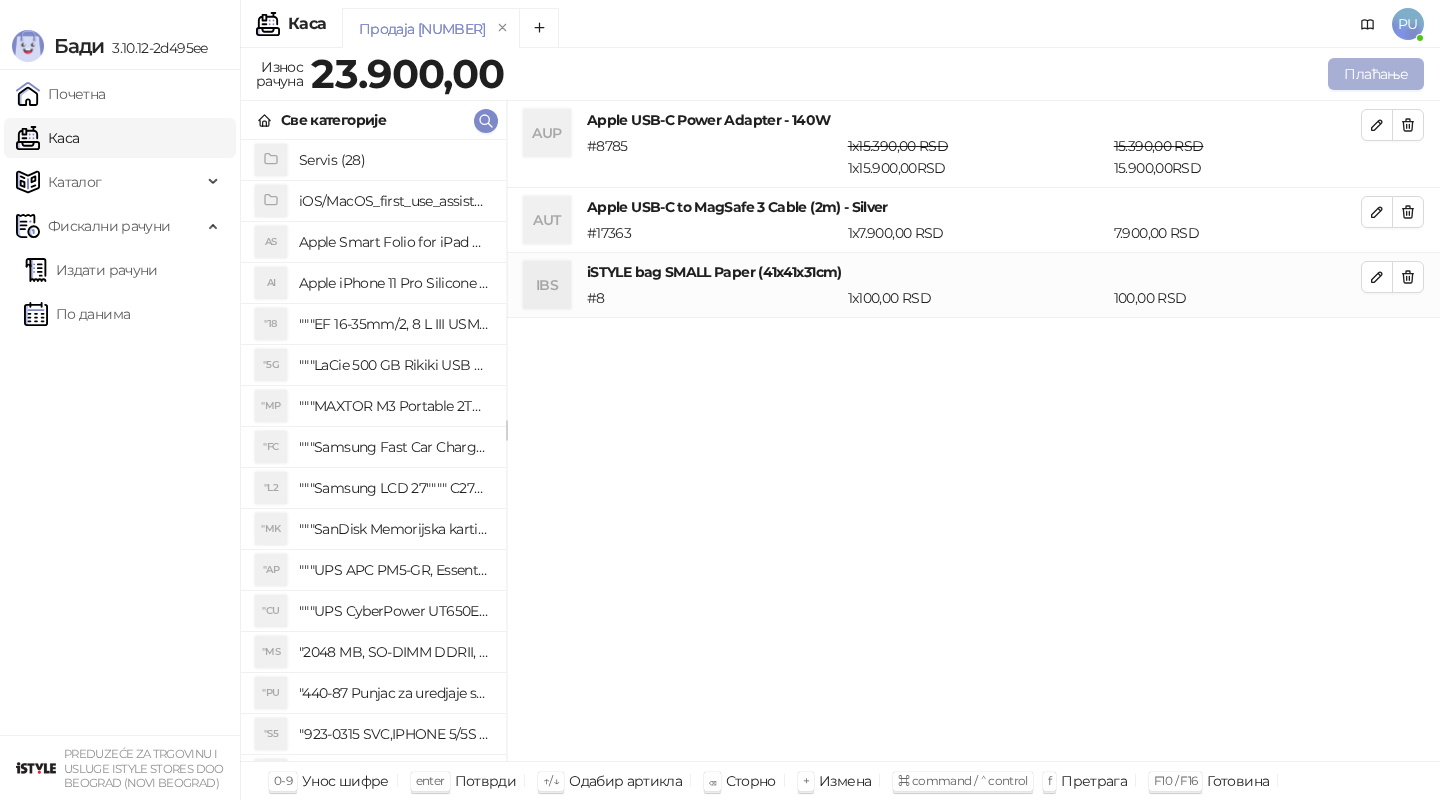 click on "Плаћање" at bounding box center (1376, 74) 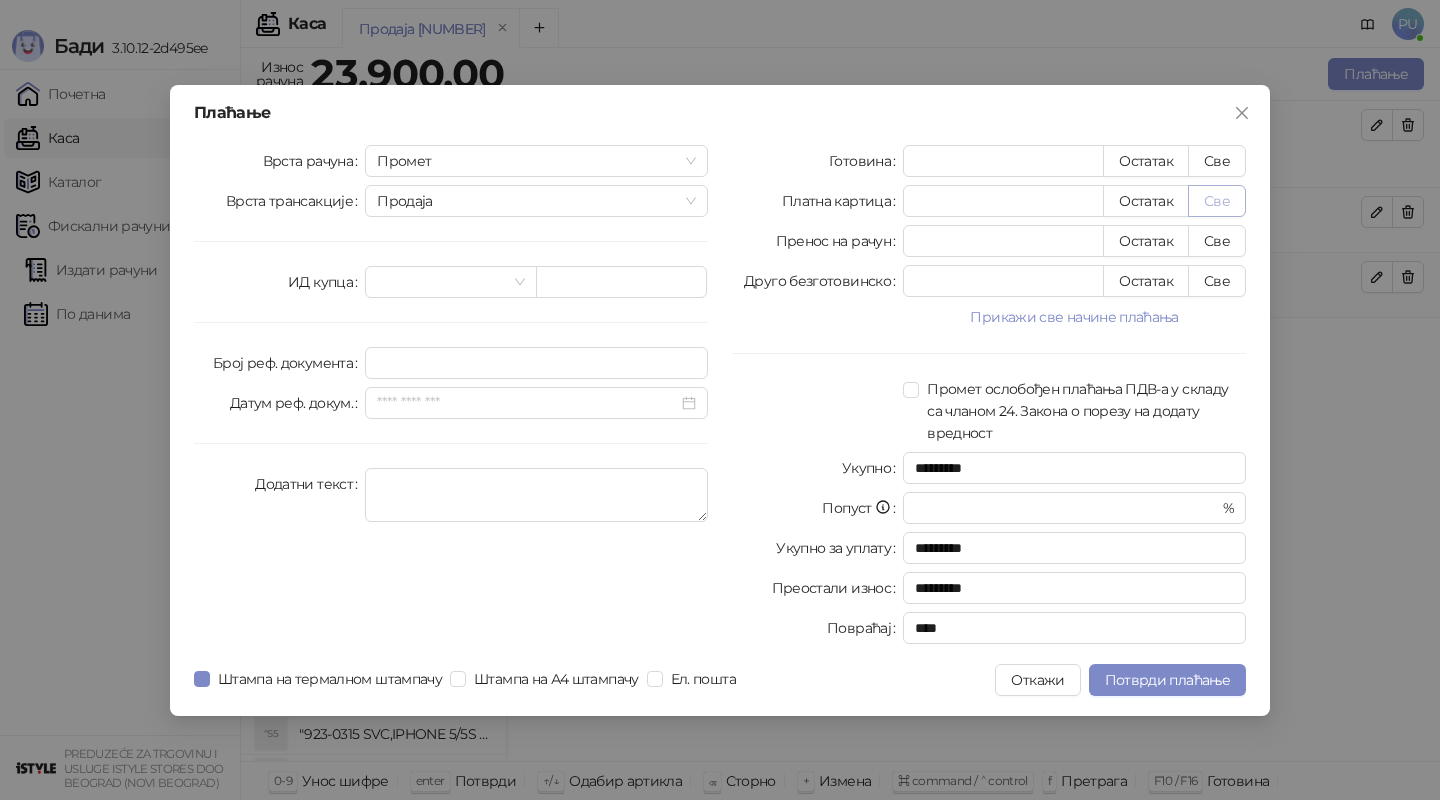 click on "Све" at bounding box center [1217, 201] 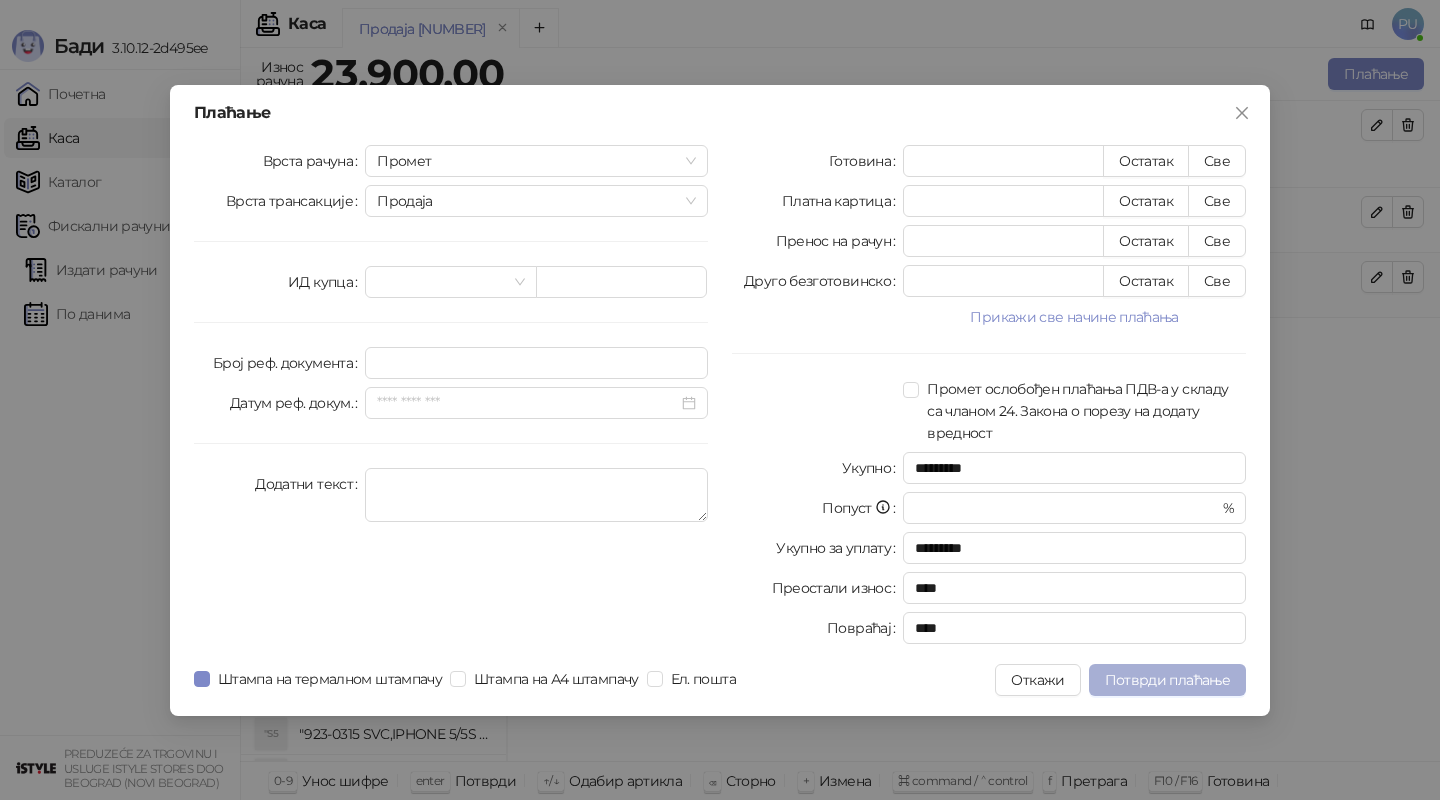 click on "Потврди плаћање" at bounding box center (1167, 680) 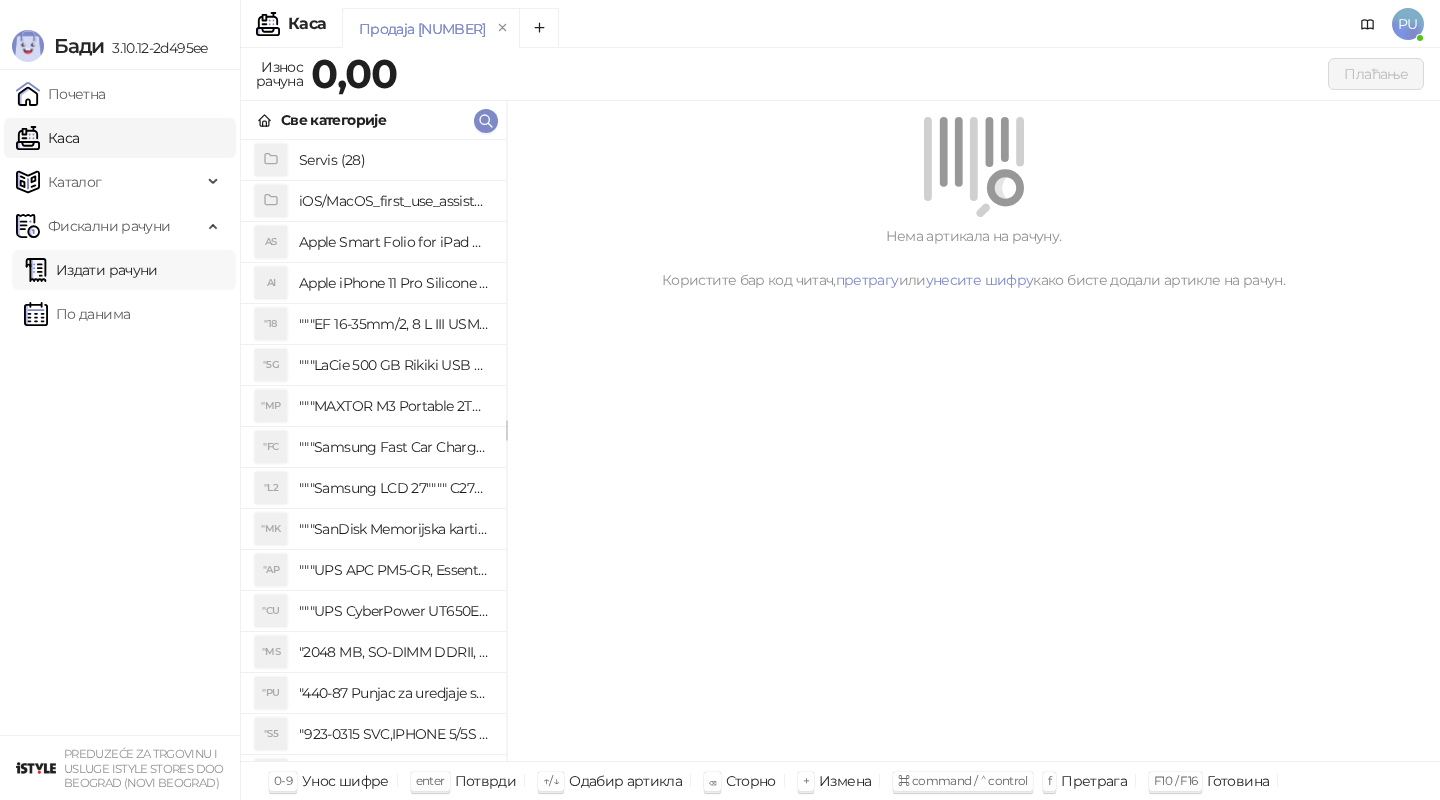 click on "Издати рачуни" at bounding box center (91, 270) 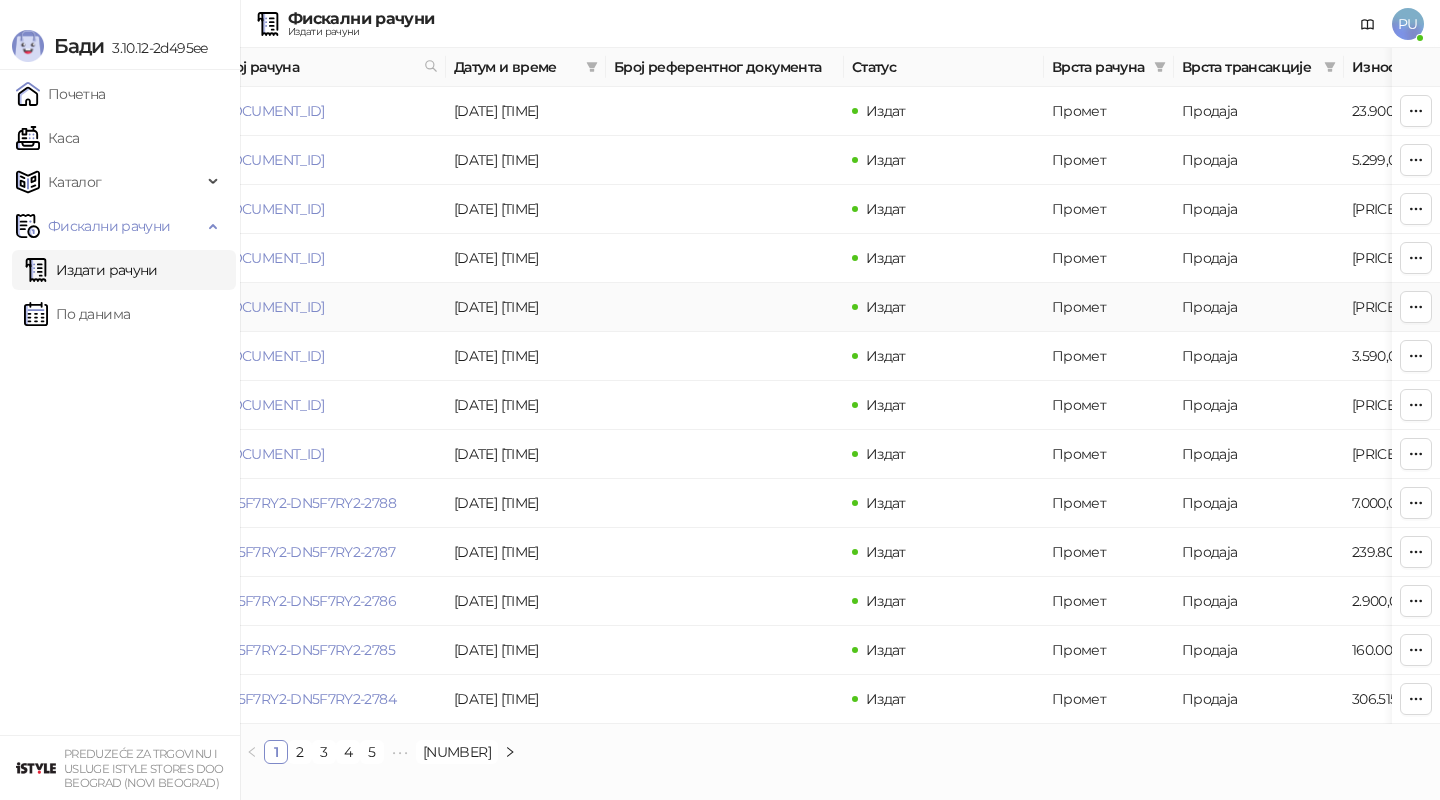 scroll, scrollTop: 0, scrollLeft: 0, axis: both 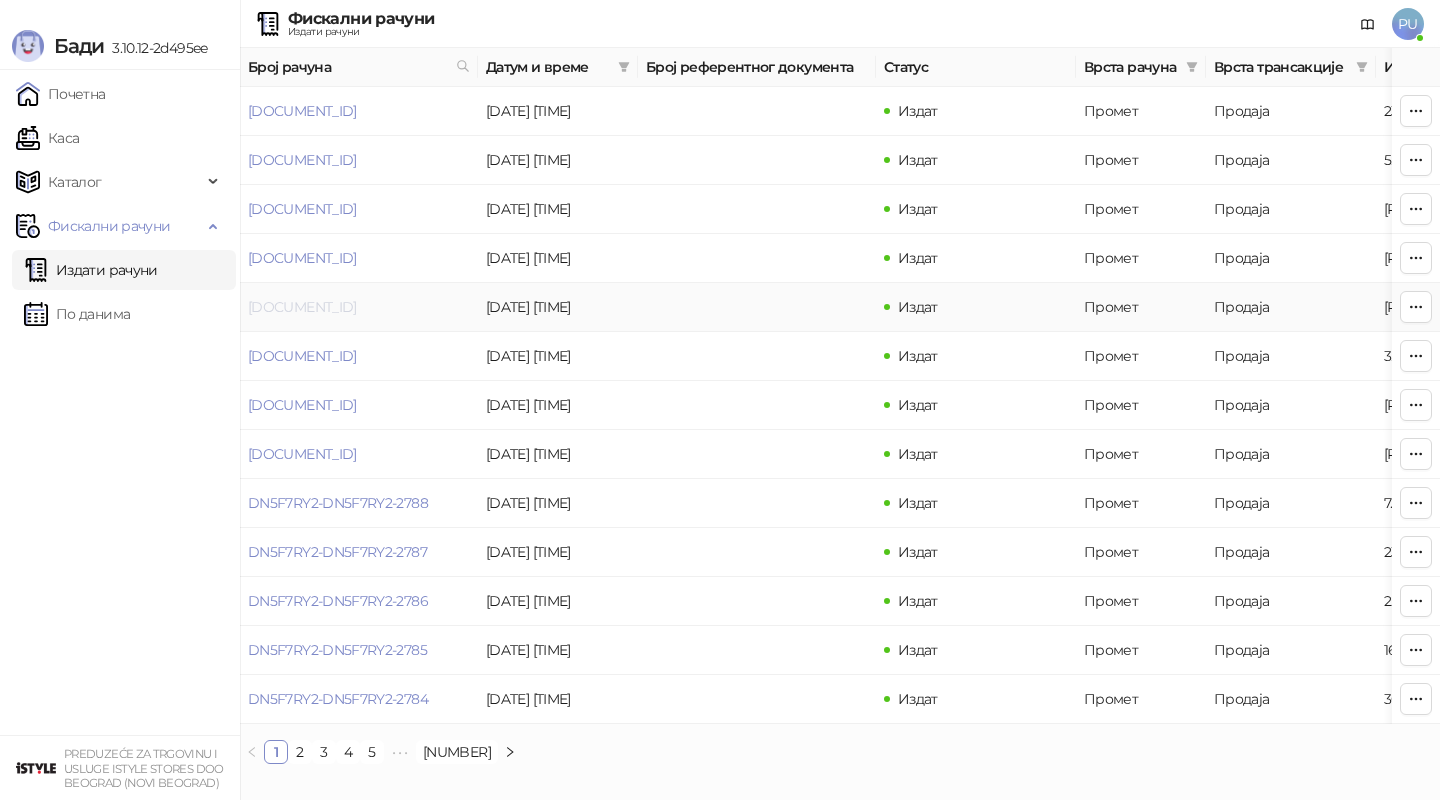 click on "[SERIAL]" at bounding box center (302, 307) 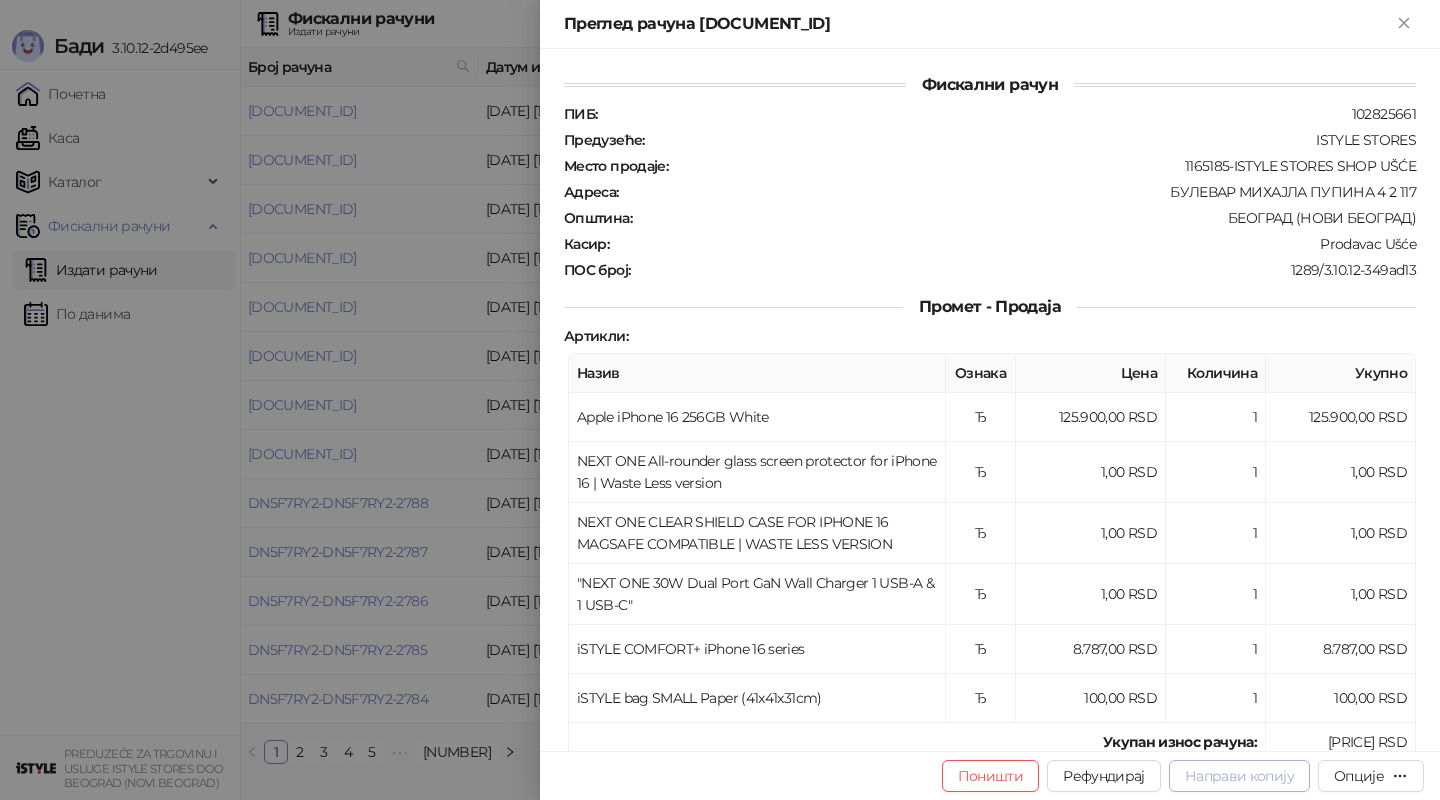 click on "Направи копију" at bounding box center [1239, 776] 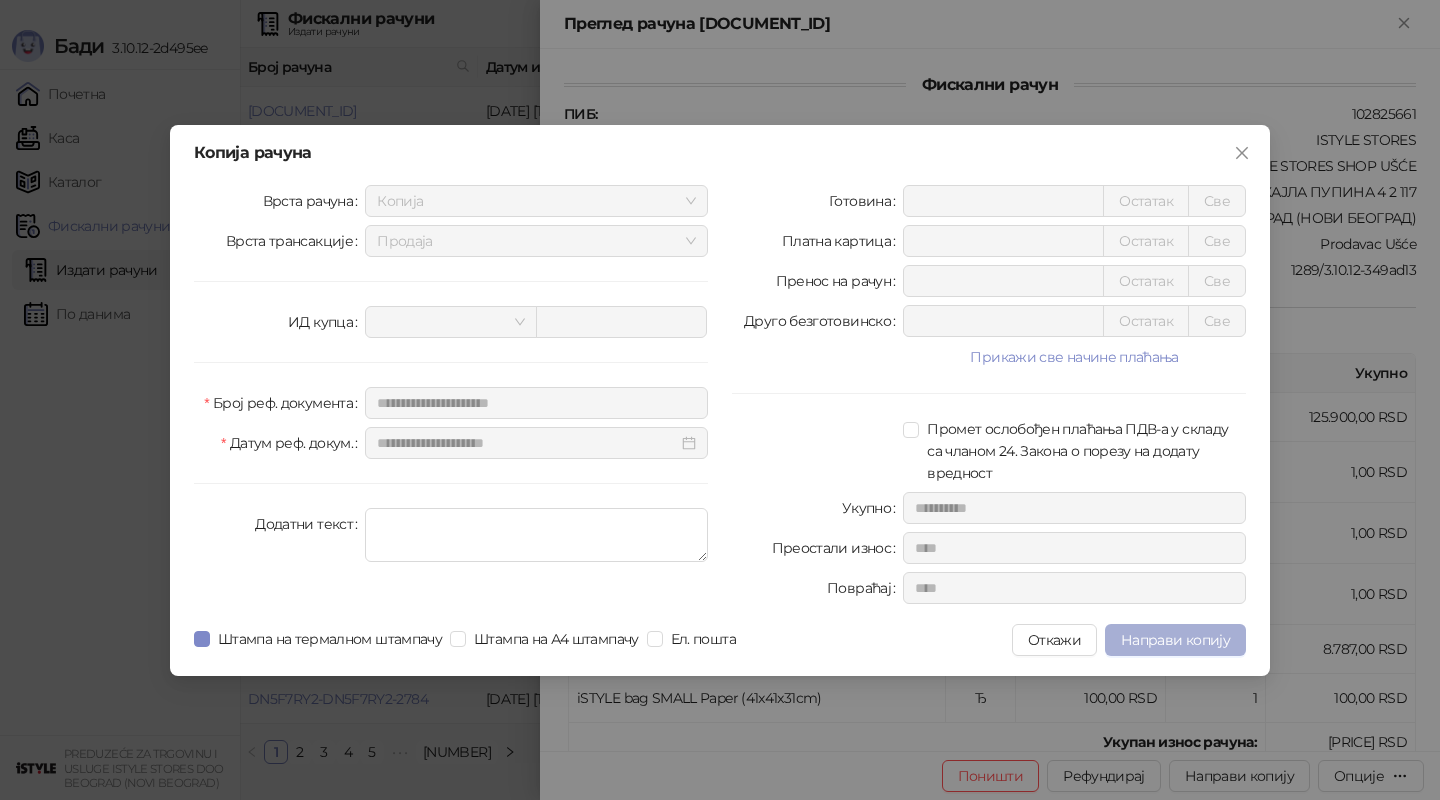 click on "Направи копију" at bounding box center [1175, 640] 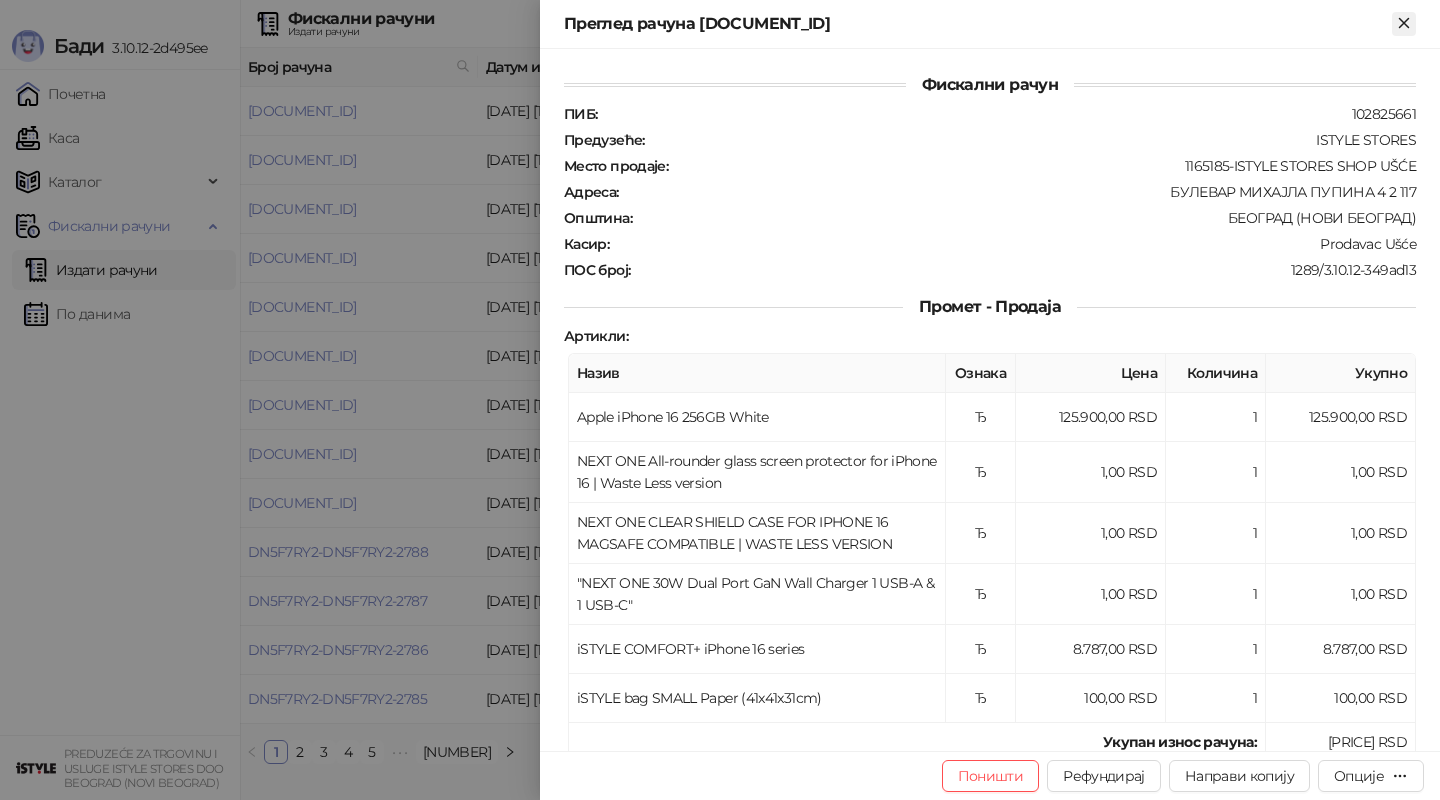 click 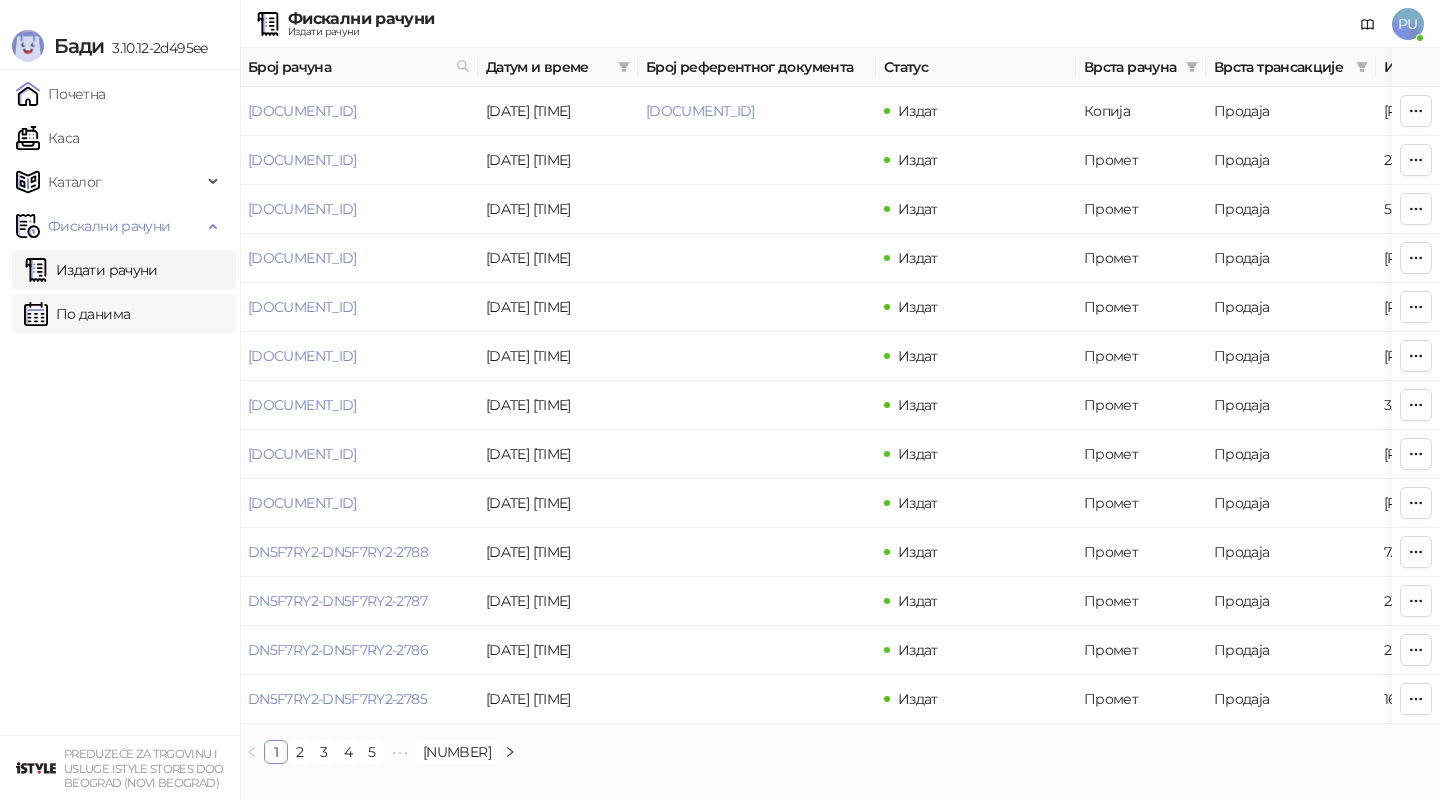 click on "По данима" at bounding box center [77, 314] 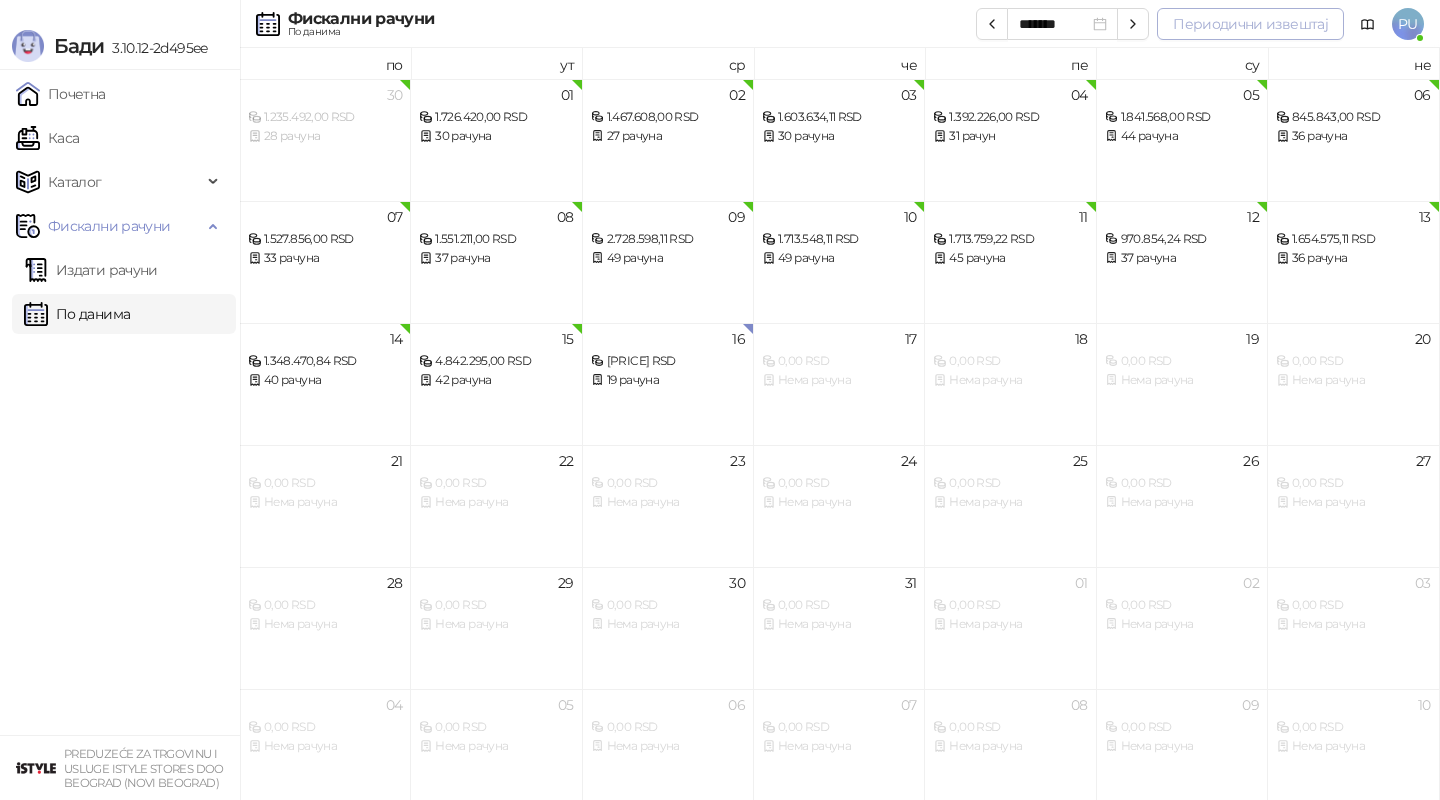 click on "Периодични извештај" at bounding box center (1250, 24) 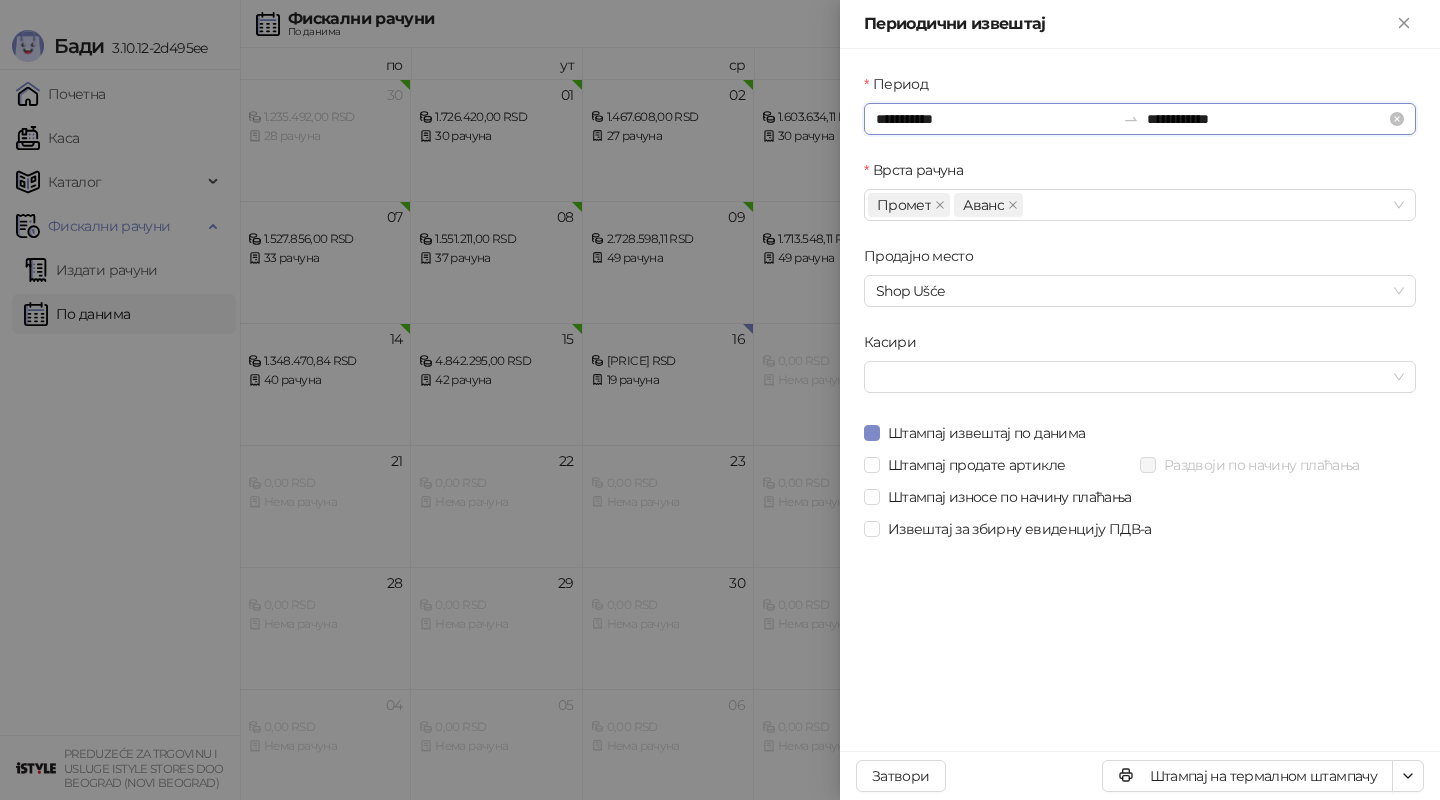 click on "**********" at bounding box center (995, 119) 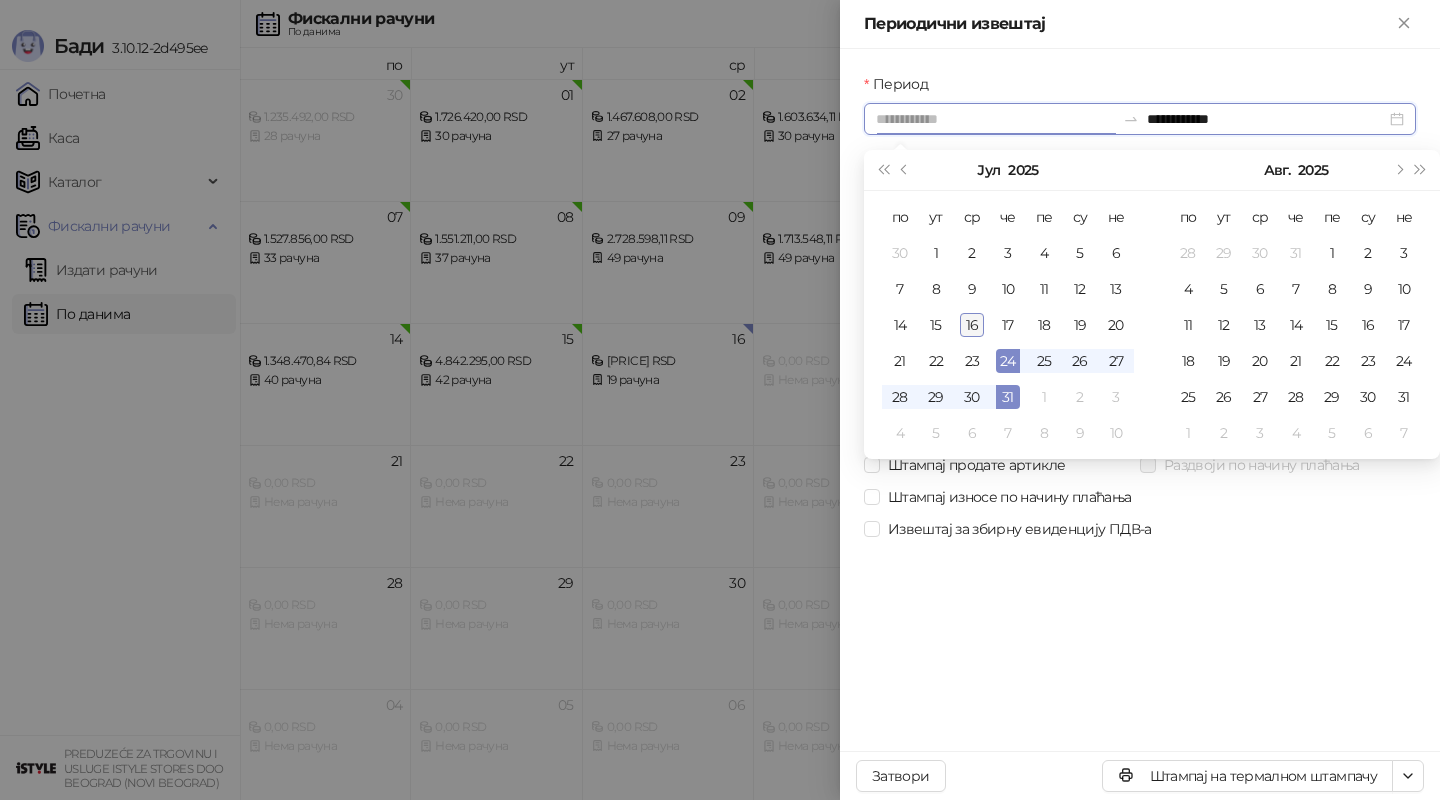 type on "**********" 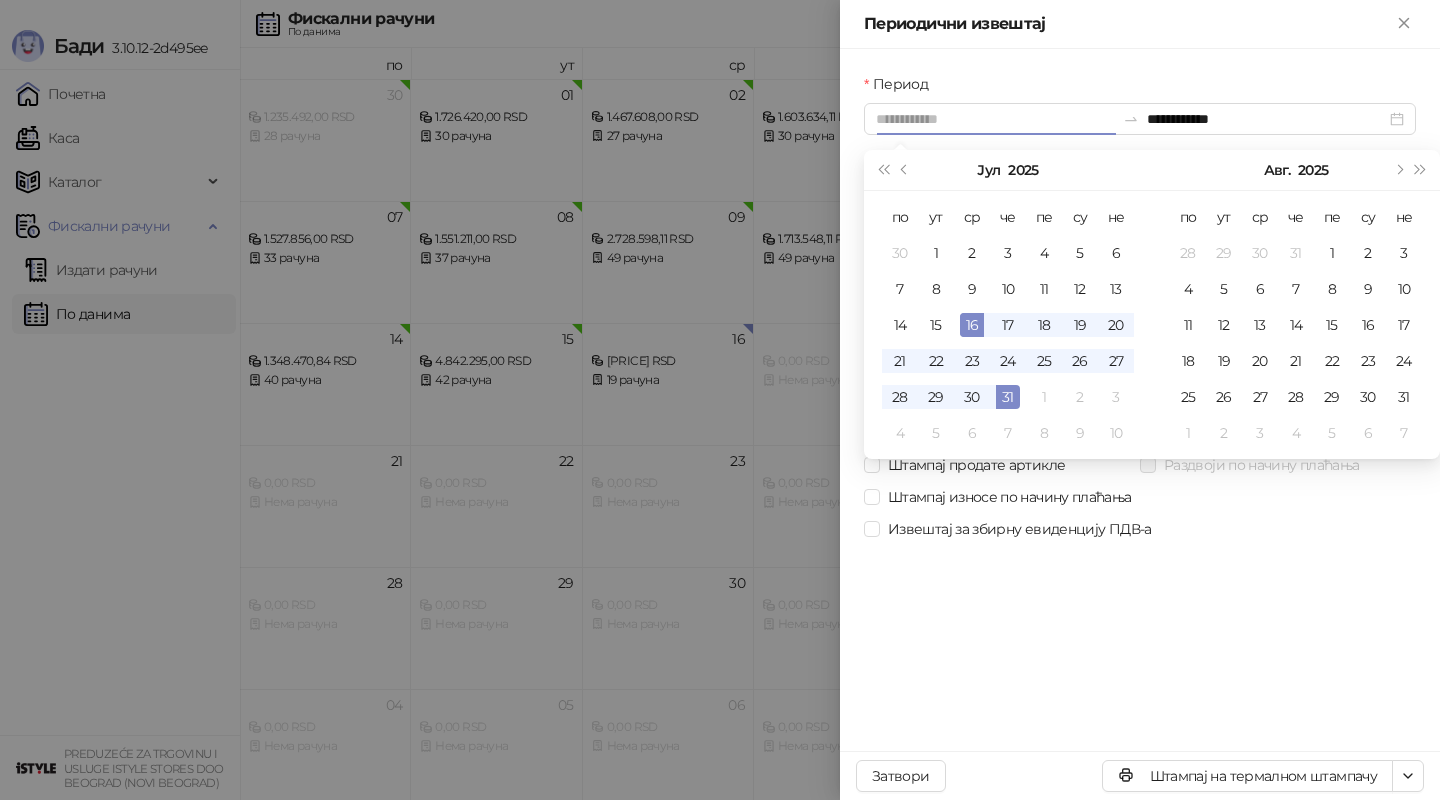 click on "16" at bounding box center [972, 325] 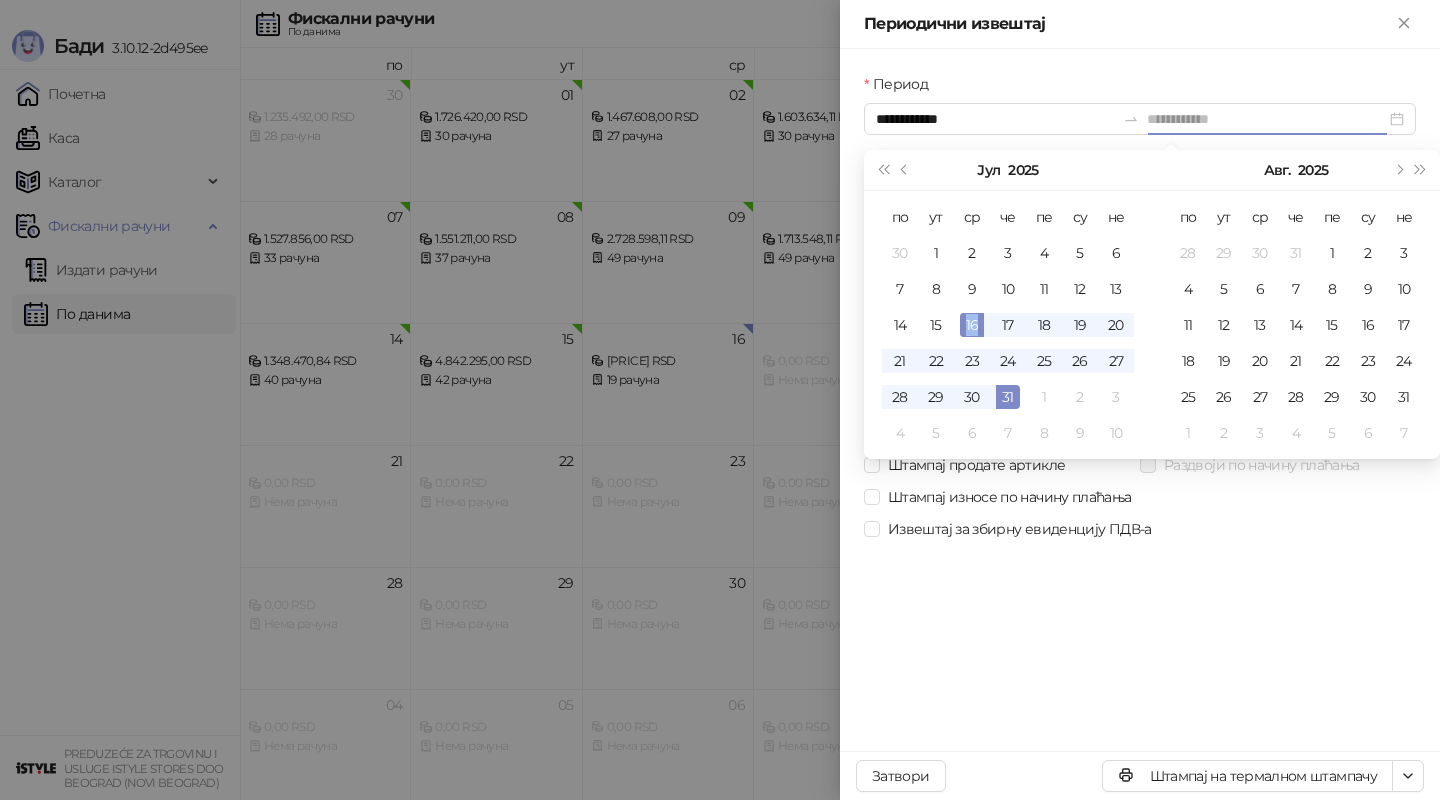 click on "16" at bounding box center [972, 325] 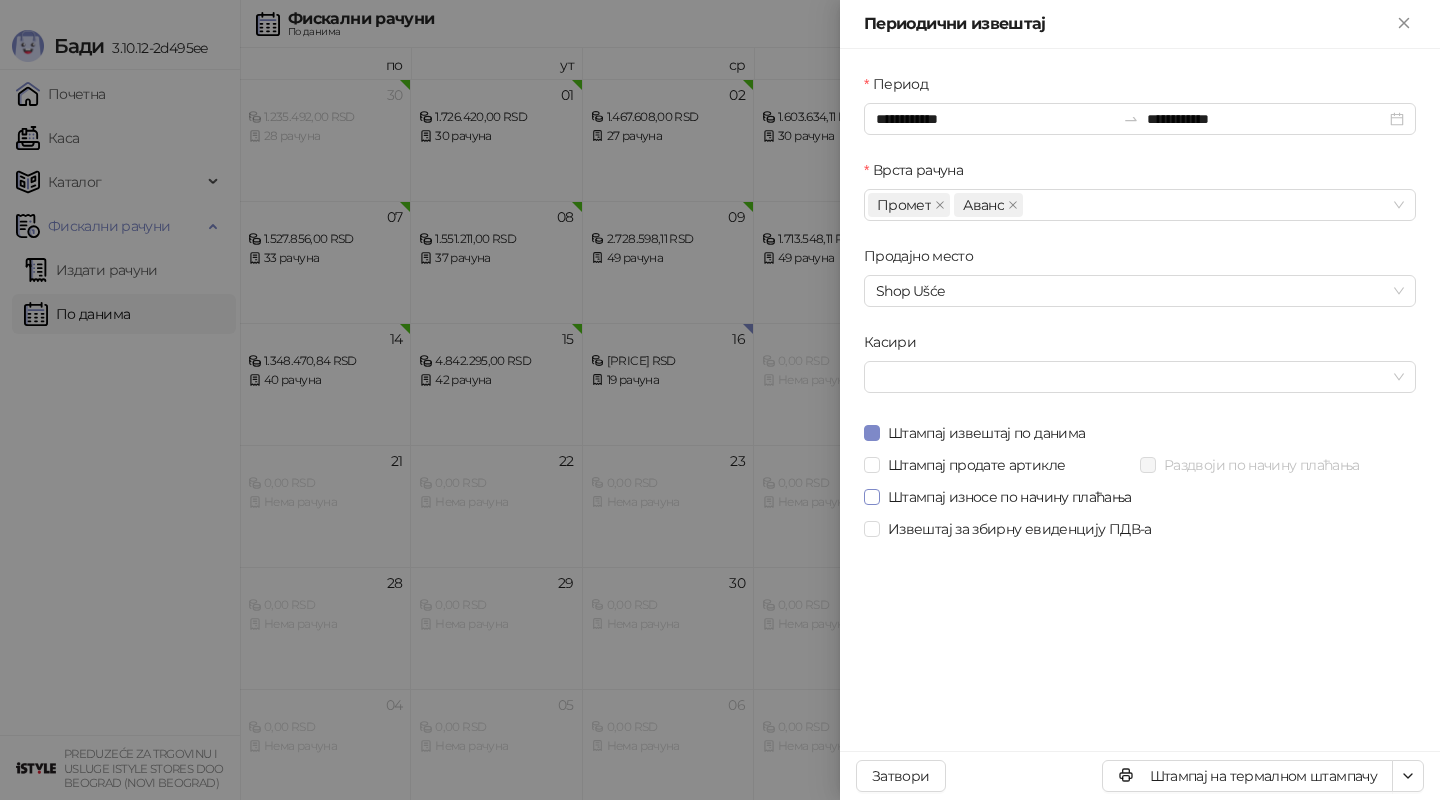 click on "Штампај износе по начину плаћања" at bounding box center [1010, 497] 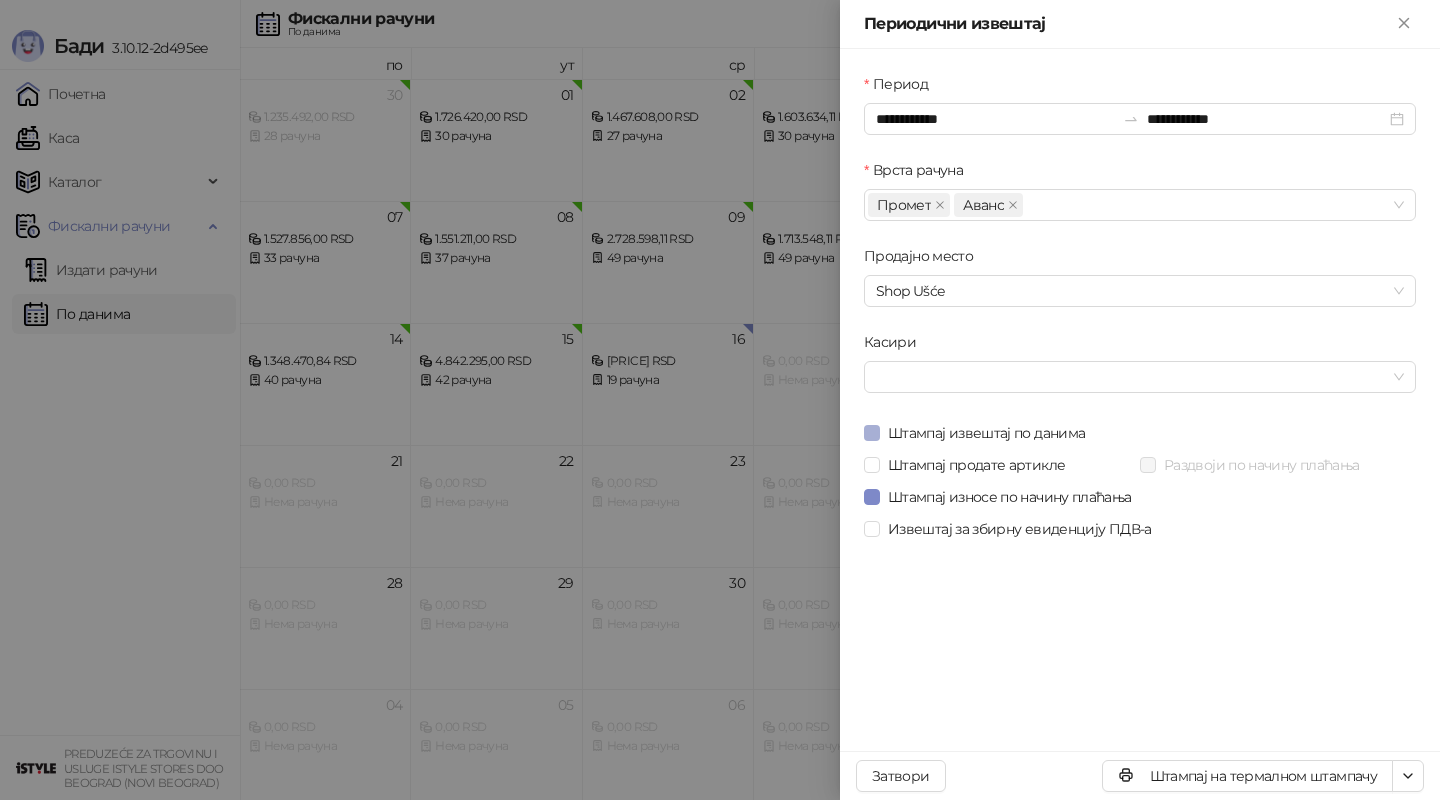 click on "Штампај извештај по данима" at bounding box center [986, 433] 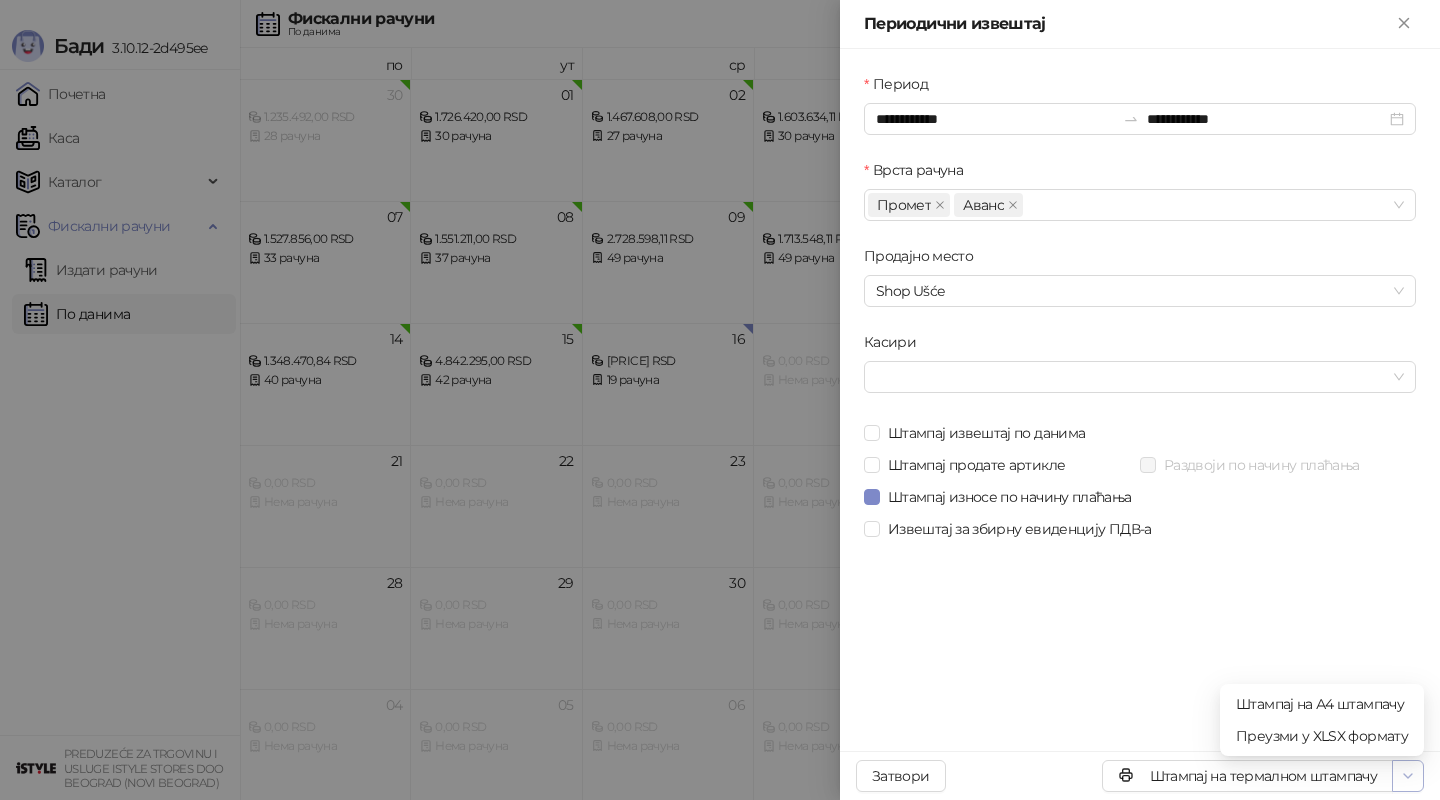 click at bounding box center [1408, 776] 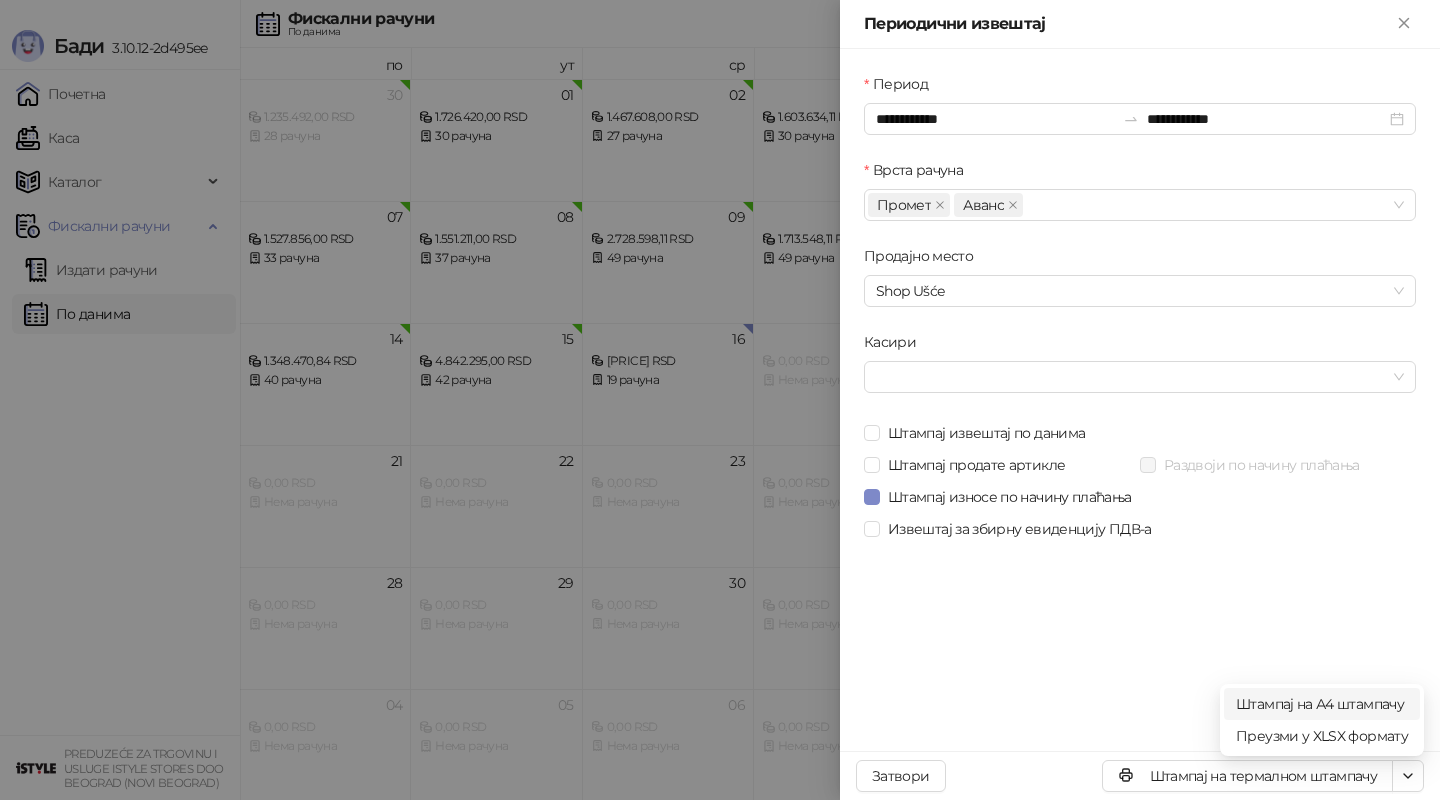 click on "Штампај на А4 штампачу" at bounding box center (1322, 704) 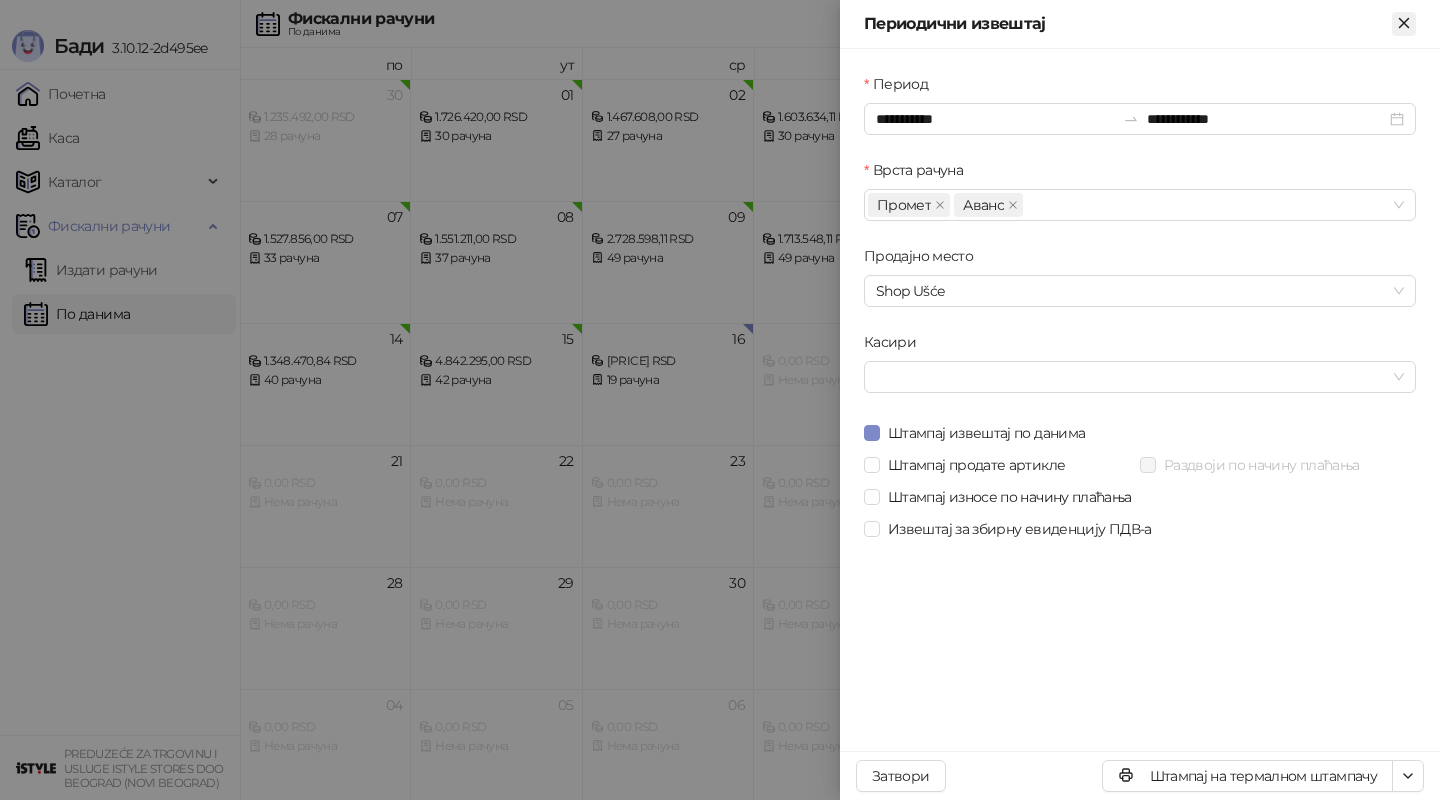 click 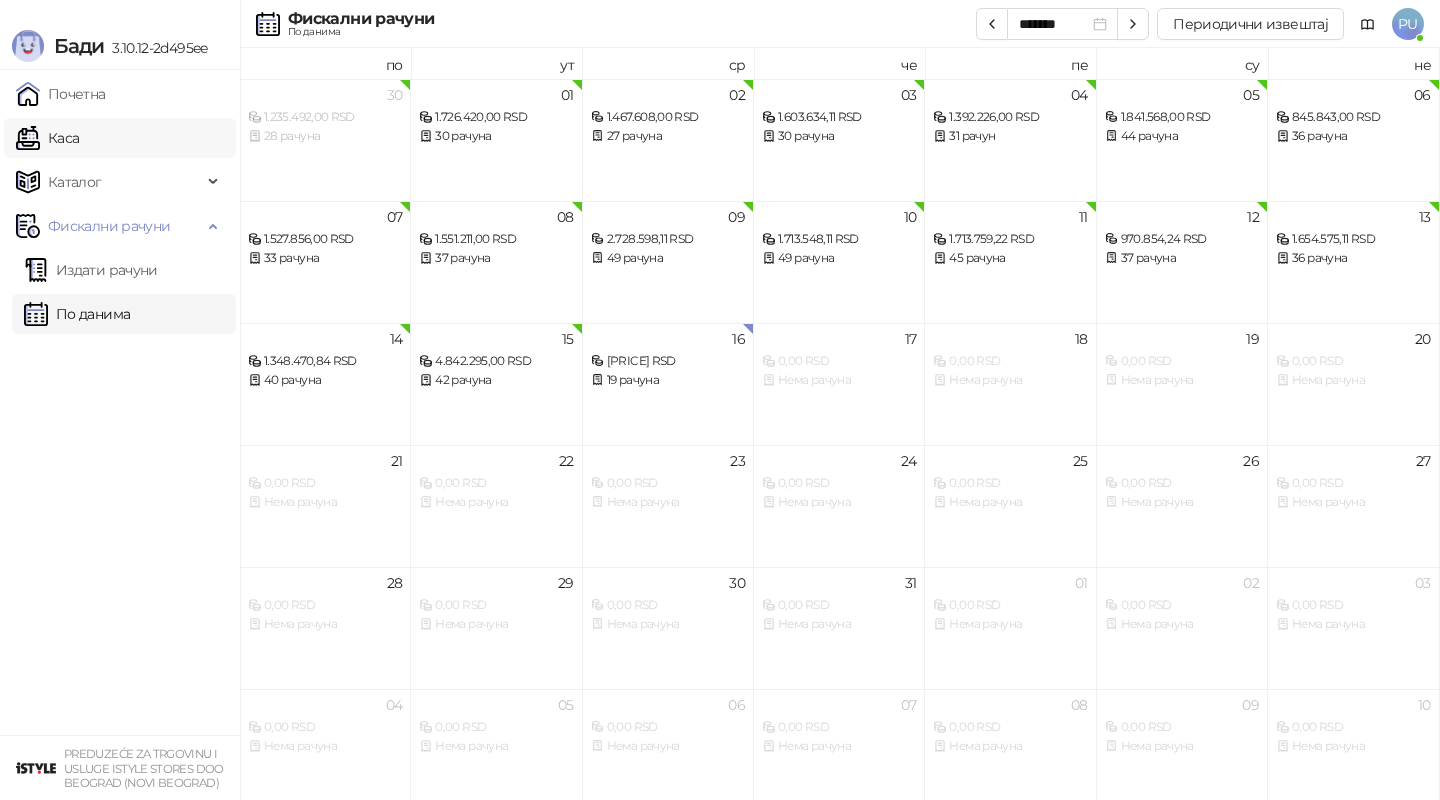 click on "Каса" at bounding box center (47, 138) 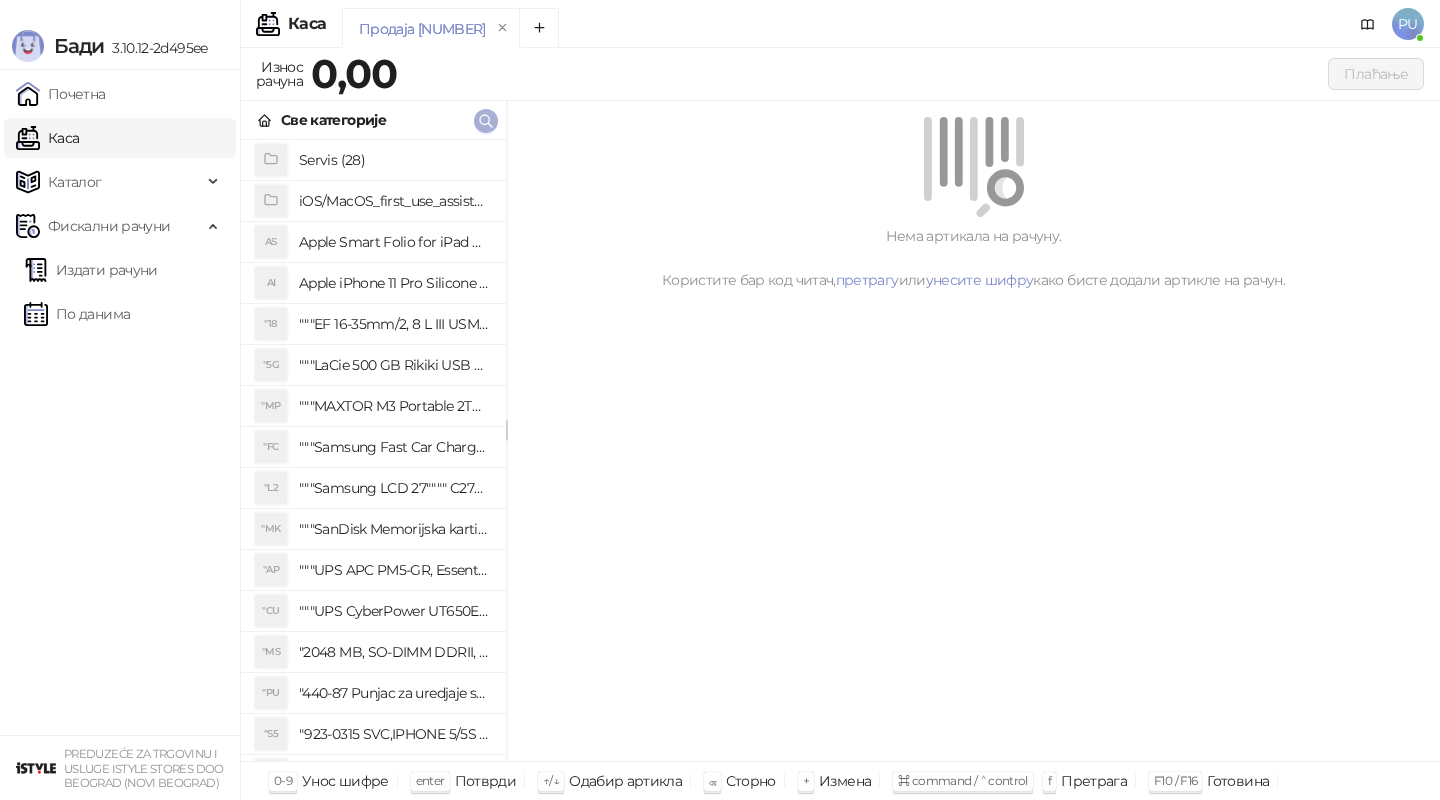 click 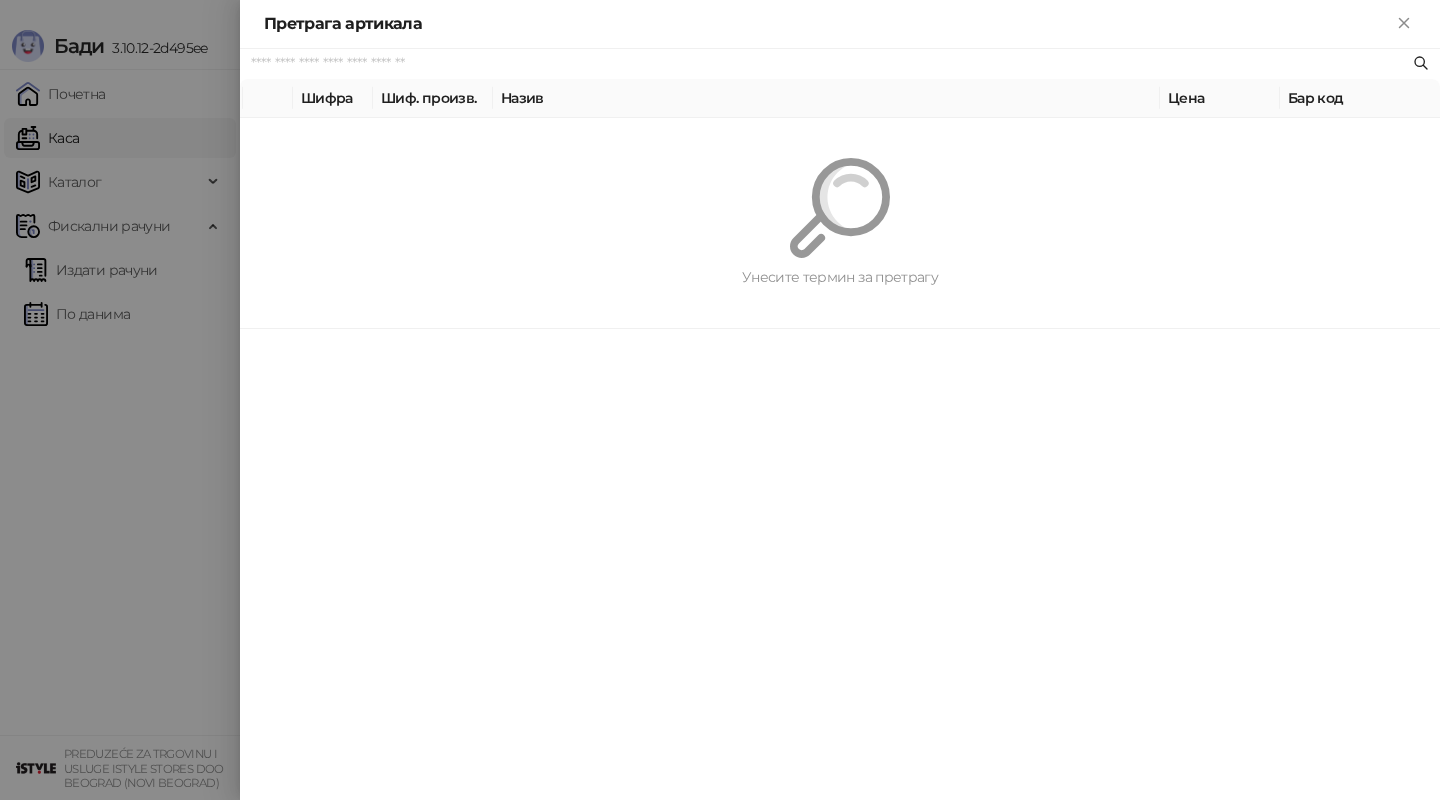 paste on "*********" 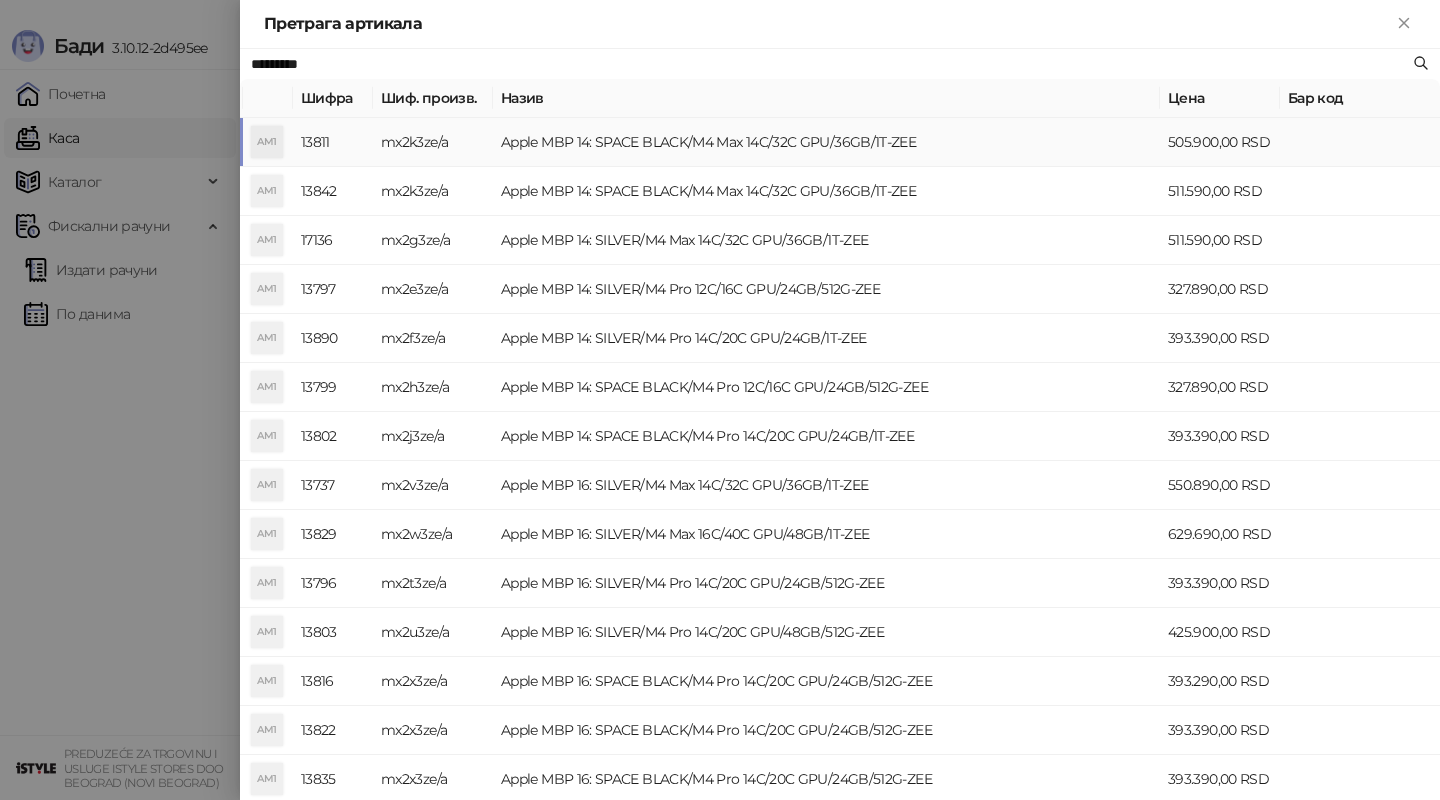 click on "Apple MBP 14: SPACE BLACK/M4 Max 14C/32C GPU/36GB/1T-ZEE" at bounding box center [826, 142] 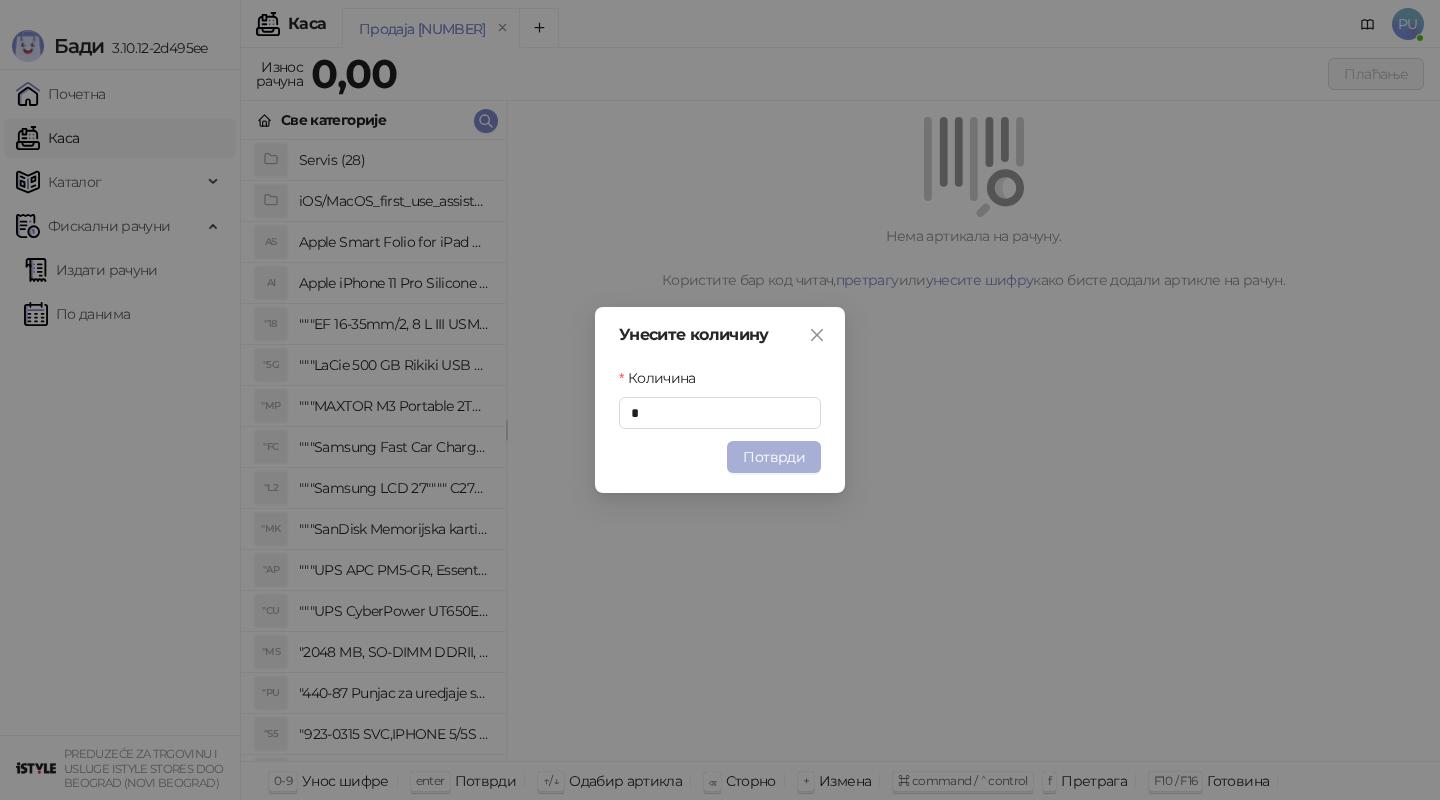click on "Потврди" at bounding box center (774, 457) 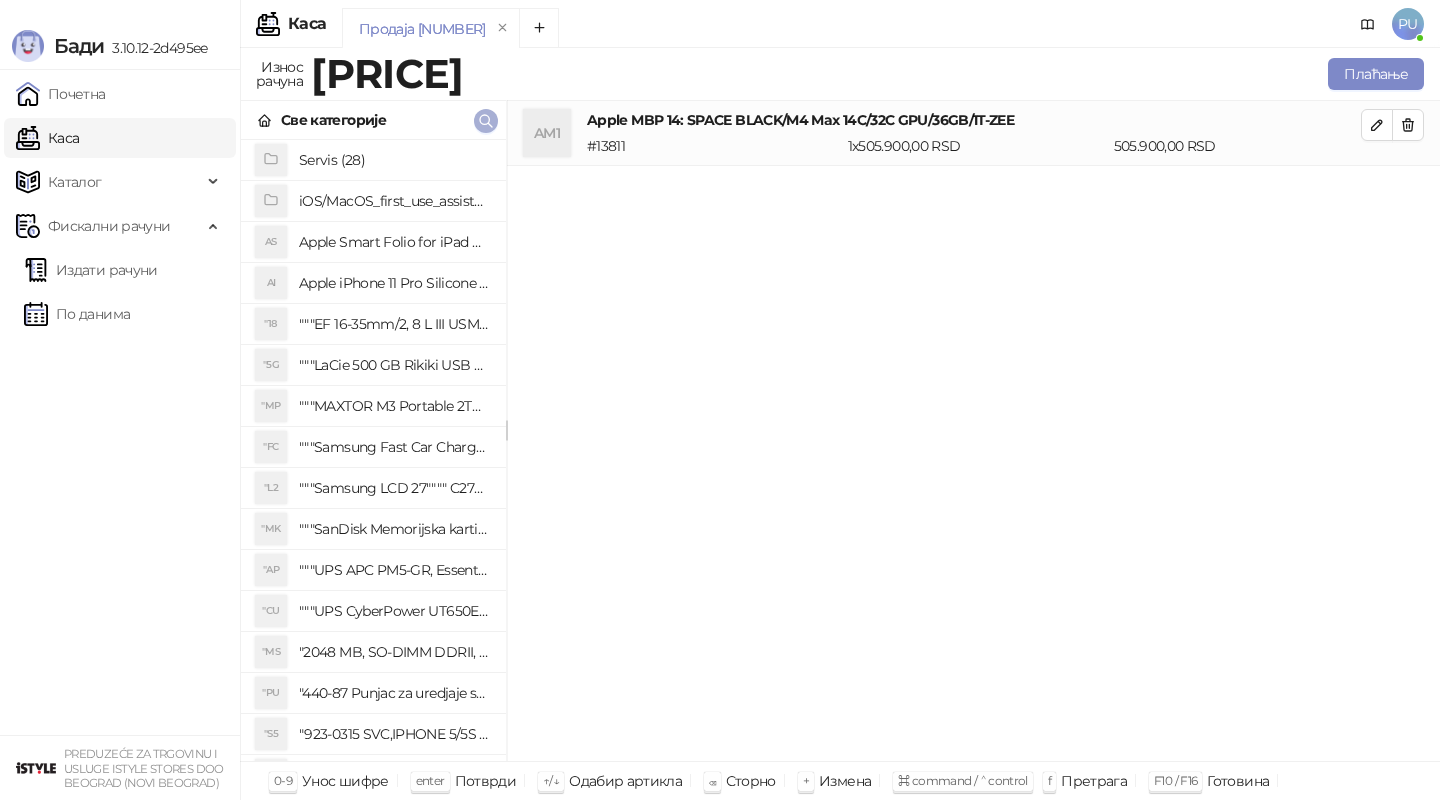 click at bounding box center (486, 121) 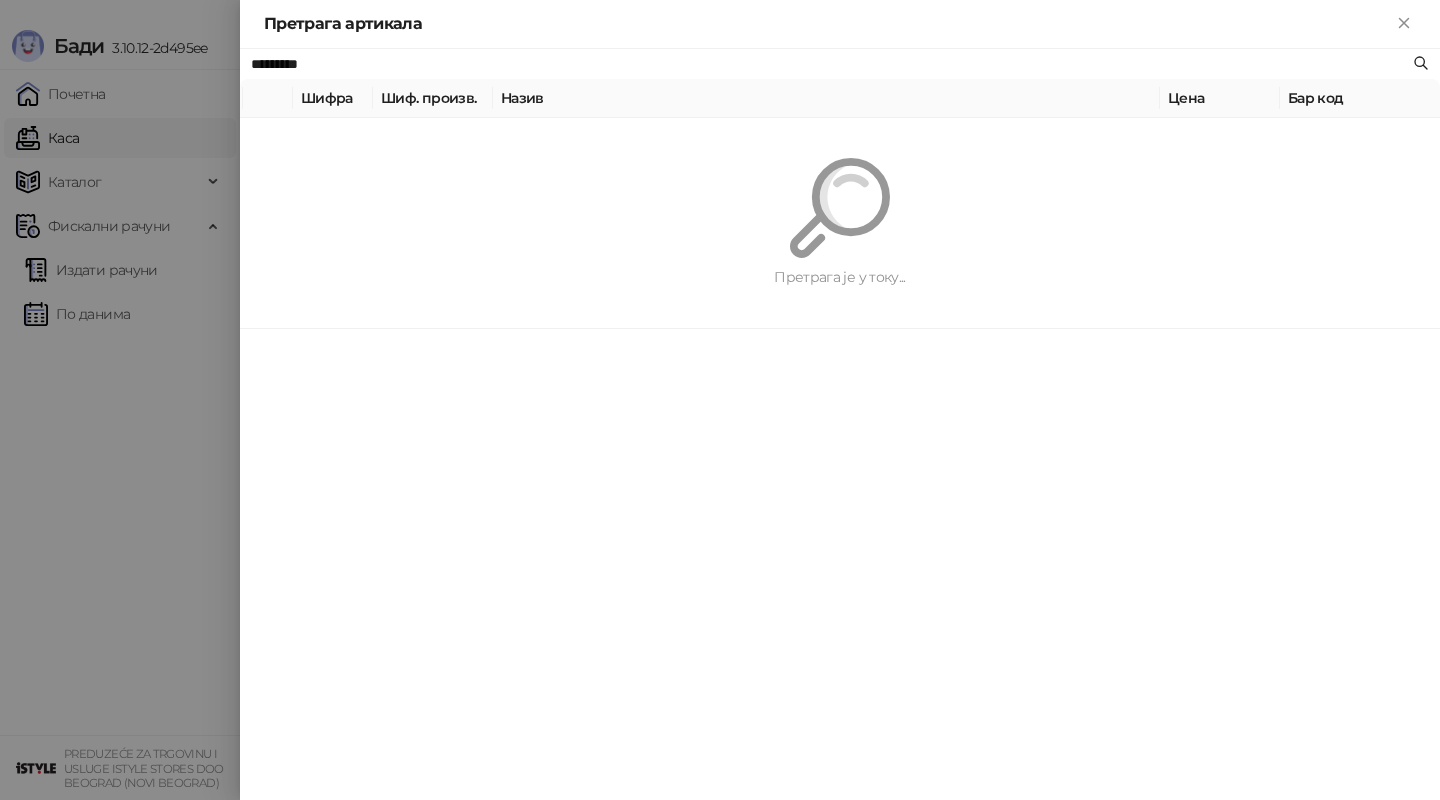 paste 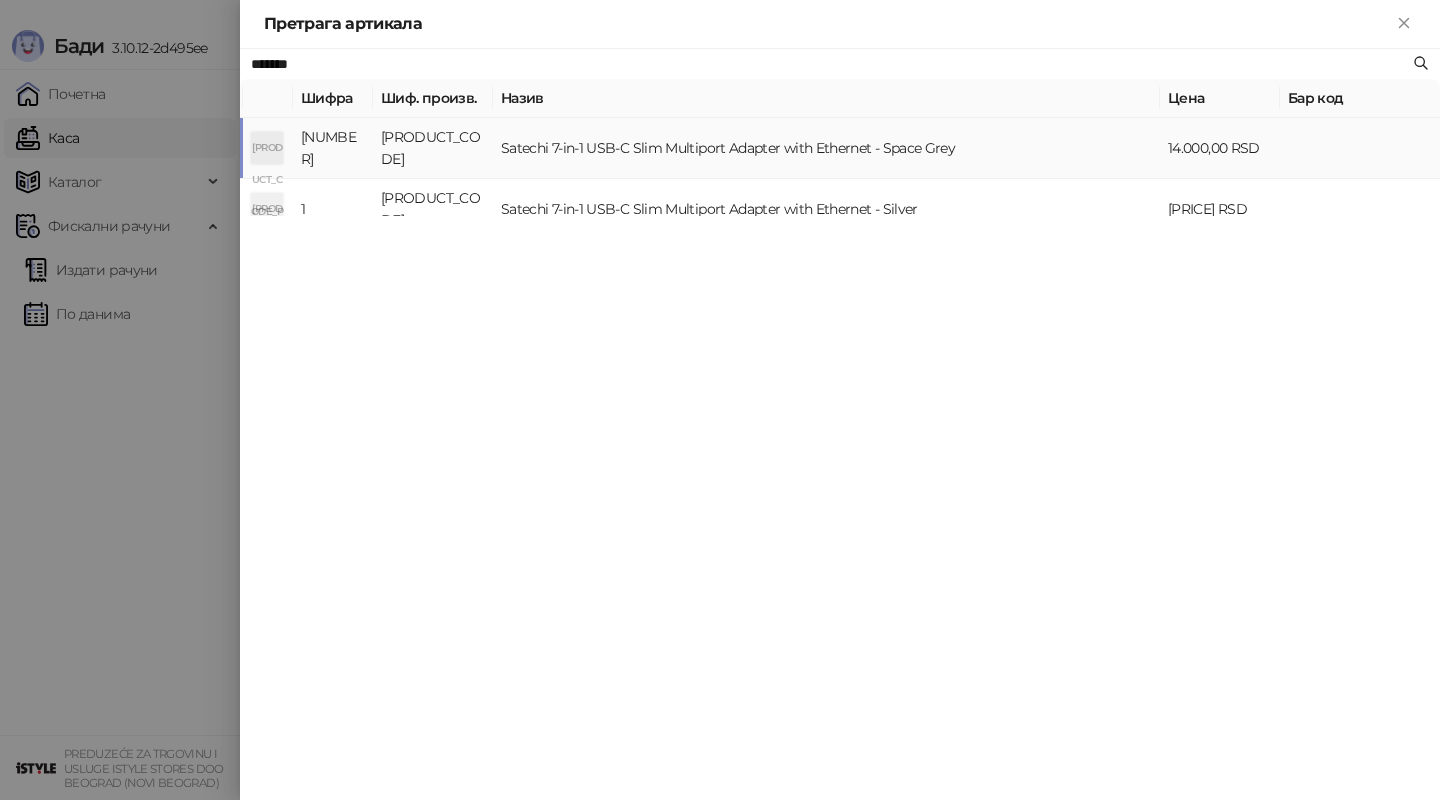 type on "*******" 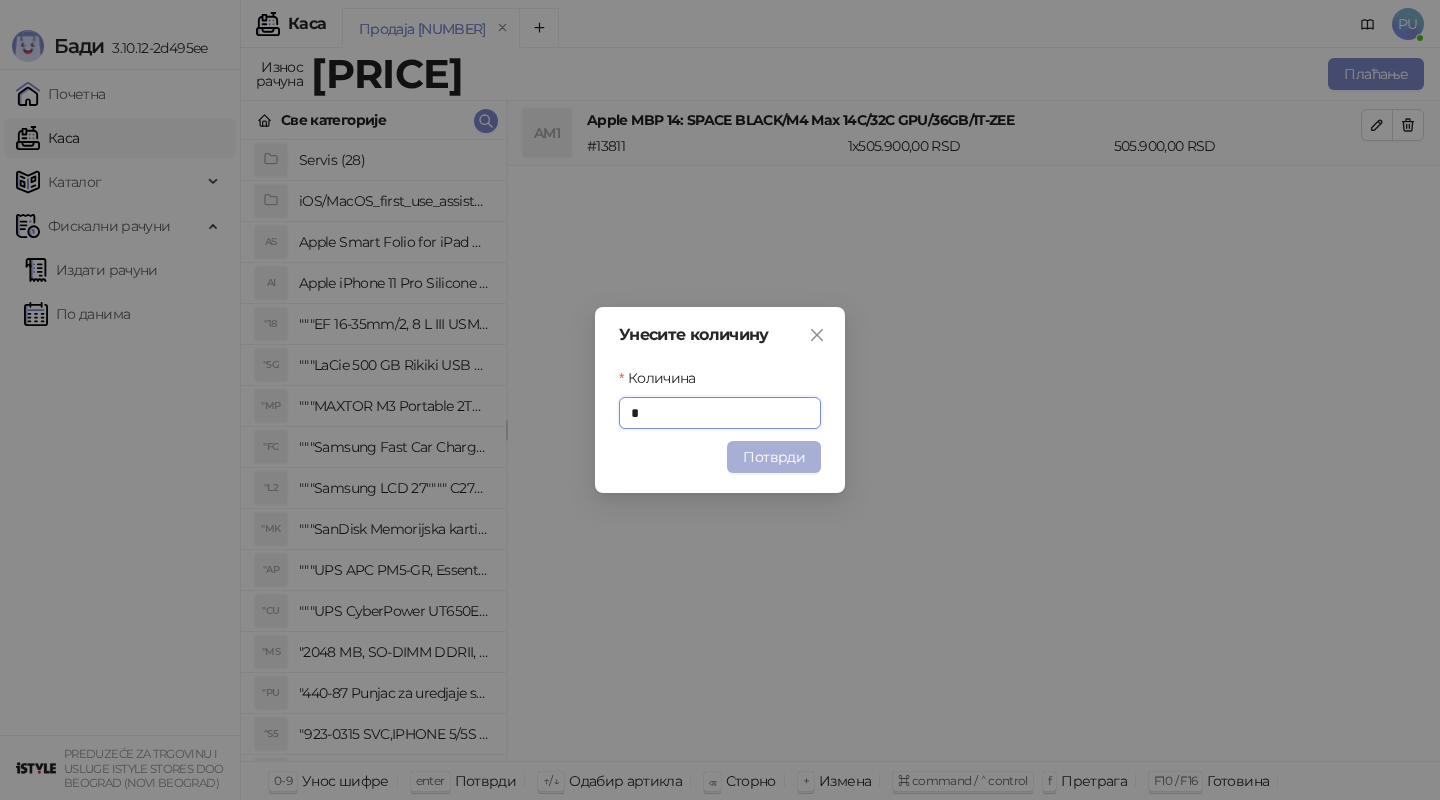 click on "Потврди" at bounding box center (774, 457) 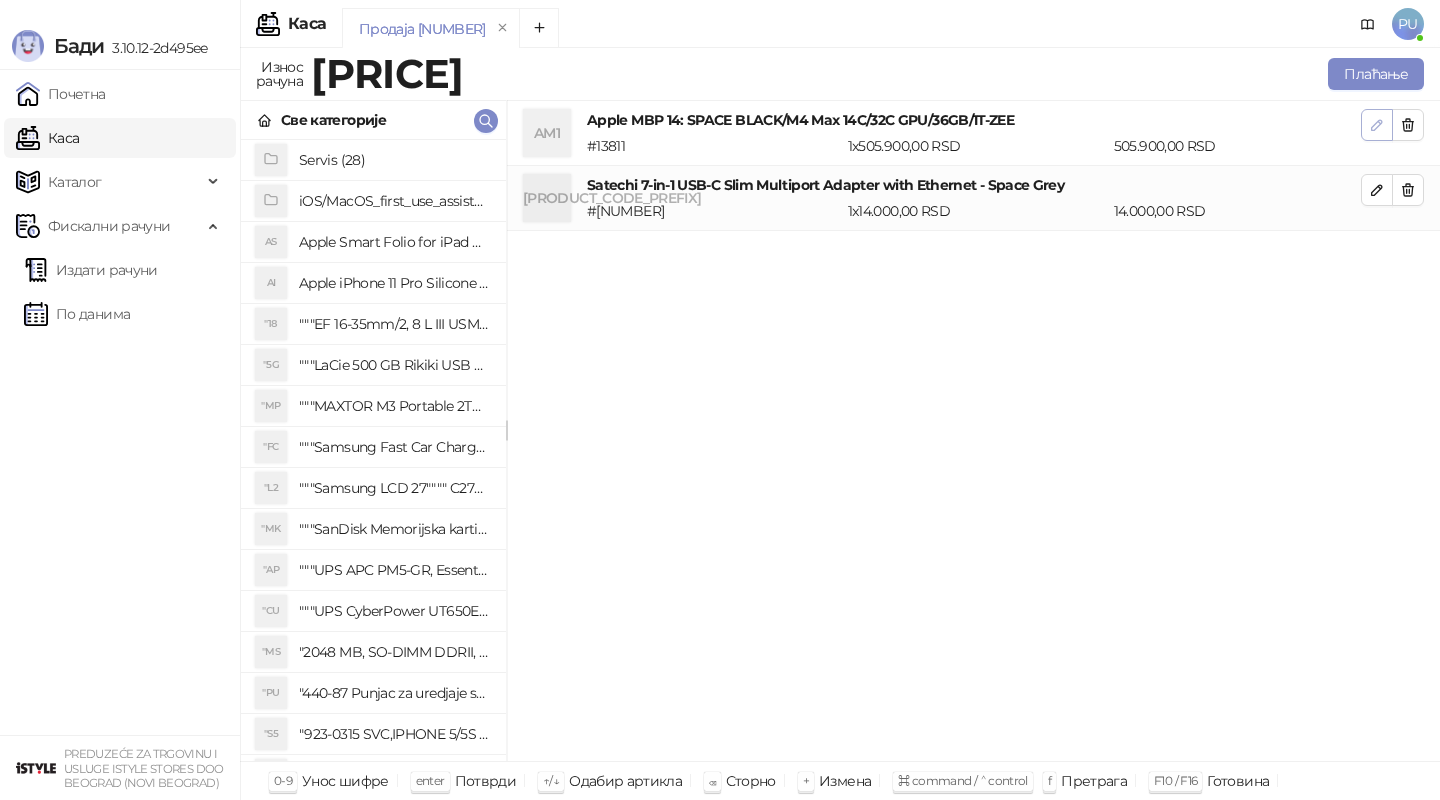 click 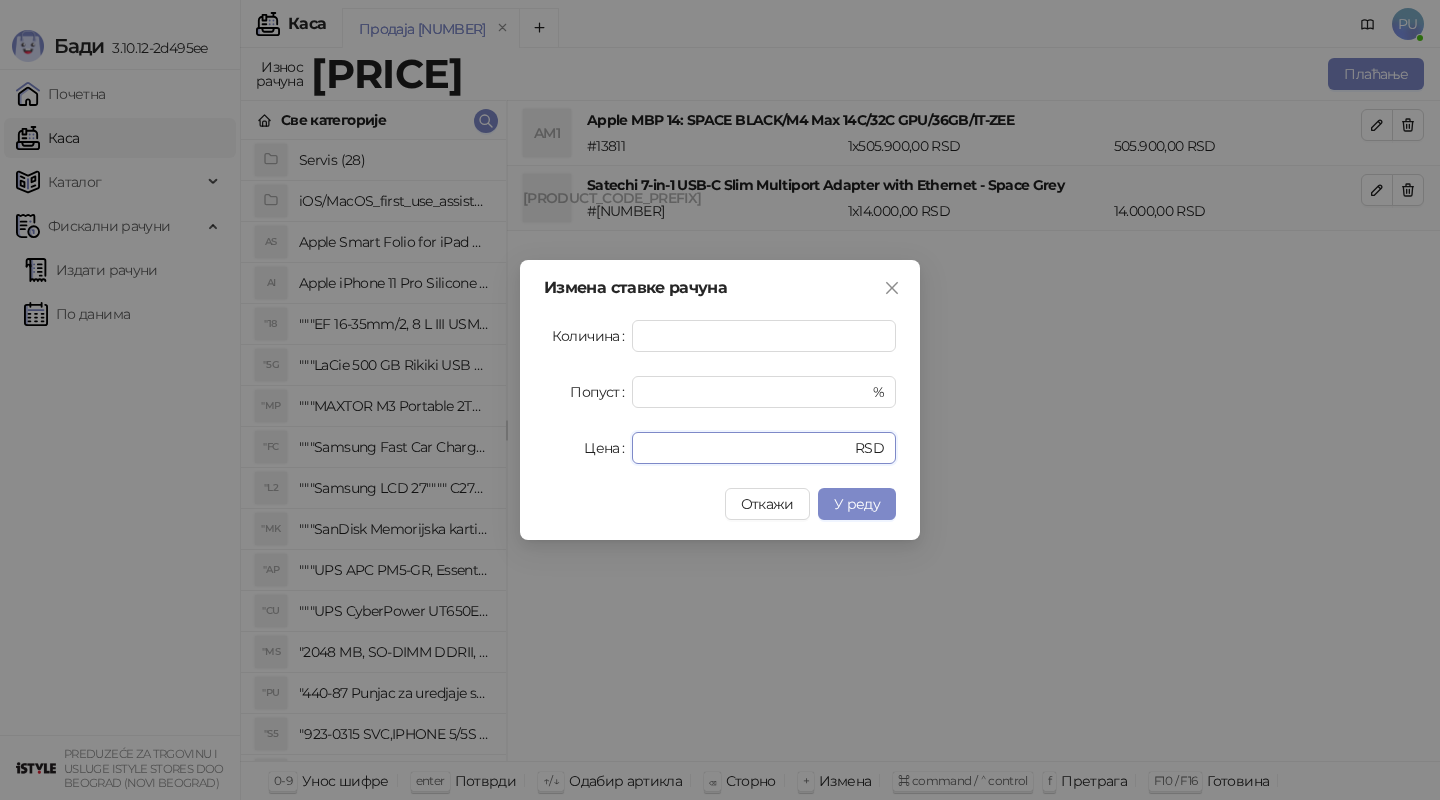 drag, startPoint x: 712, startPoint y: 452, endPoint x: 484, endPoint y: 450, distance: 228.00877 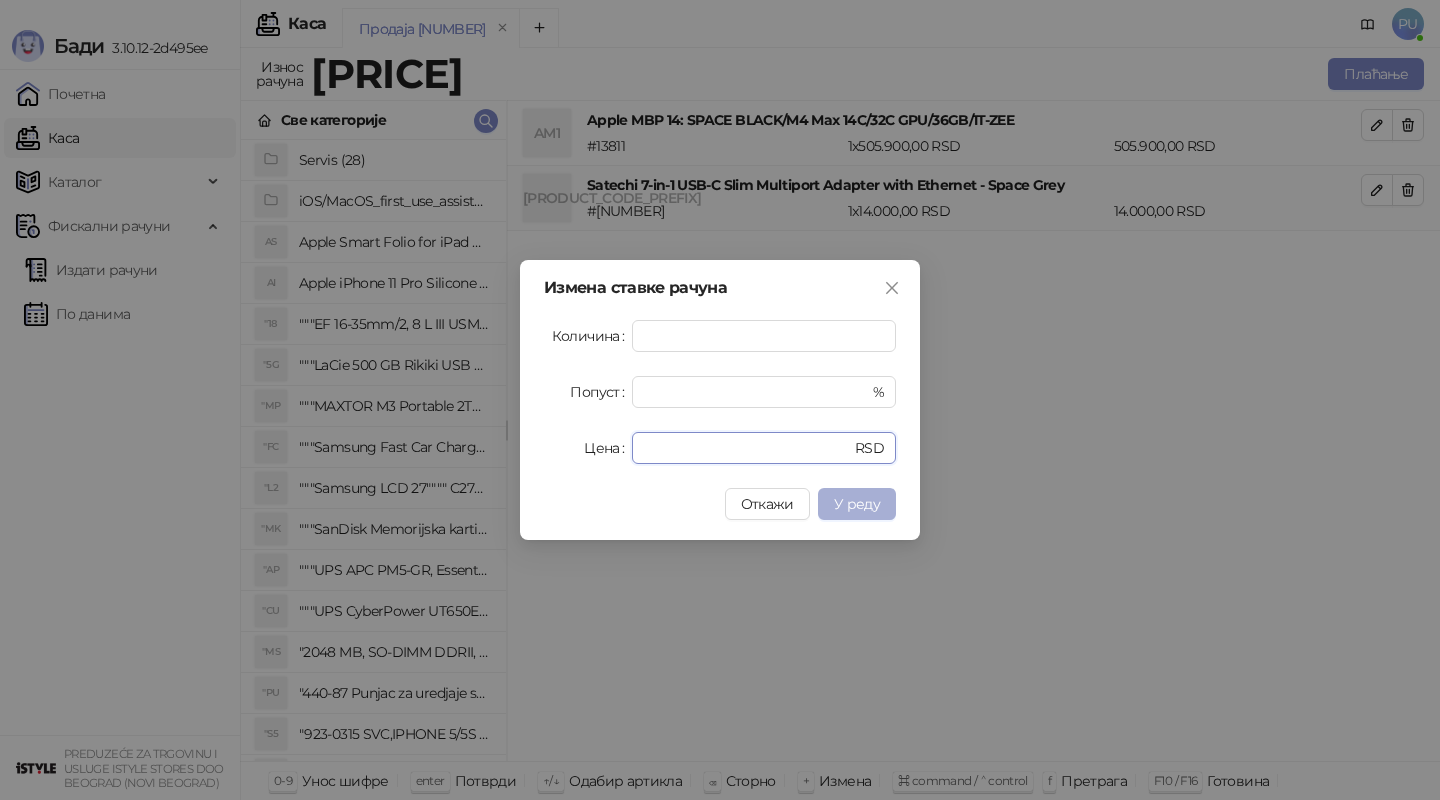 type on "******" 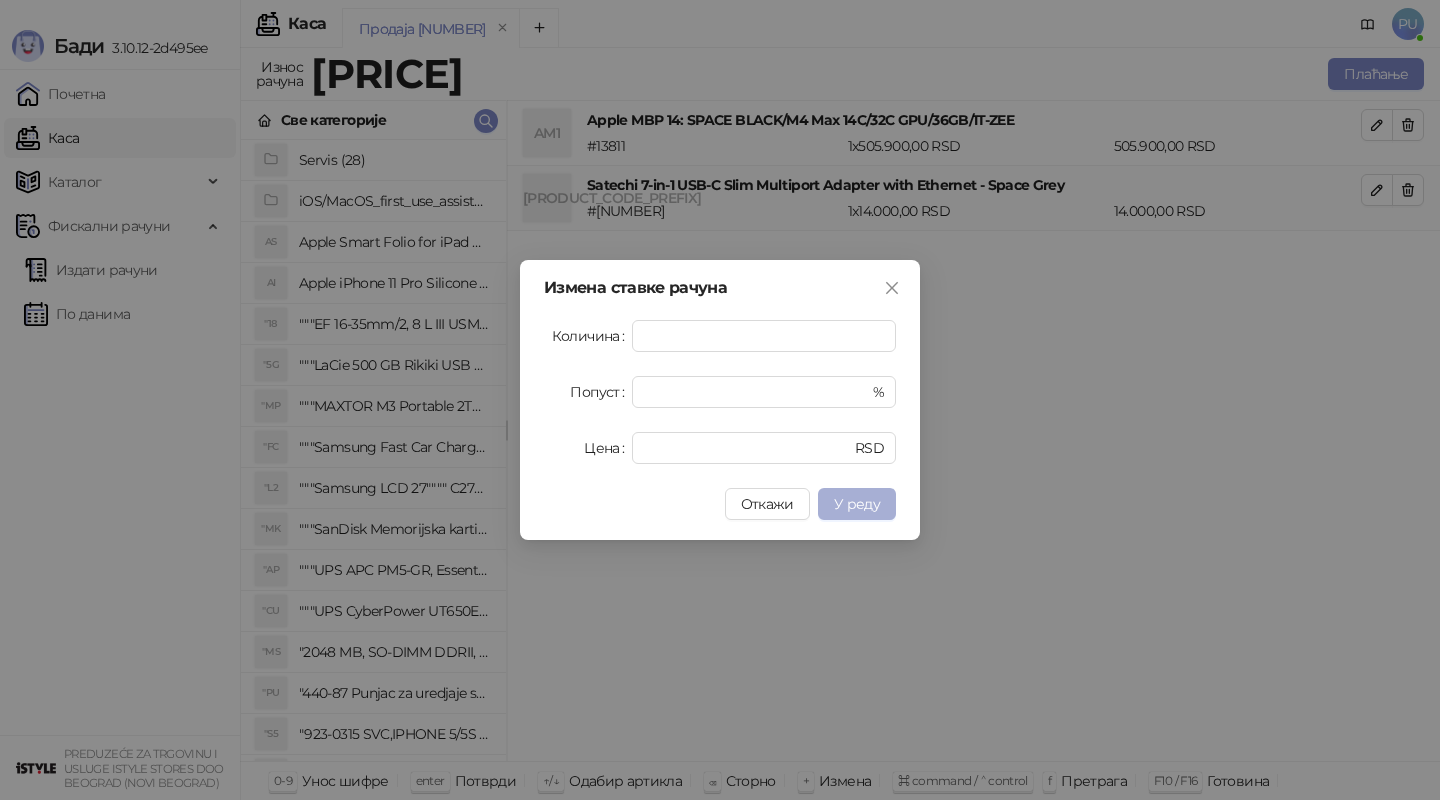 click on "У реду" at bounding box center (857, 504) 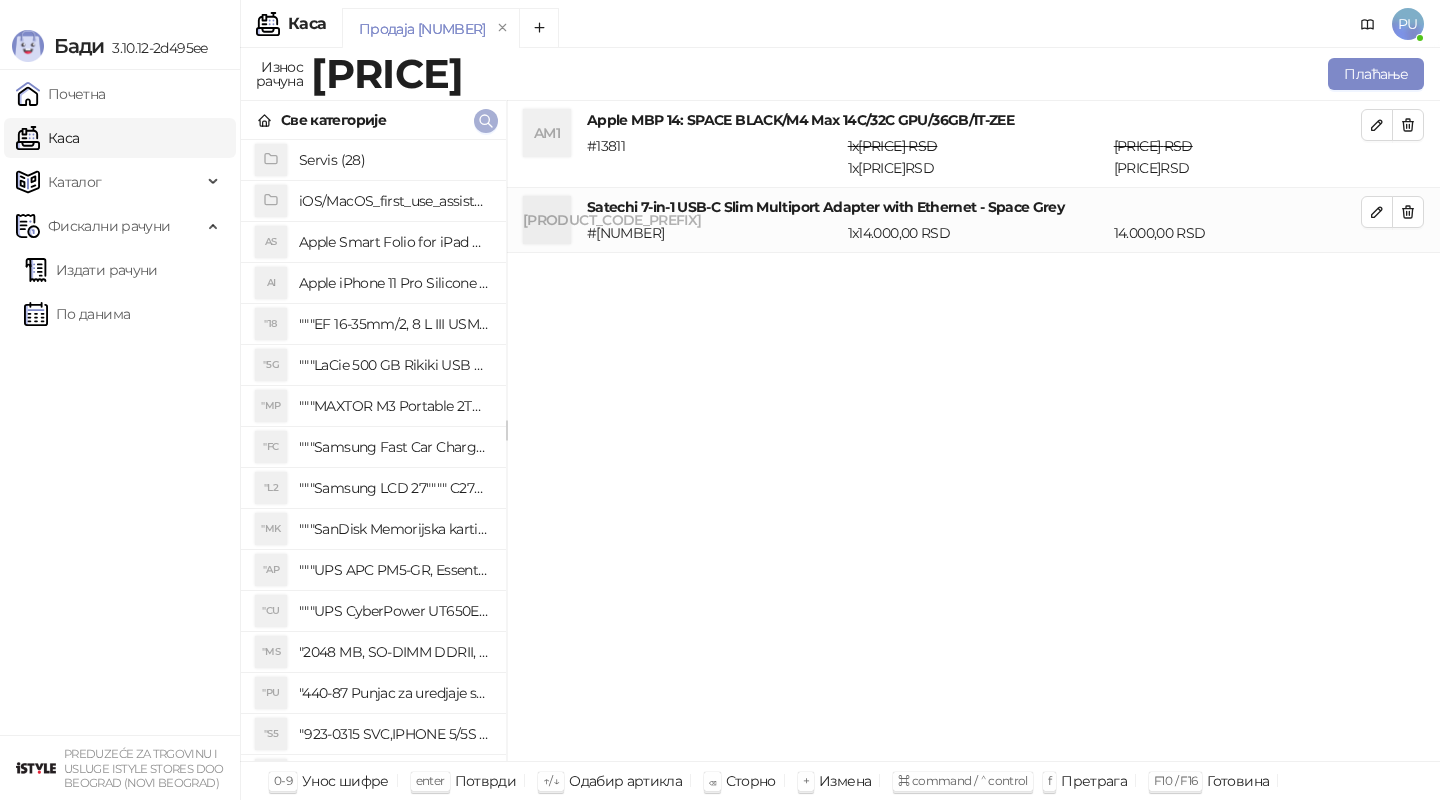 click 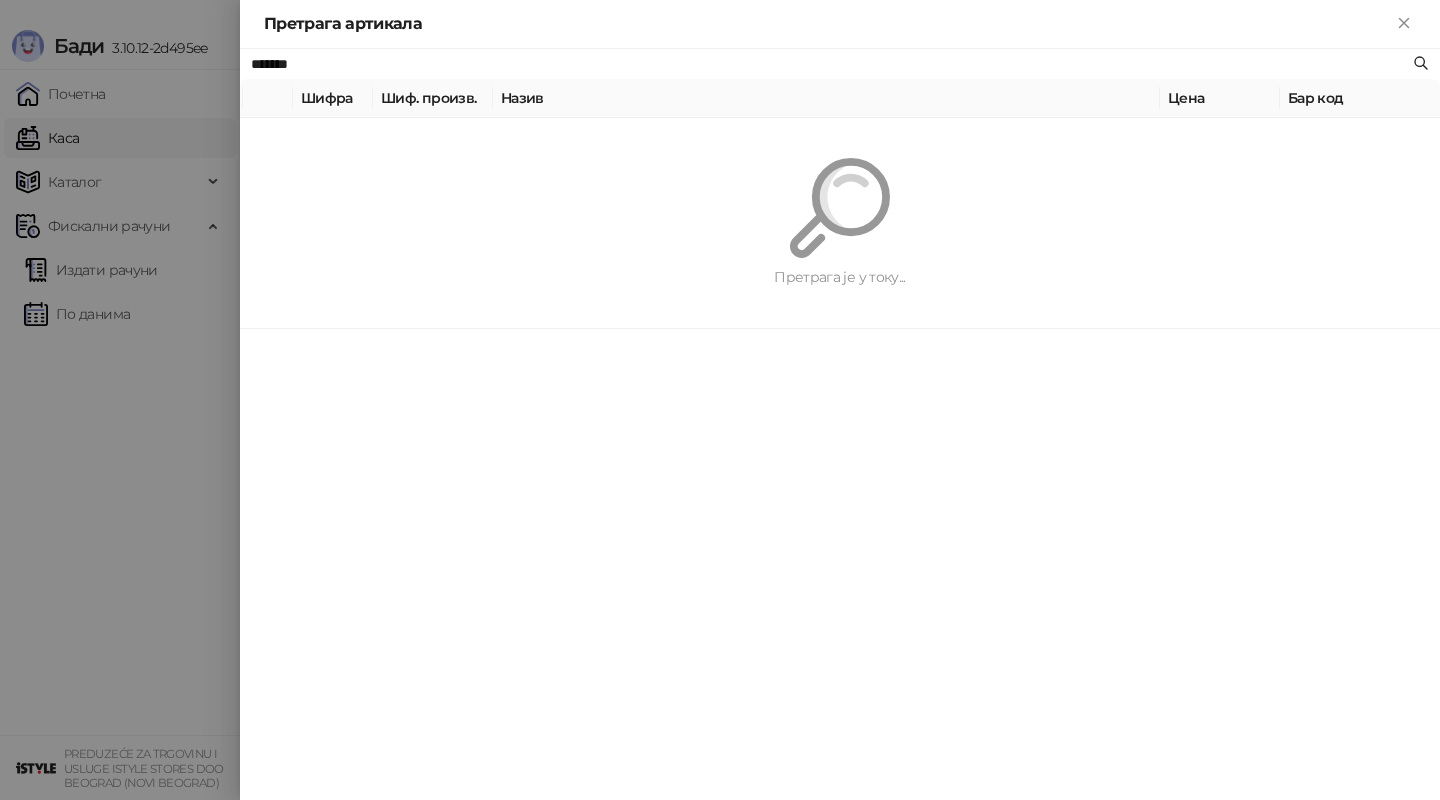 paste on "**********" 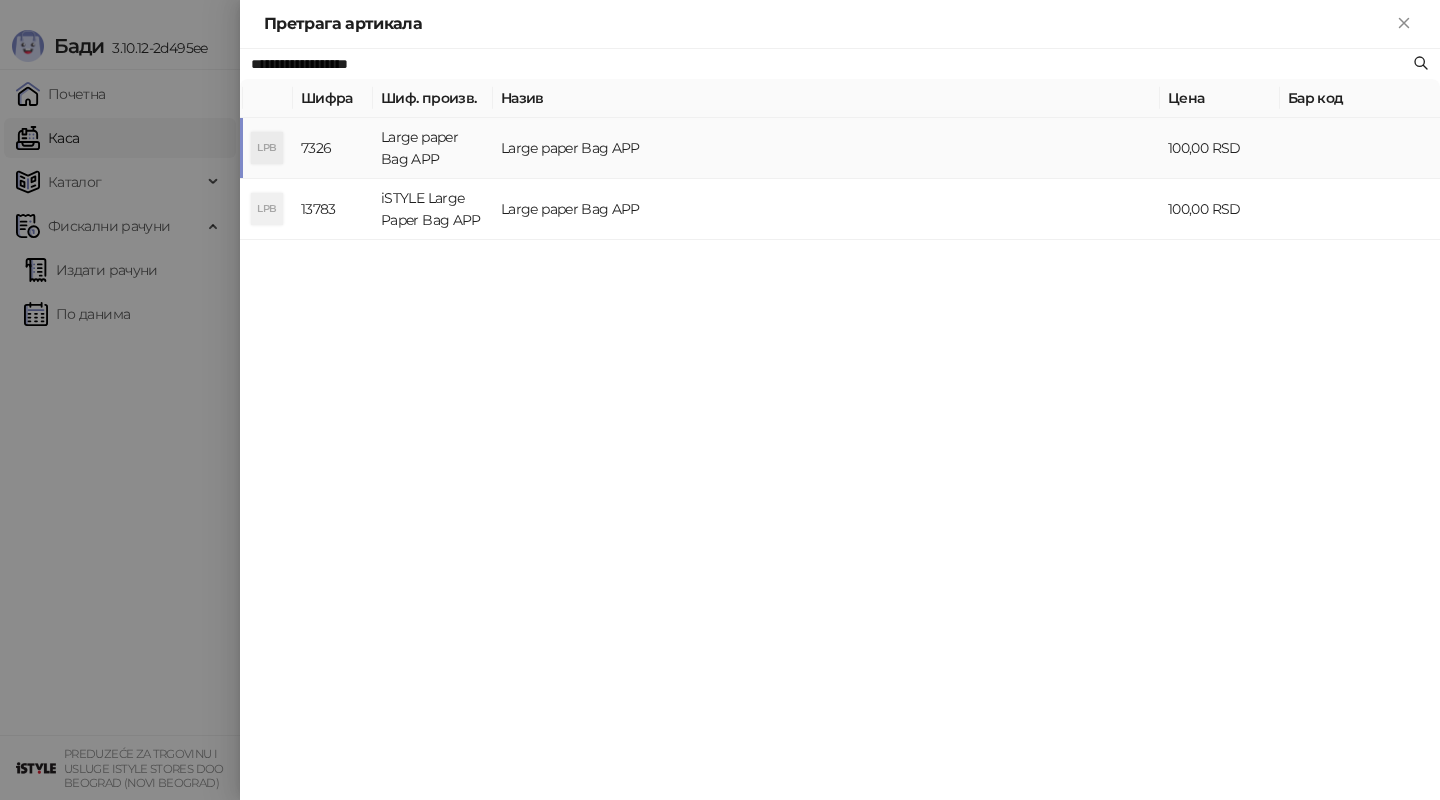type on "**********" 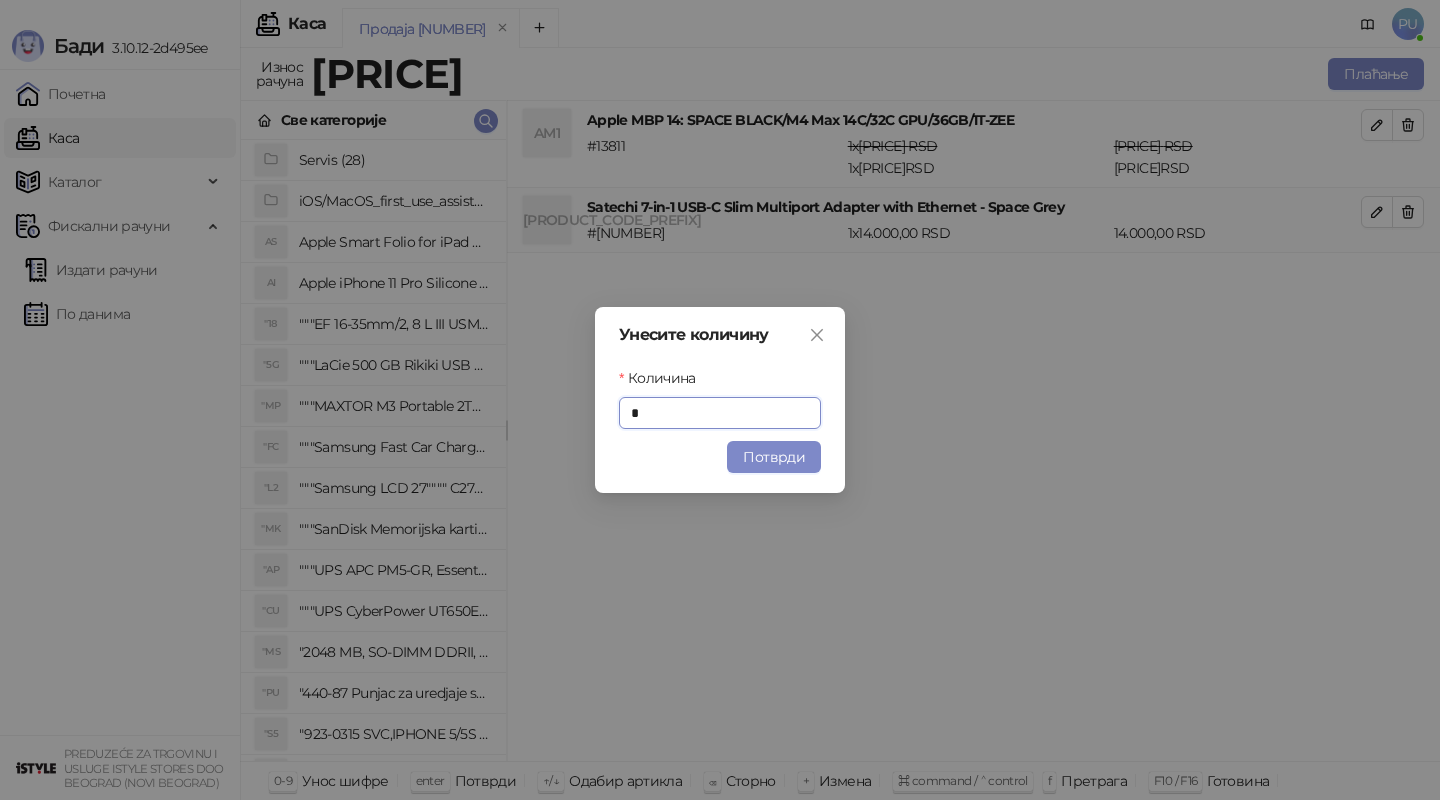 click on "Потврди" at bounding box center [720, 457] 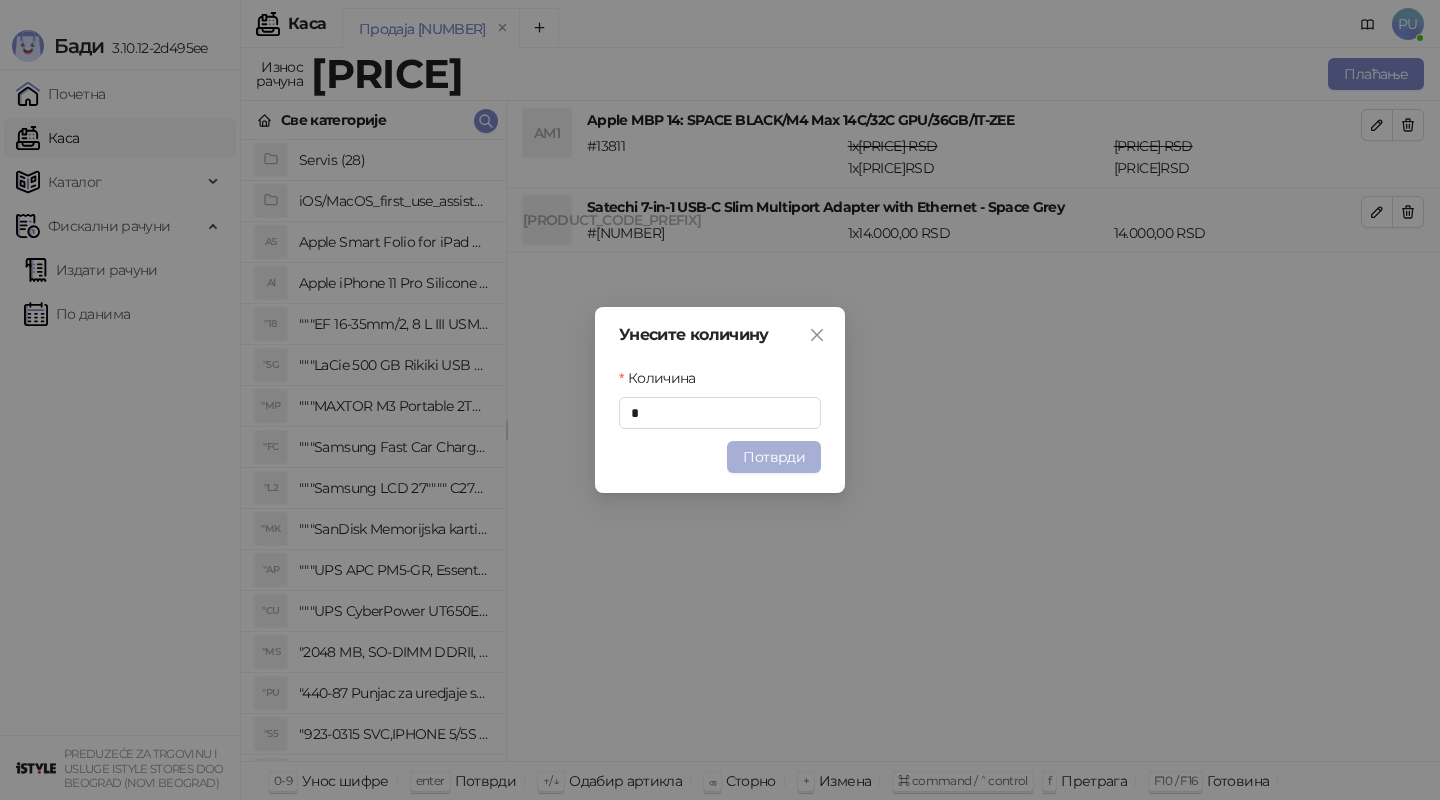 click on "Потврди" at bounding box center (774, 457) 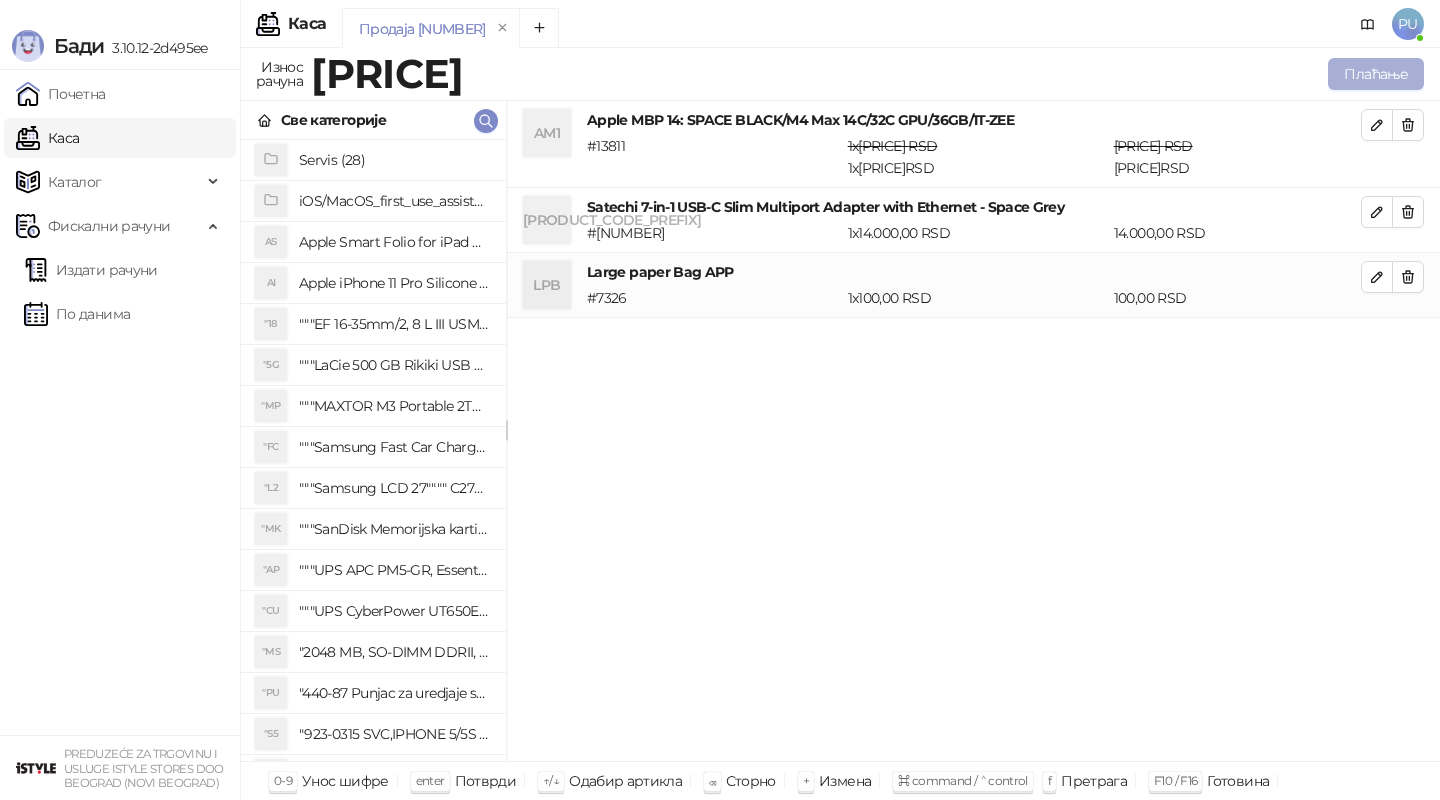 click on "Плаћање" at bounding box center (1376, 74) 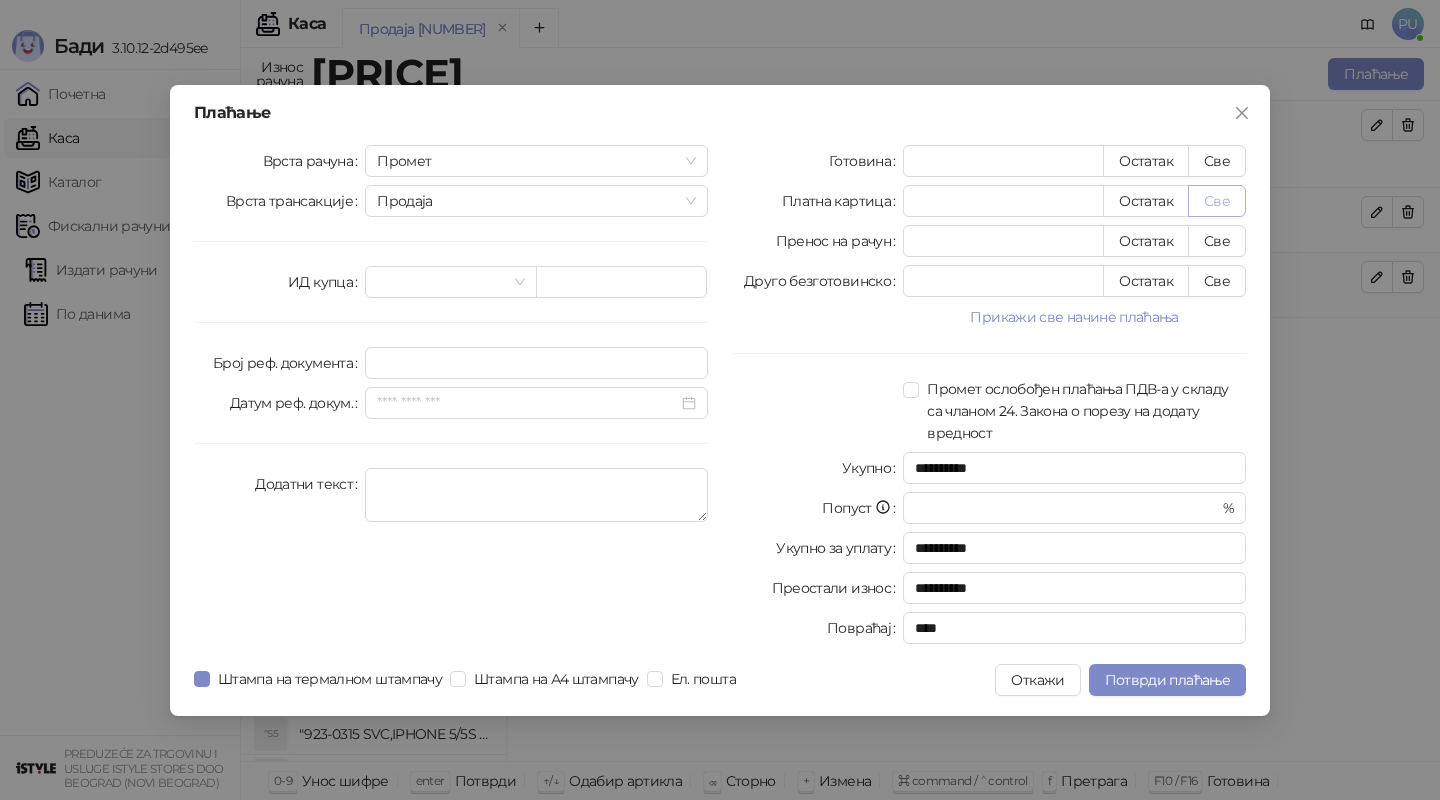 click on "Све" at bounding box center (1217, 201) 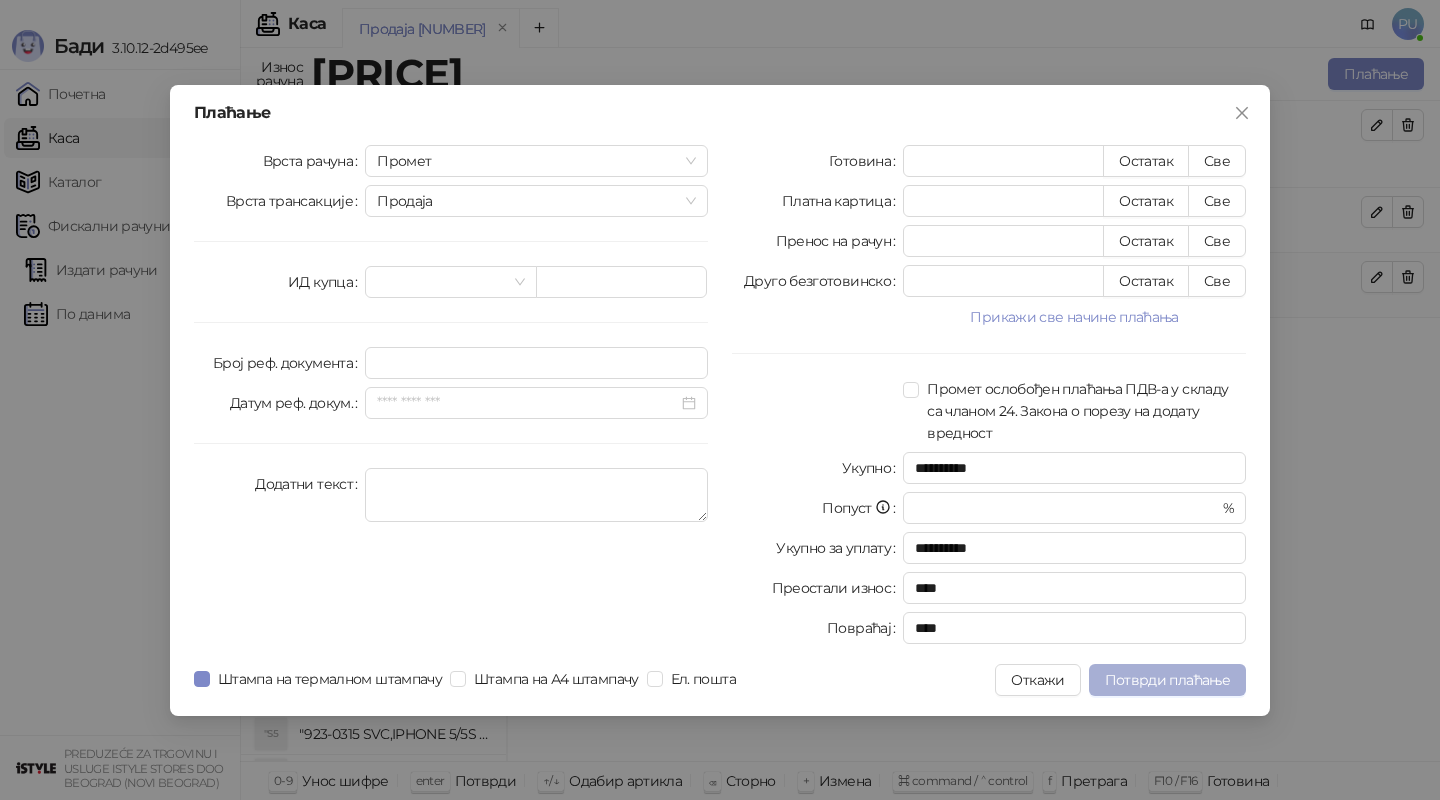 click on "Потврди плаћање" at bounding box center (1167, 680) 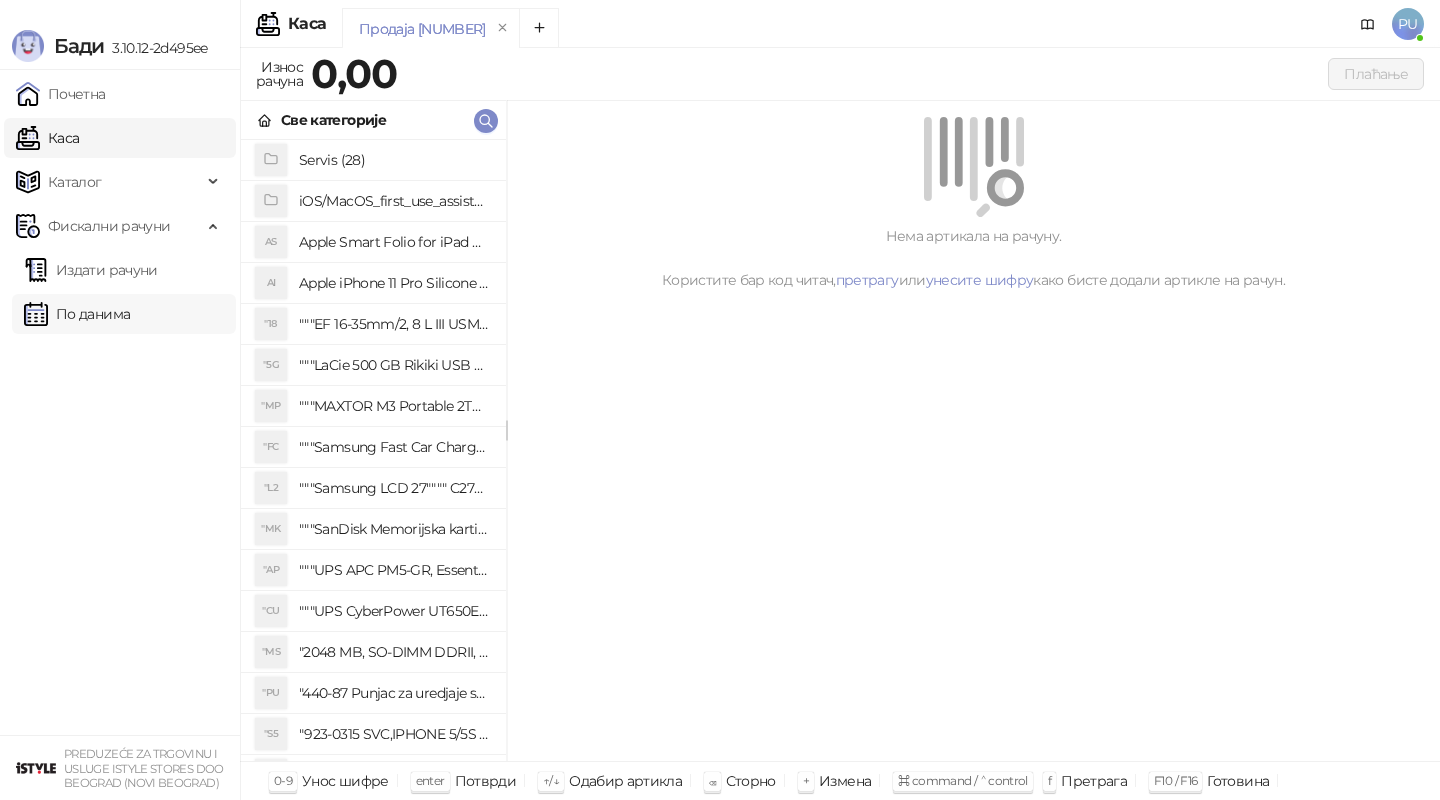 click on "По данима" at bounding box center (77, 314) 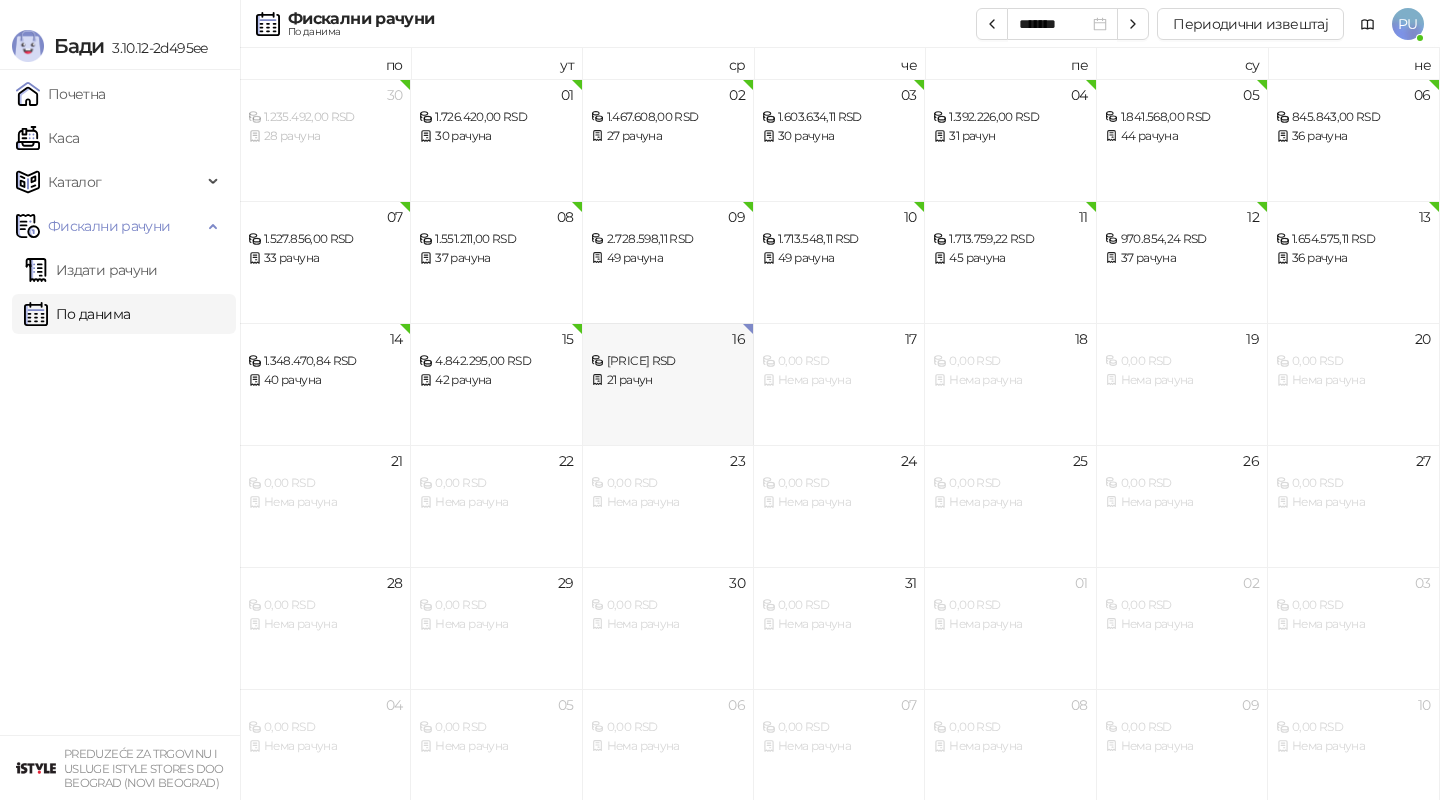 click on "16   1.885.325,84 RSD   21 рачун" at bounding box center (668, 384) 